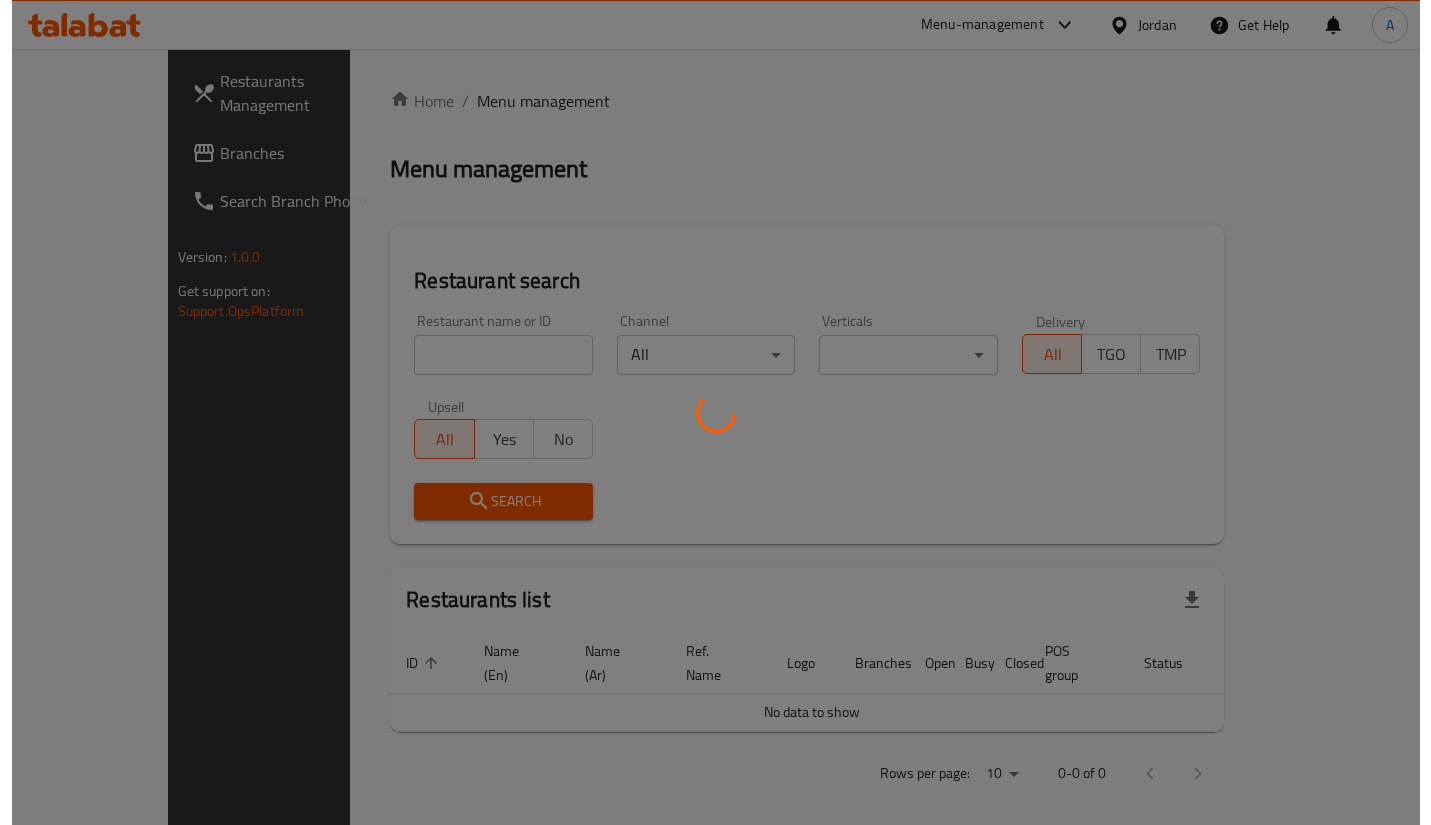 scroll, scrollTop: 0, scrollLeft: 0, axis: both 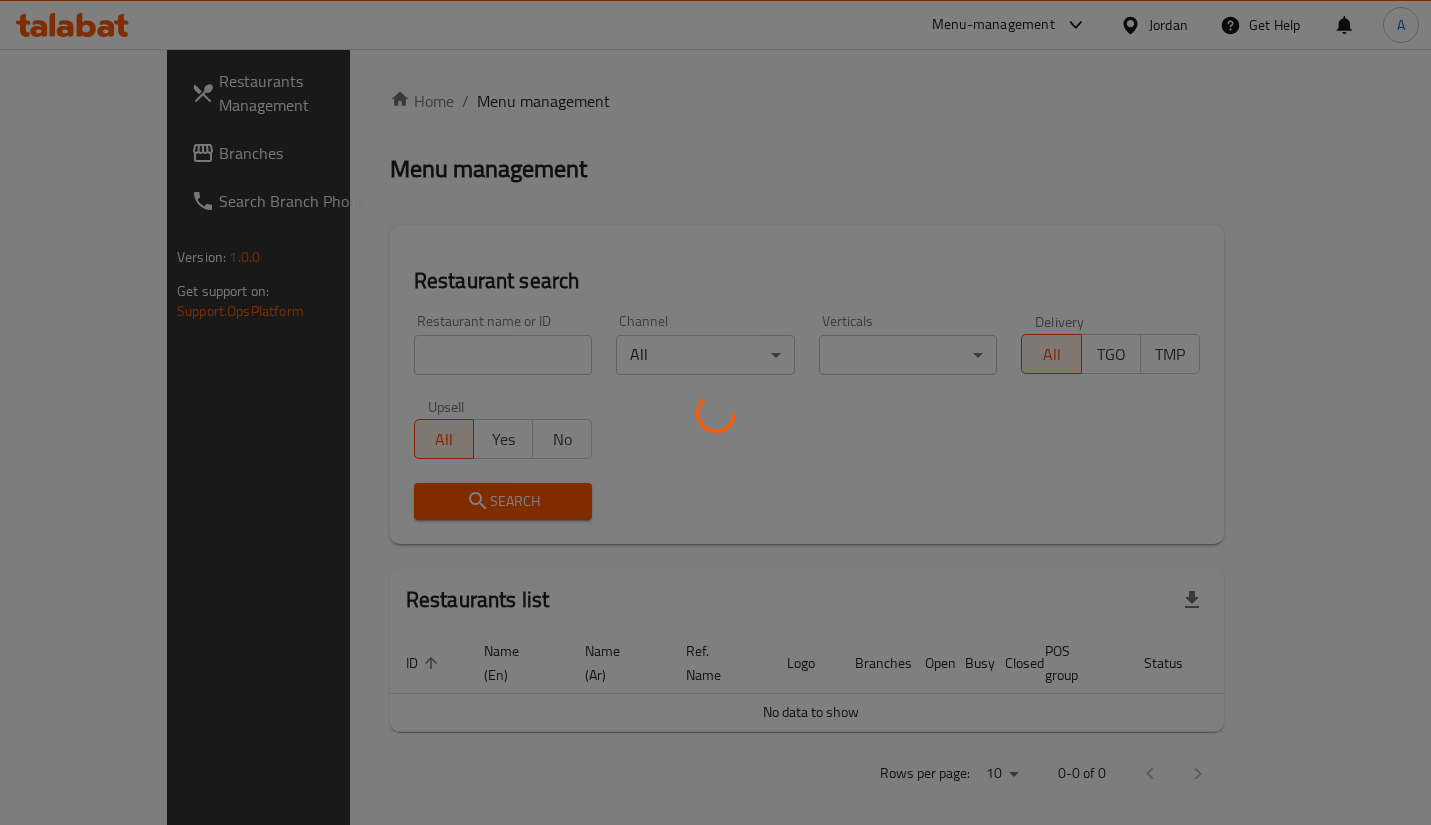click at bounding box center (715, 412) 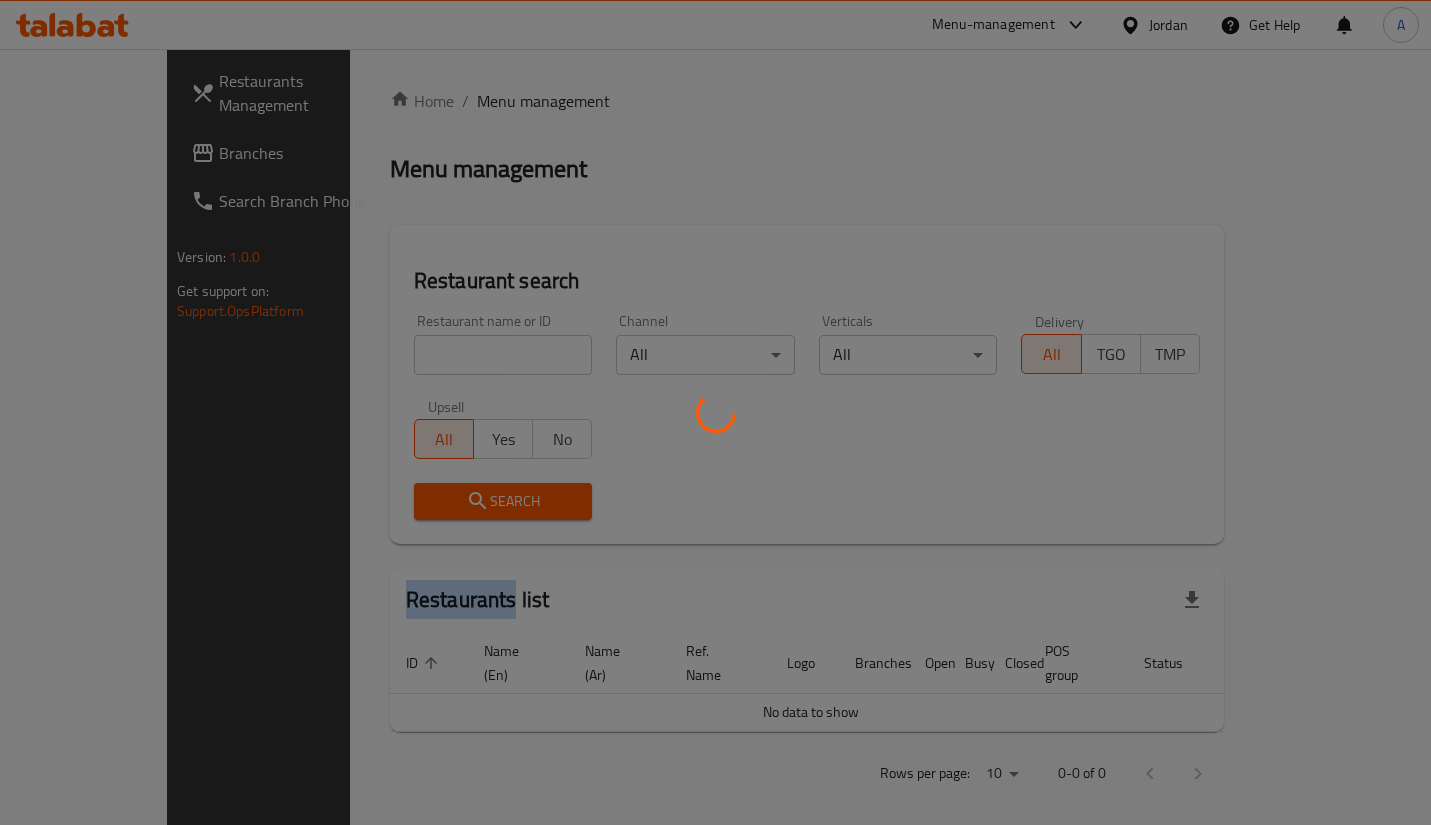 click at bounding box center [715, 412] 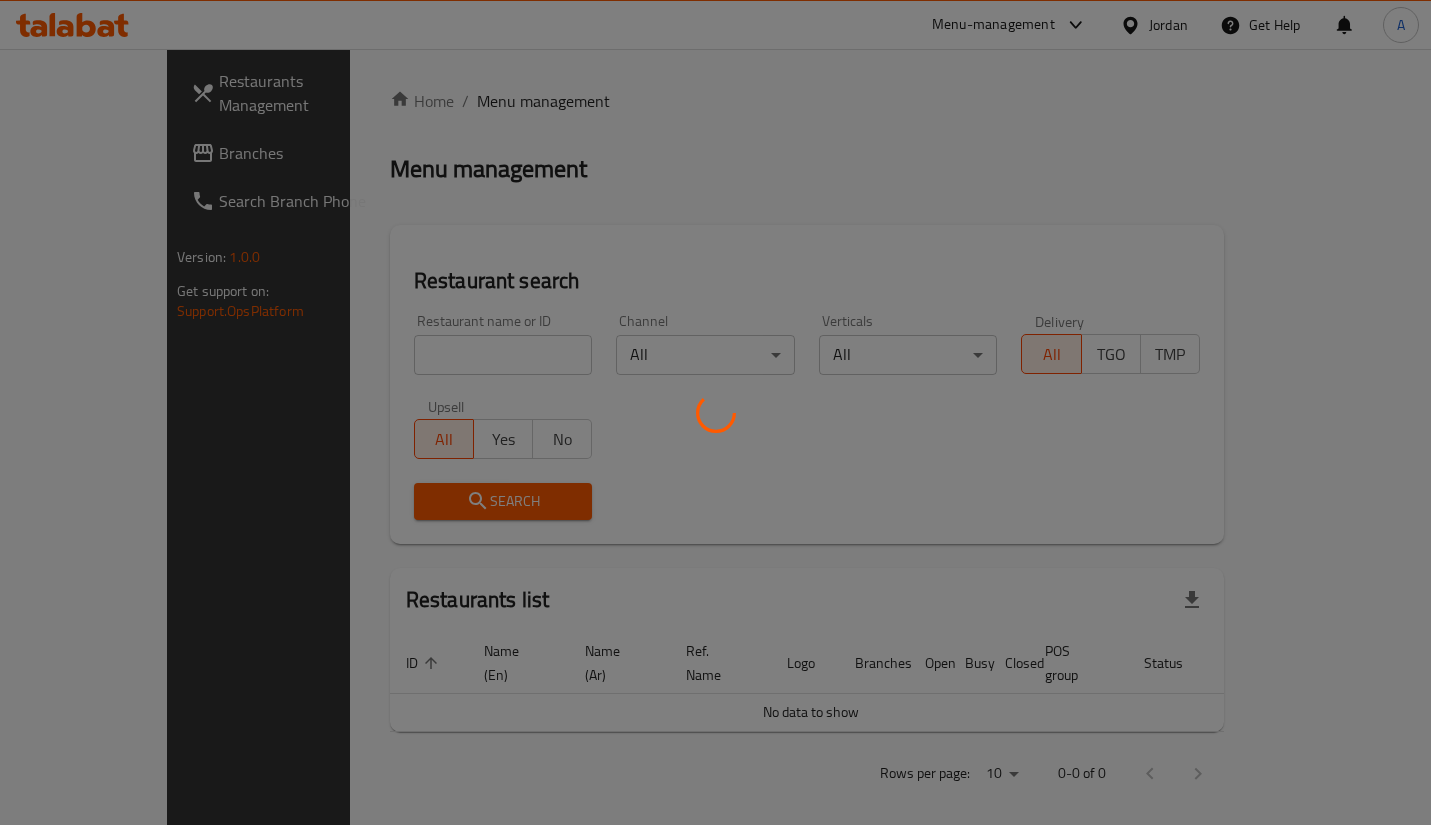 click at bounding box center (715, 412) 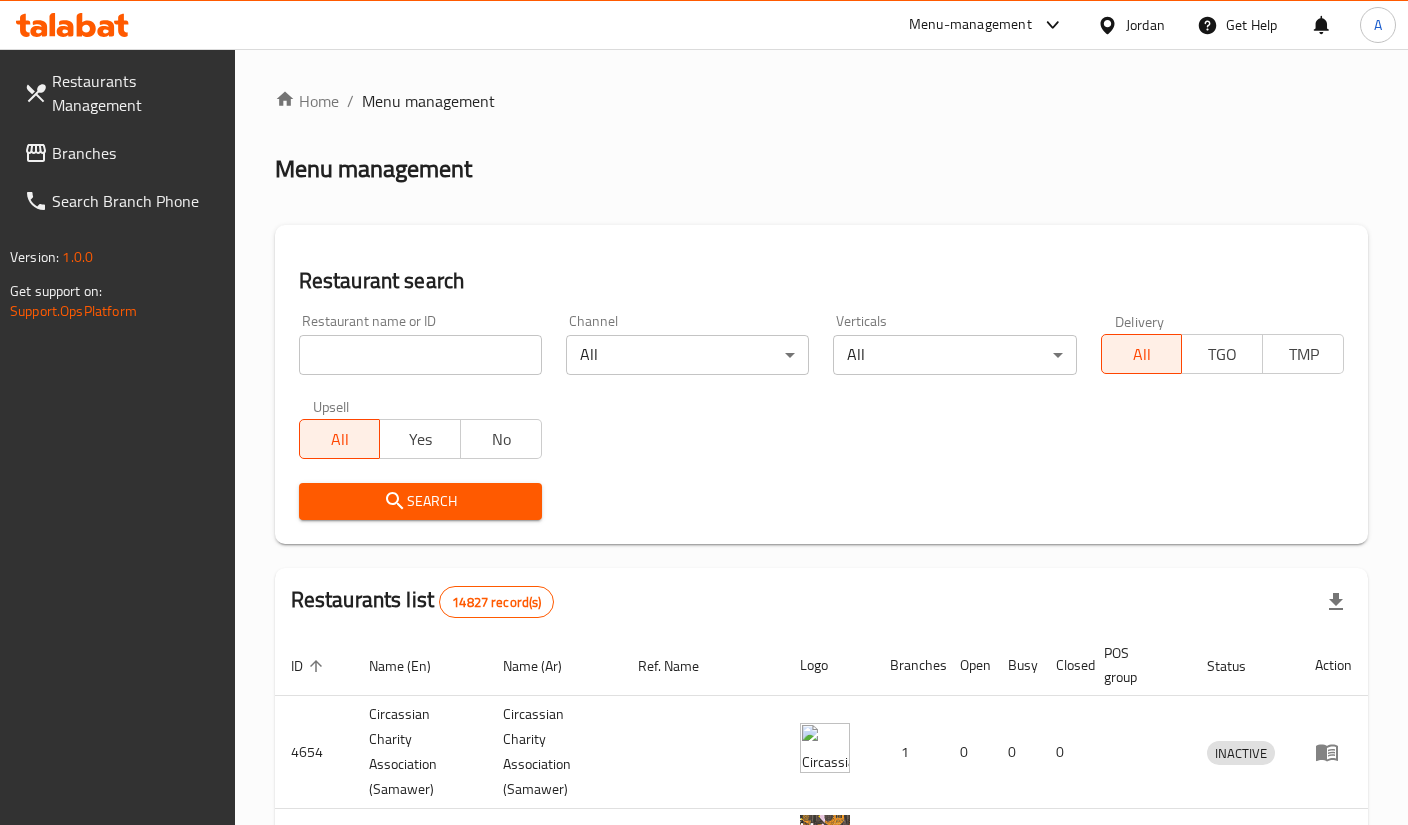 drag, startPoint x: 443, startPoint y: 352, endPoint x: 454, endPoint y: 350, distance: 11.18034 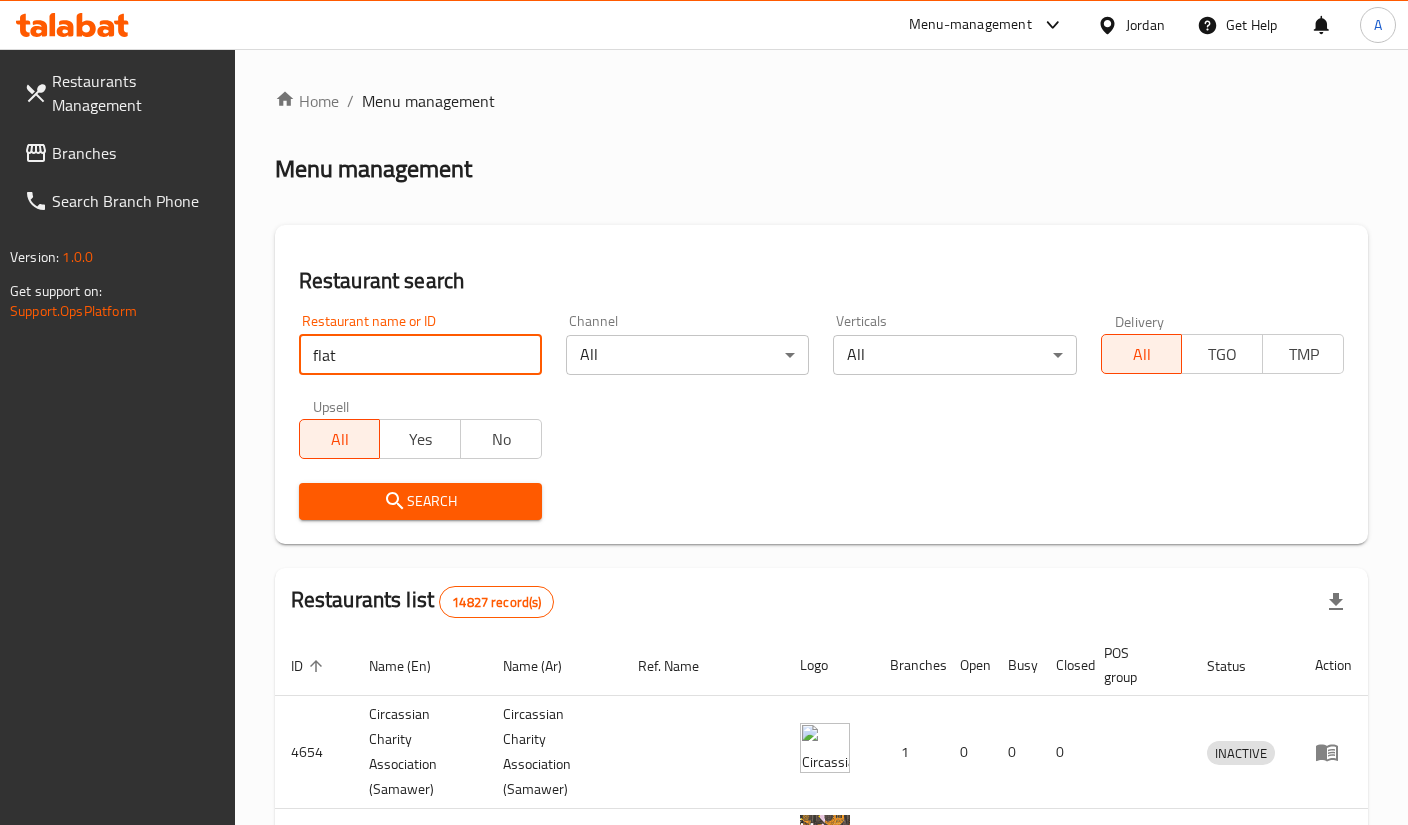 type on "flat buns" 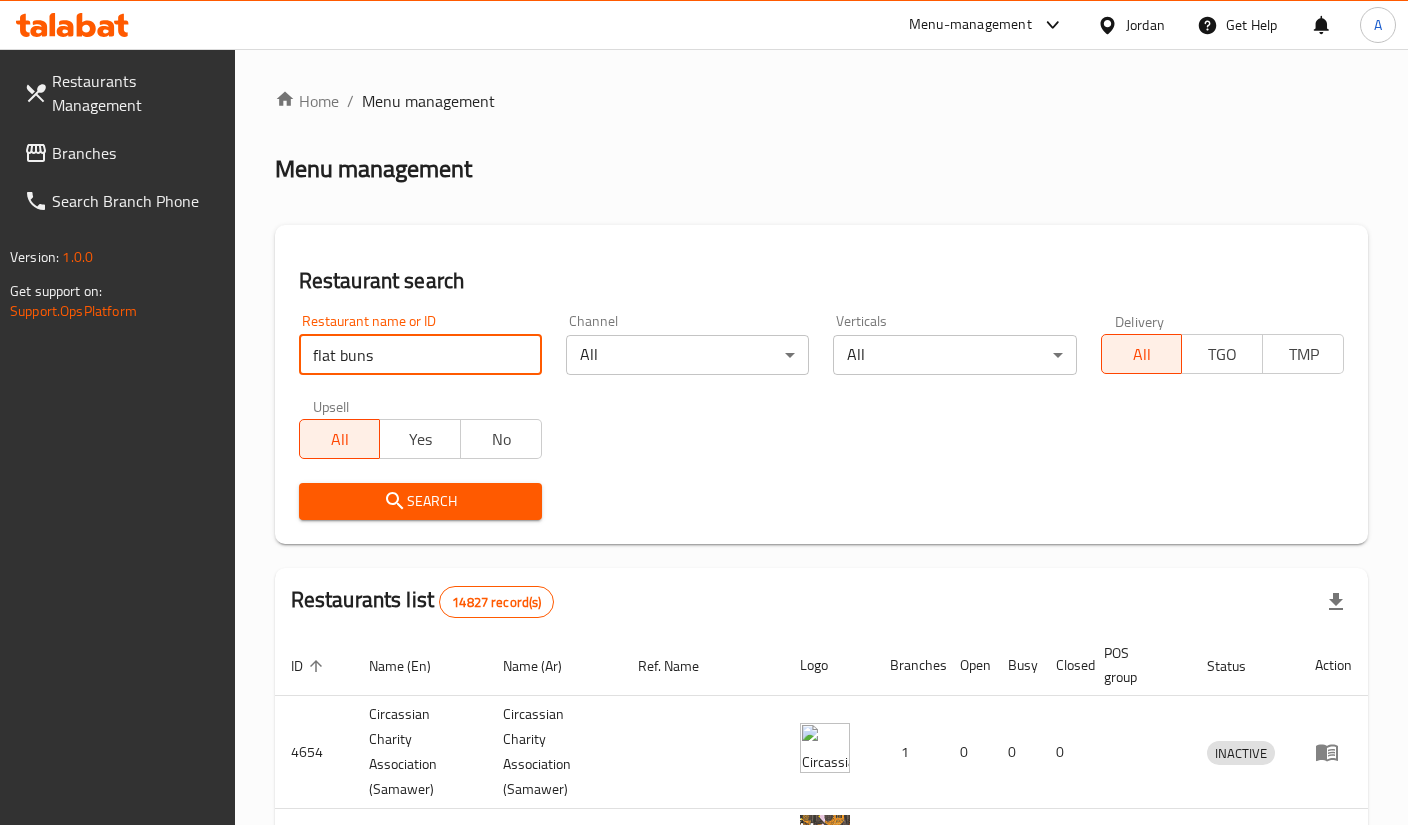 click on "Search" at bounding box center (420, 501) 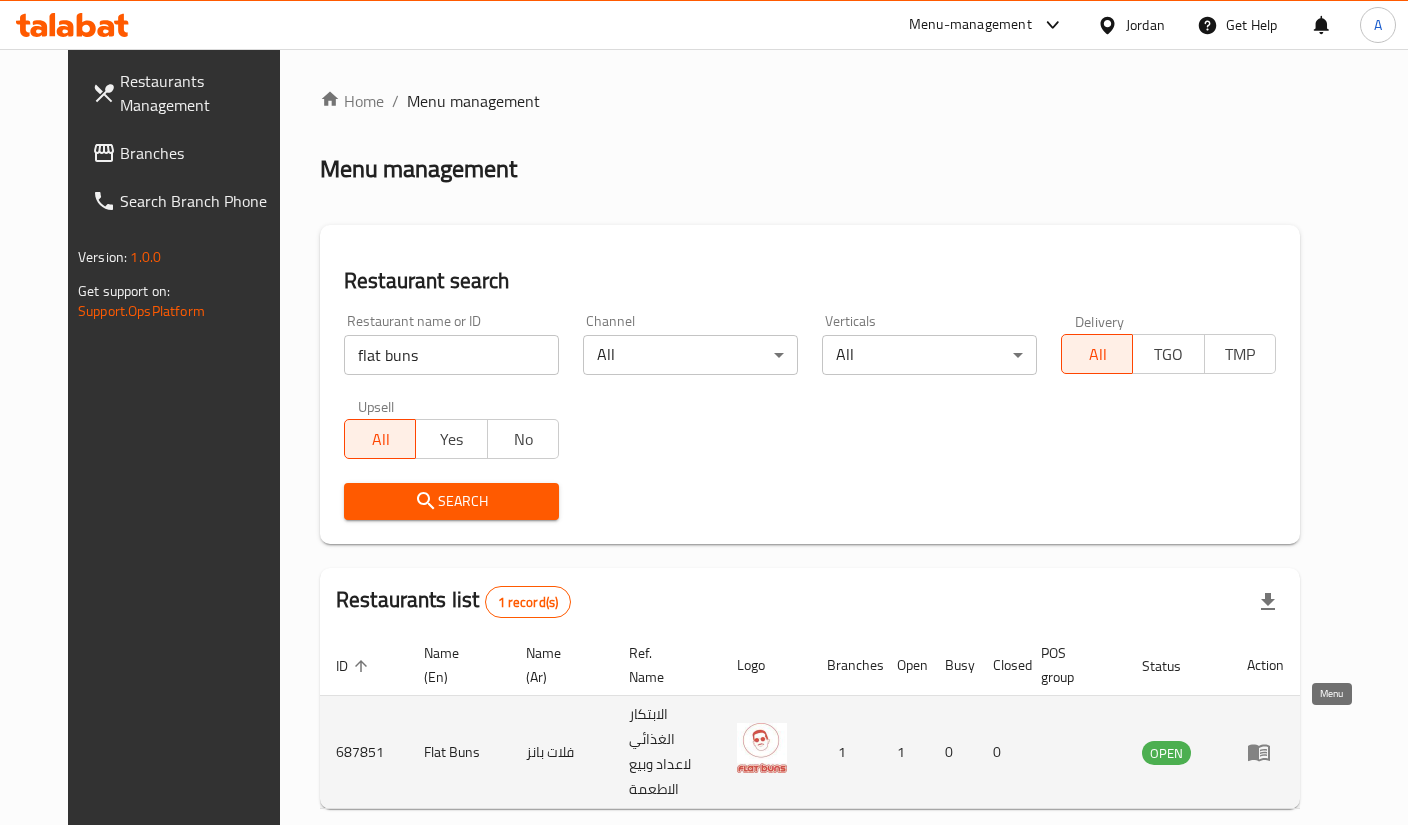 click at bounding box center [1265, 752] 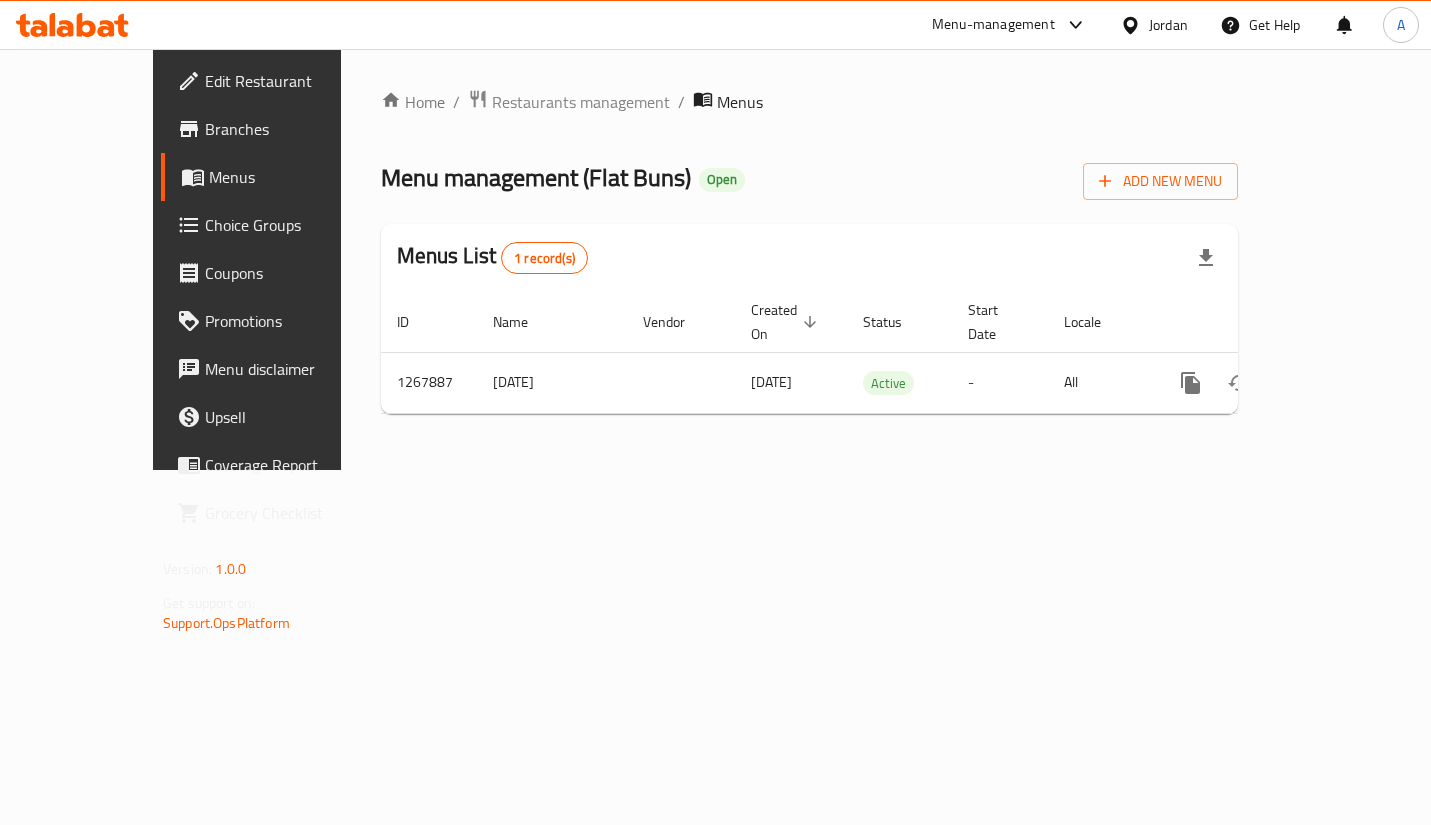 click on "Branches" at bounding box center [290, 129] 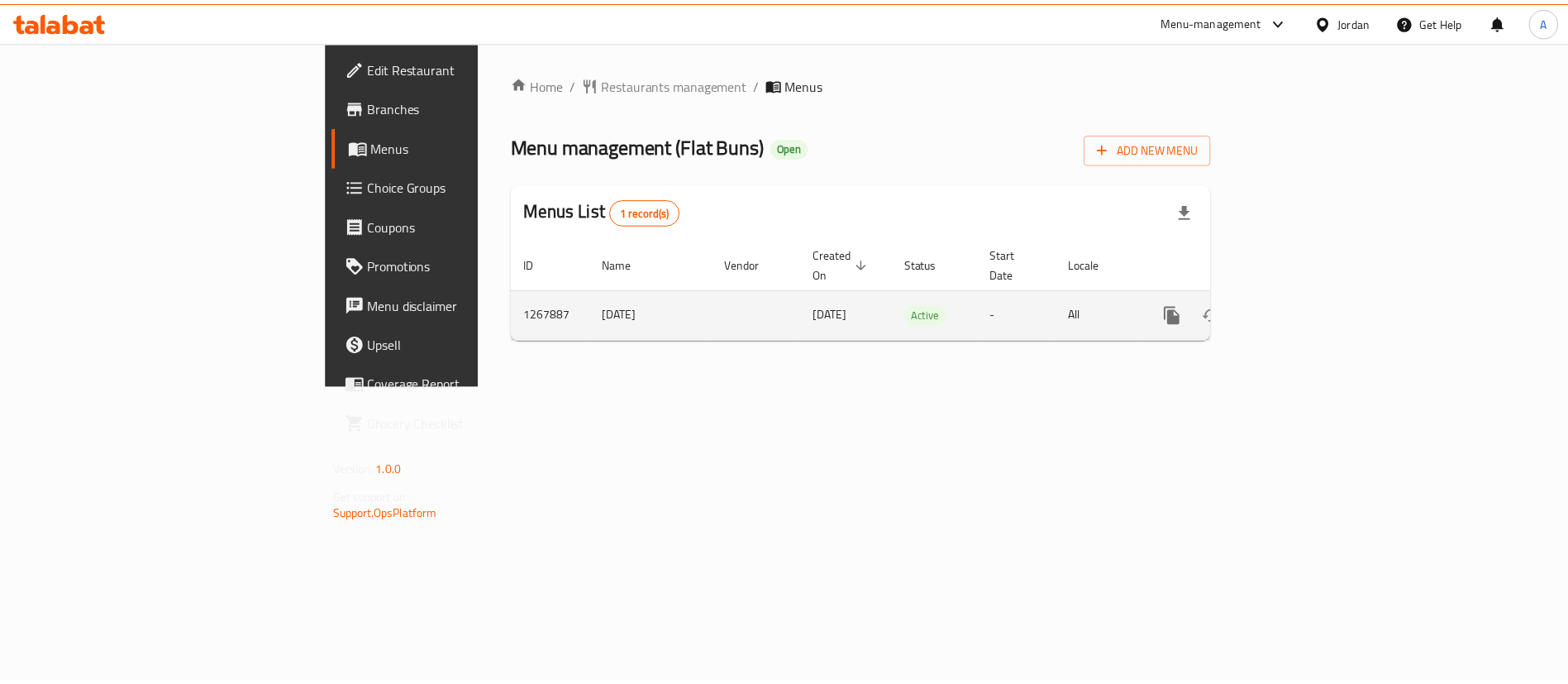scroll, scrollTop: 0, scrollLeft: 0, axis: both 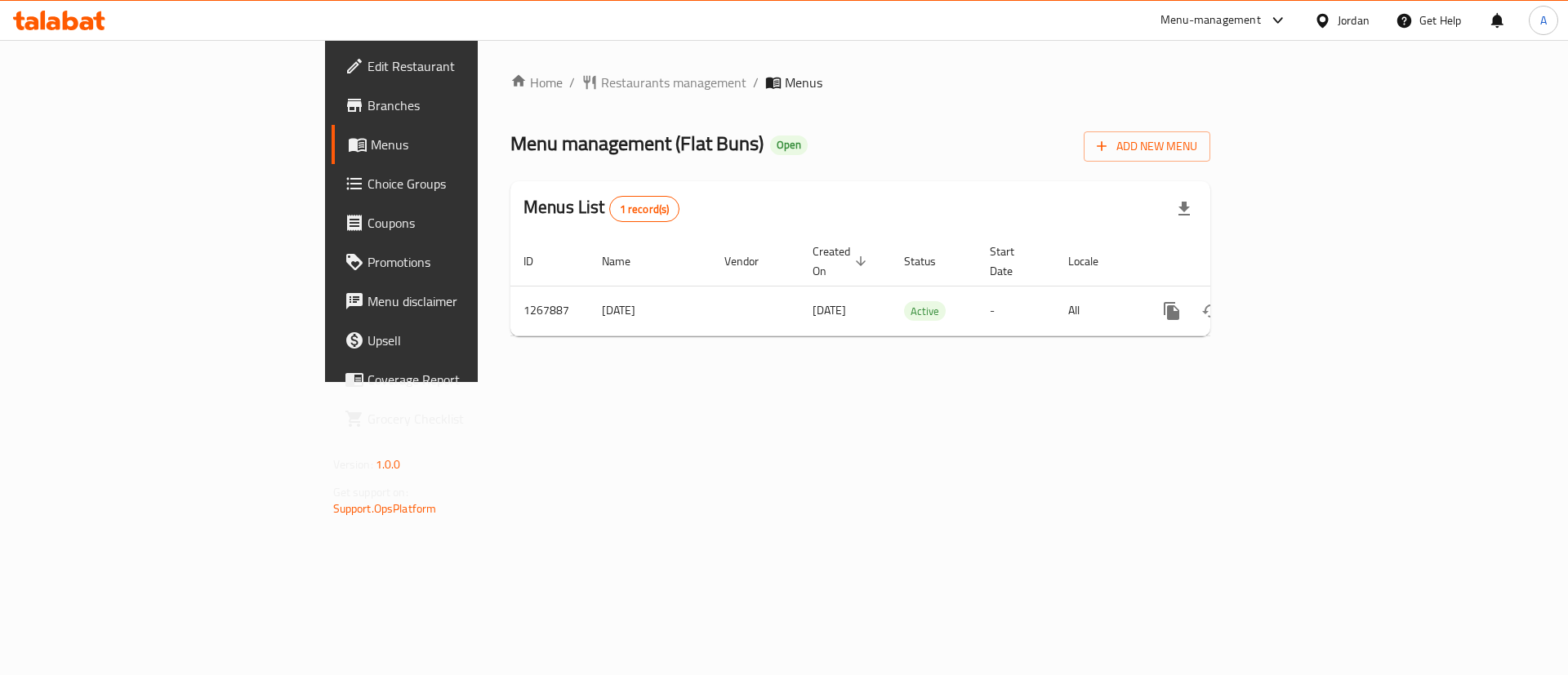 click on "Home / Restaurants management / Menus Menu management ( Flat Buns )  Open Add New Menu Menus List   1 record(s) ID Name Vendor Created On sorted descending Status Start Date Locale Actions 1267887 07.12.2024 07/12/2024 Active - All" at bounding box center (860, 211) 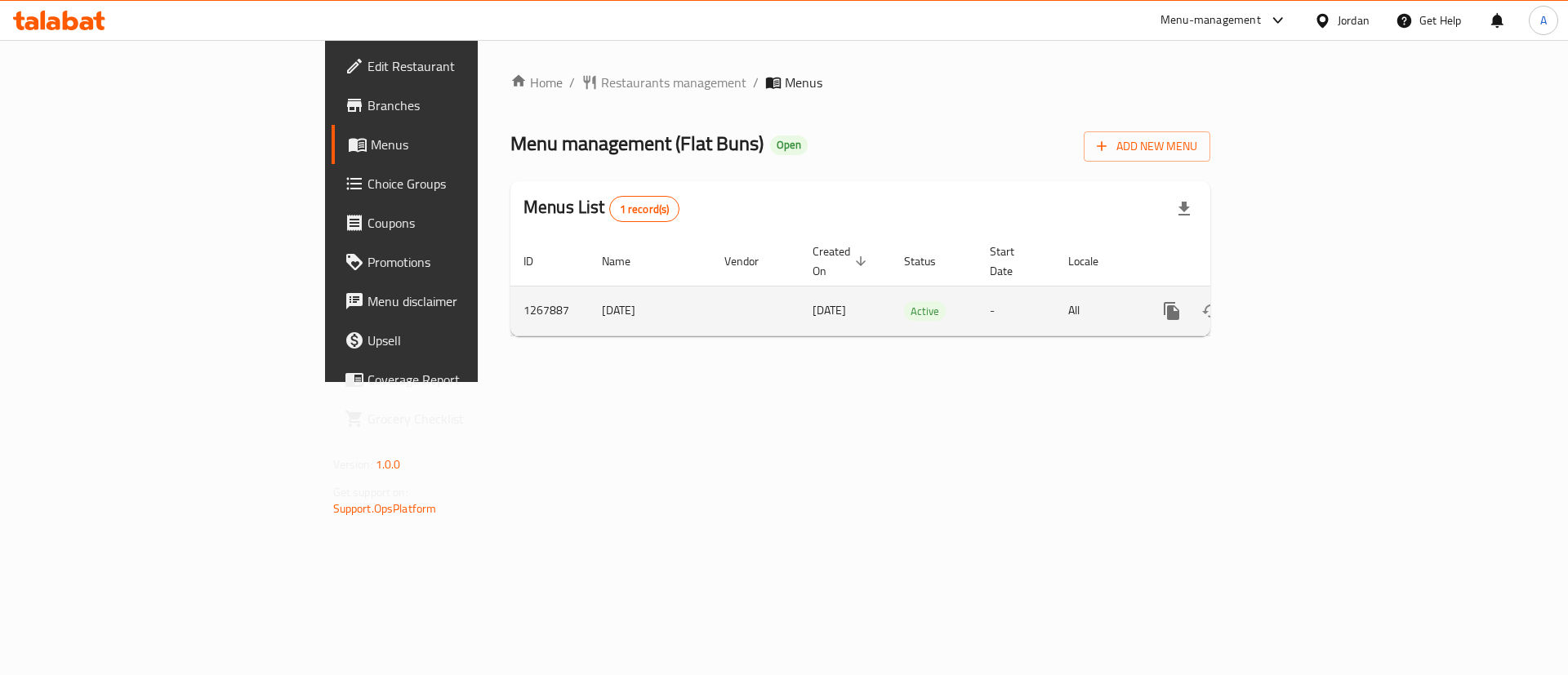 click at bounding box center (1231, 310) 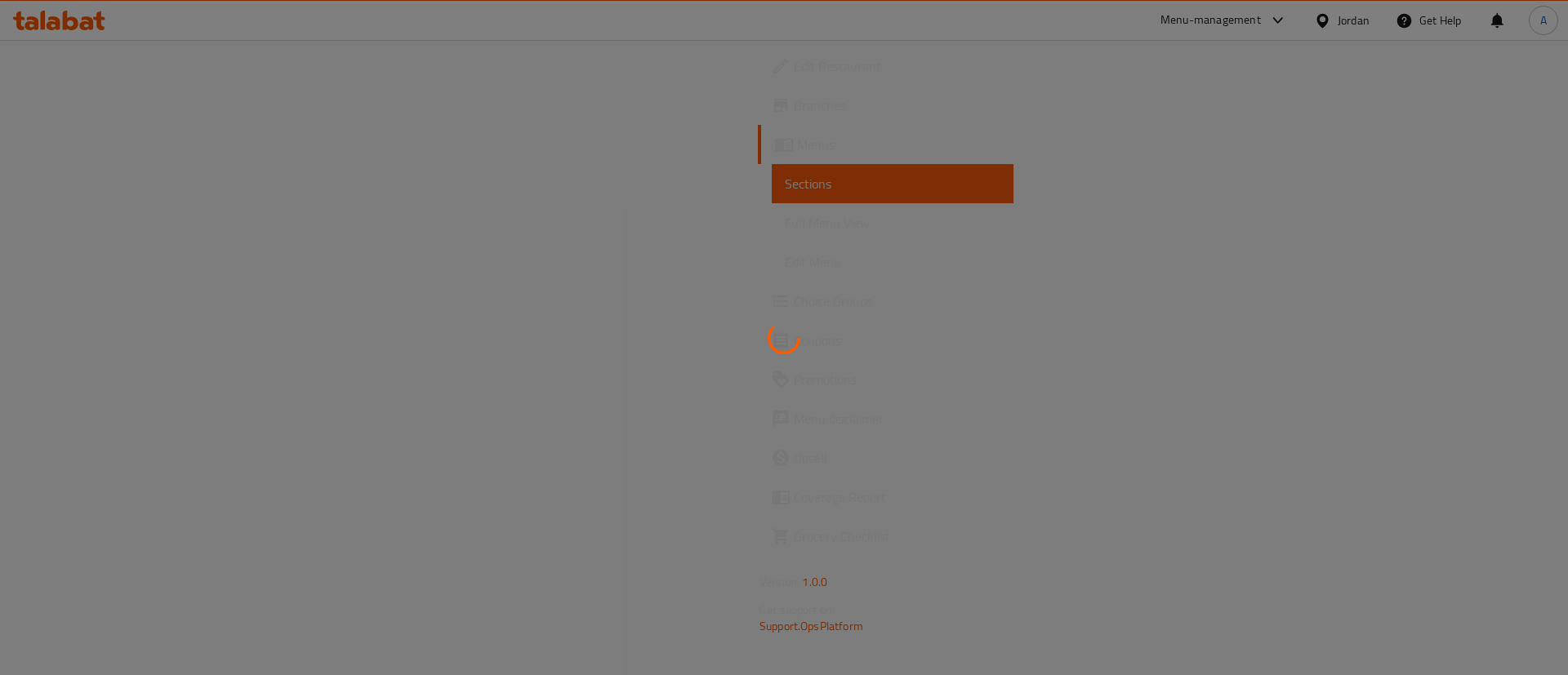click at bounding box center (784, 337) 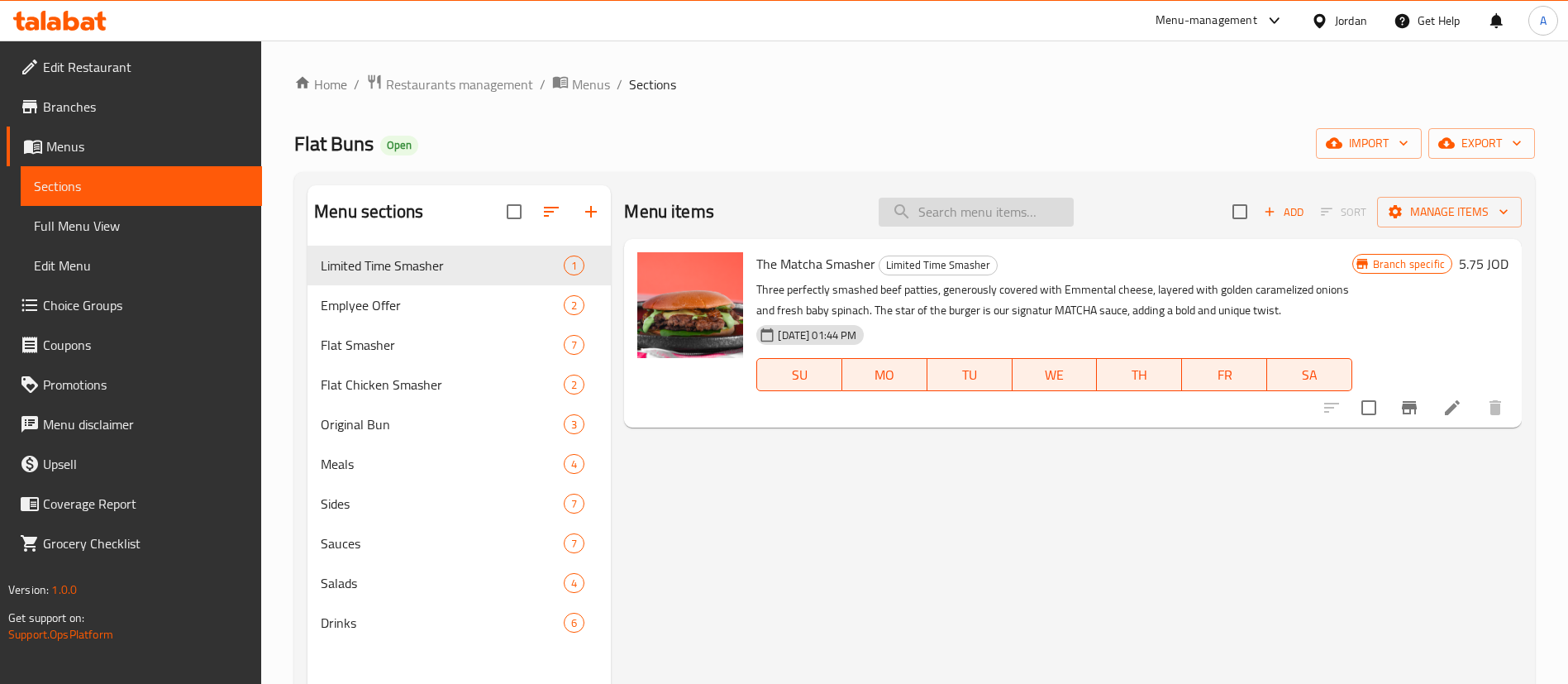click at bounding box center (976, 212) 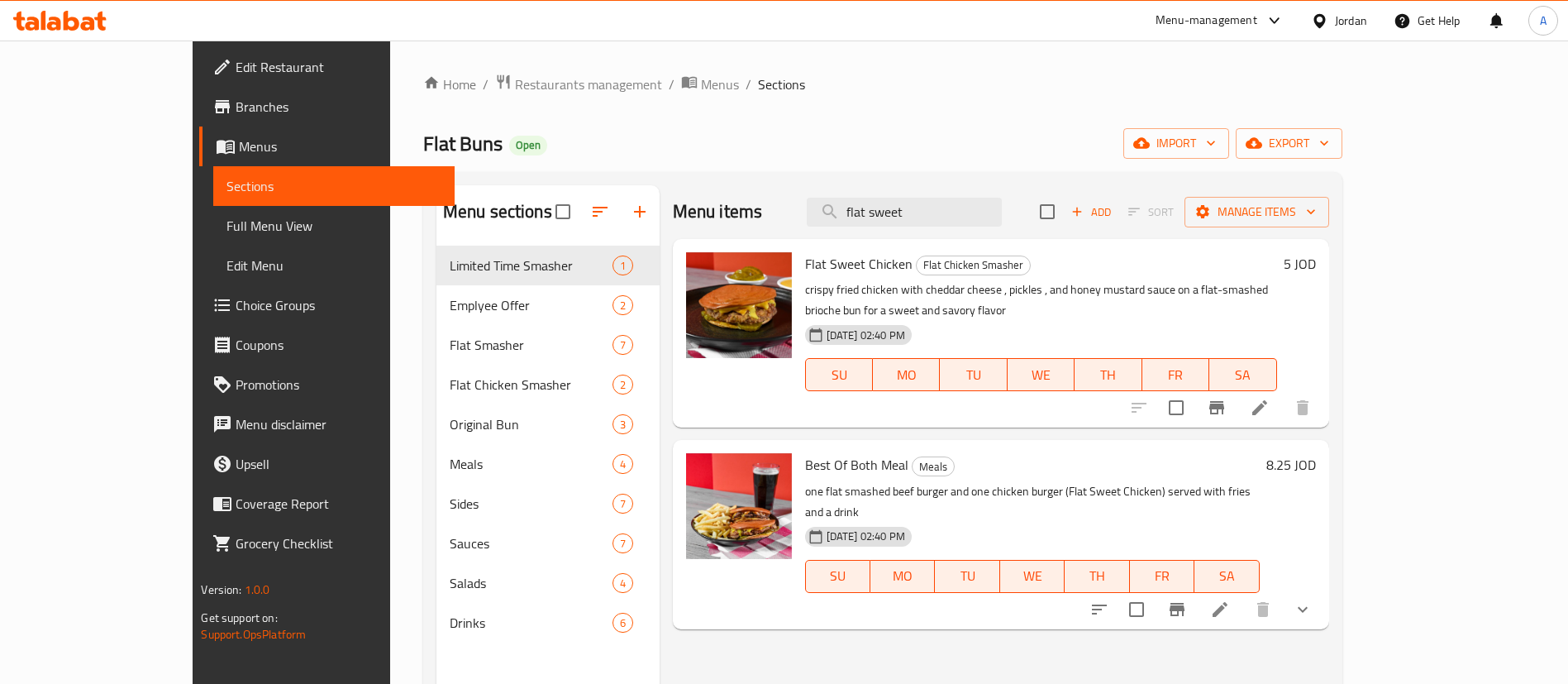 type on "flat sweet" 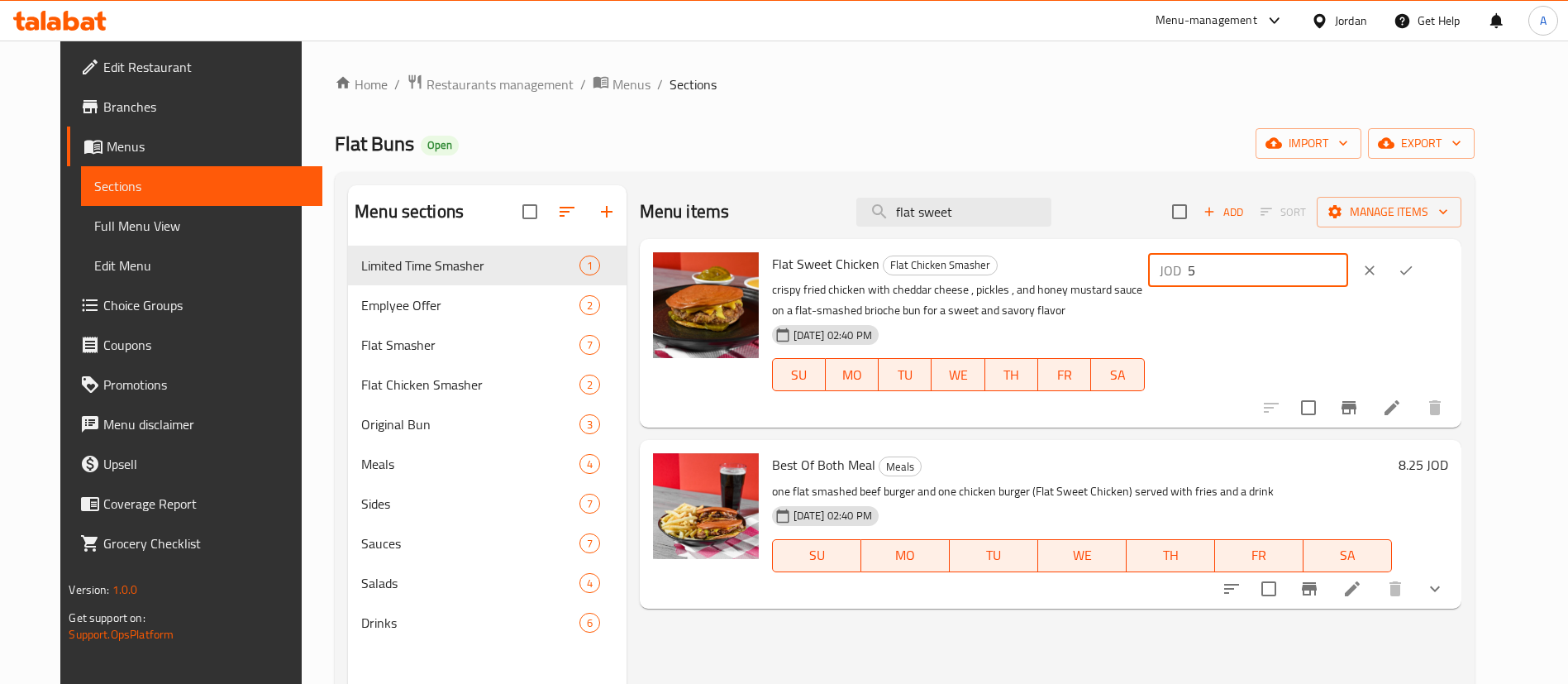 click on "5" at bounding box center (1268, 270) 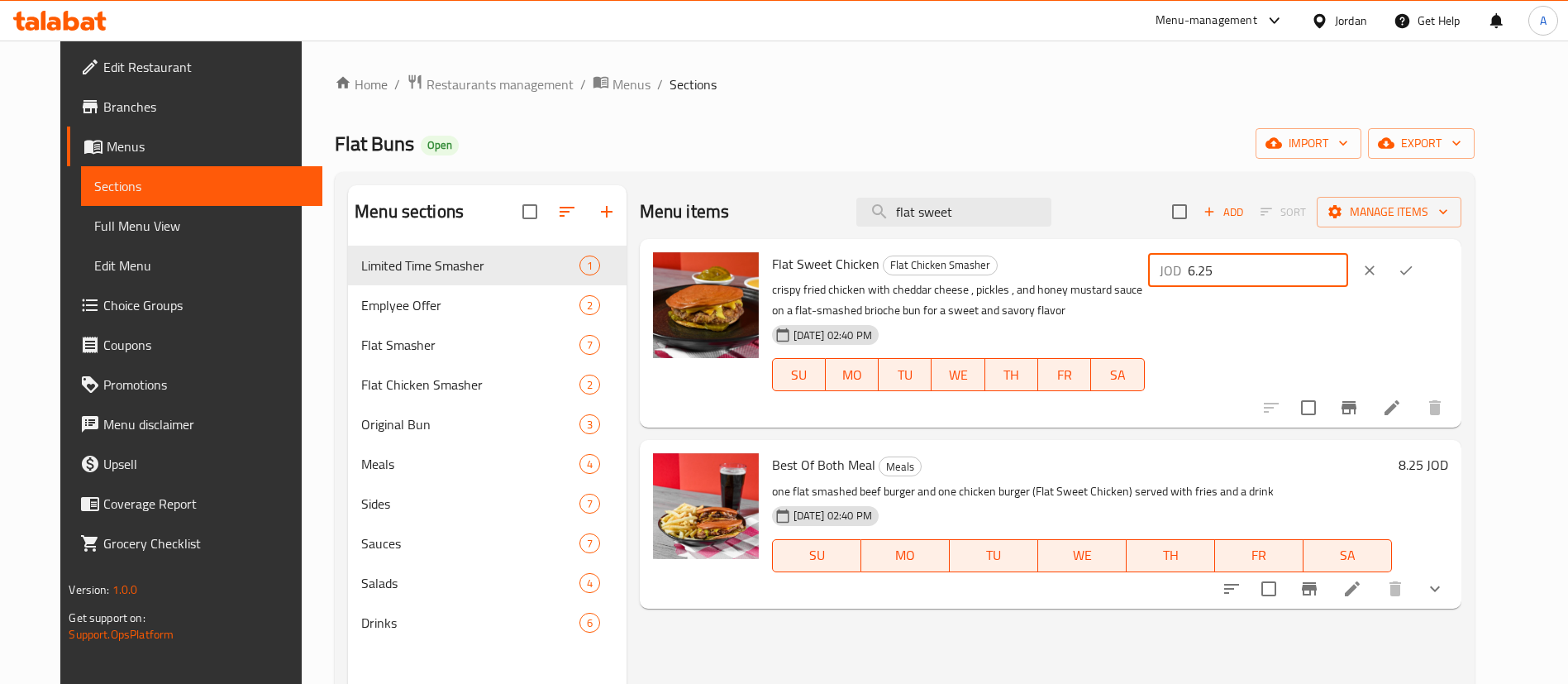 type on "6.25" 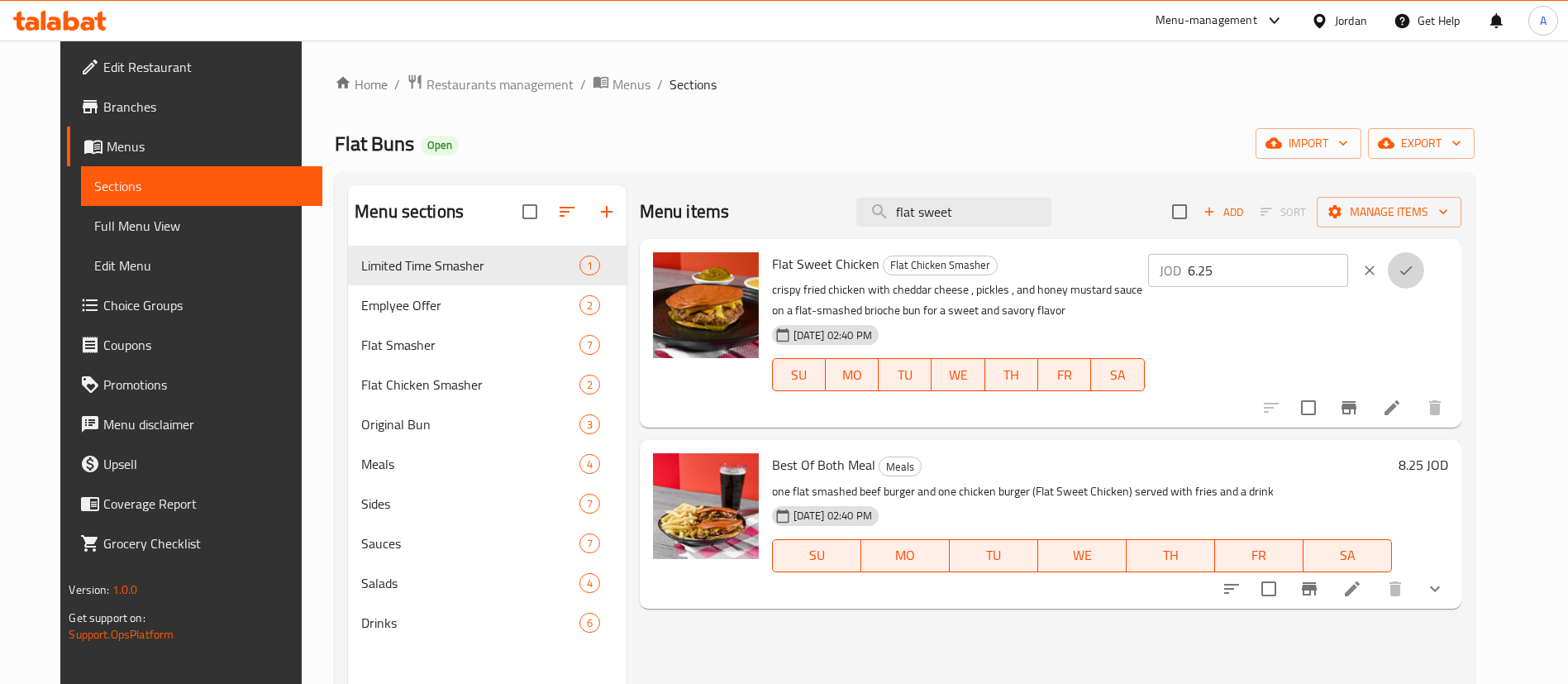 click 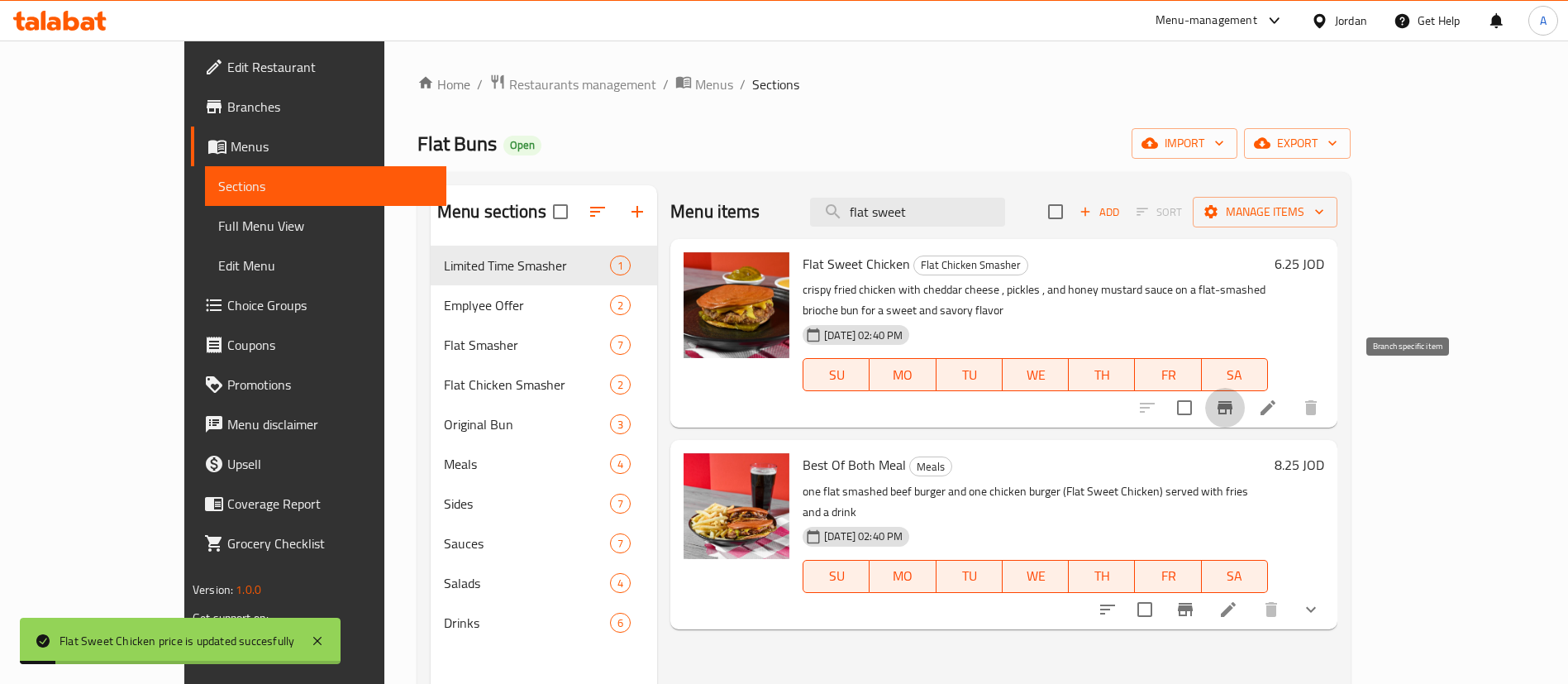 click 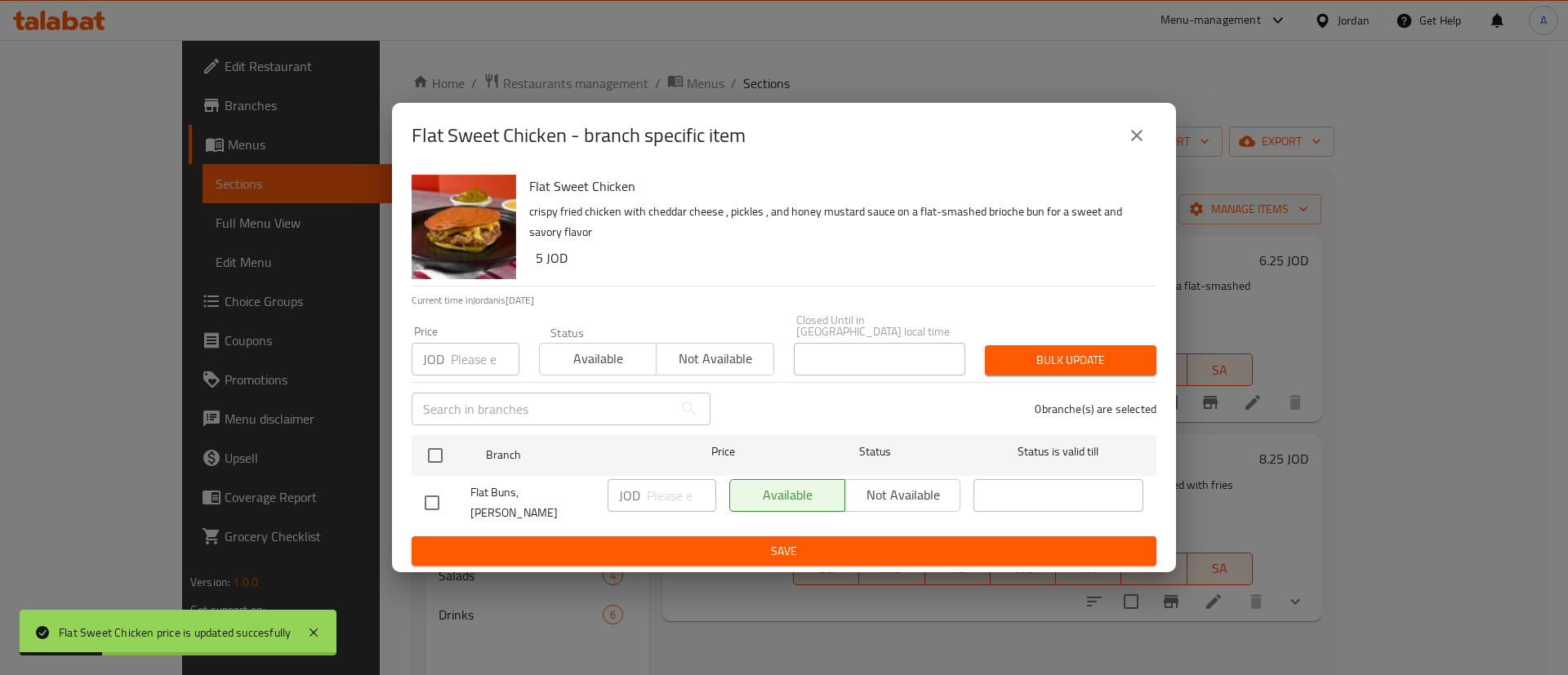 click 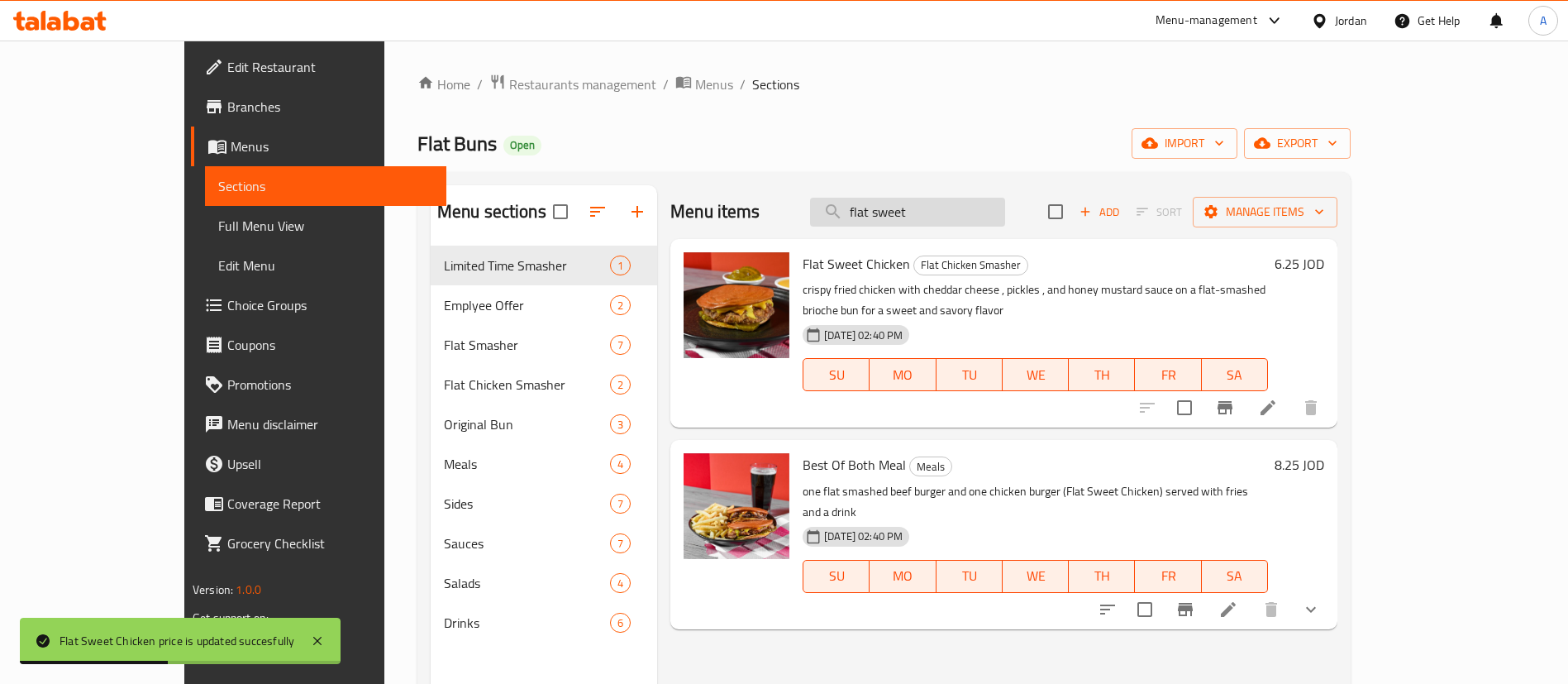 click on "Menu items flat sweet Add Sort Manage items" at bounding box center (1003, 212) 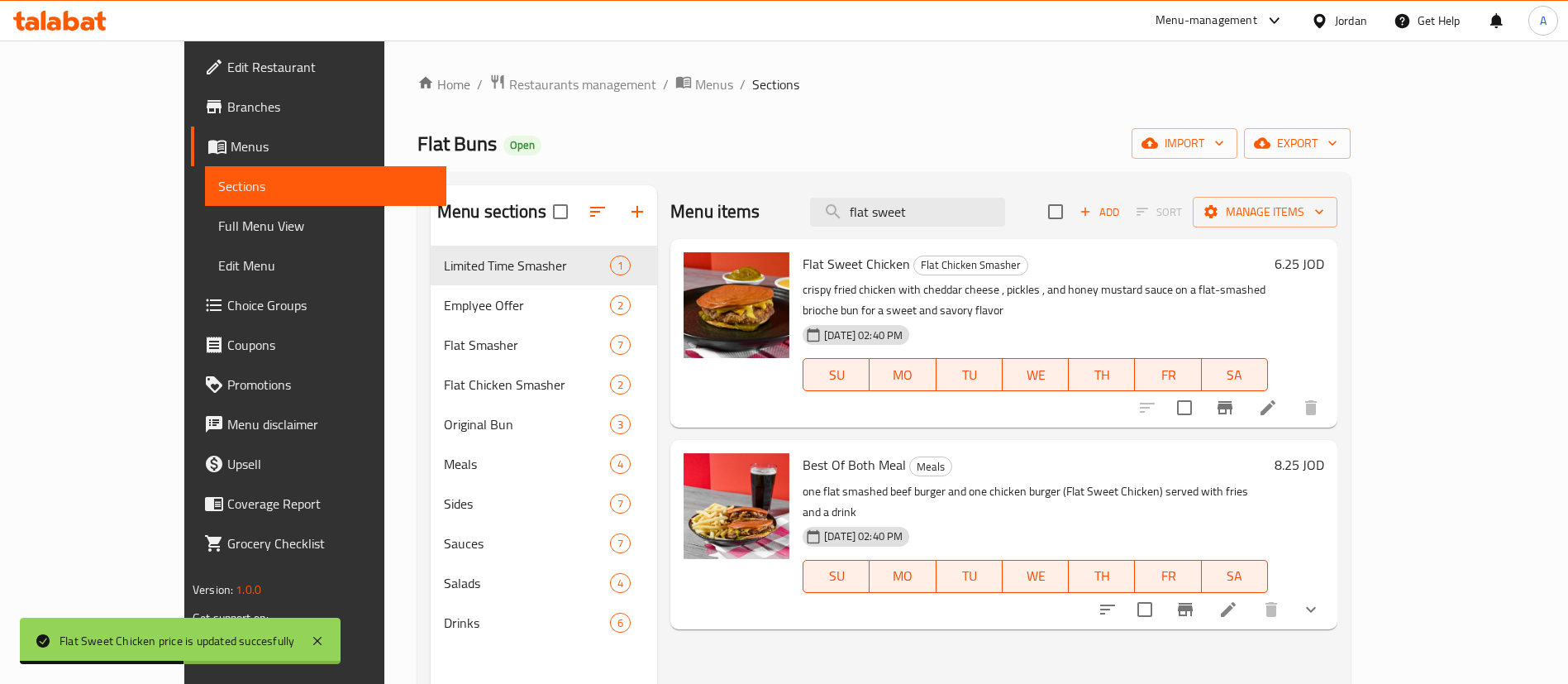drag, startPoint x: 1011, startPoint y: 218, endPoint x: 827, endPoint y: 232, distance: 184.53184 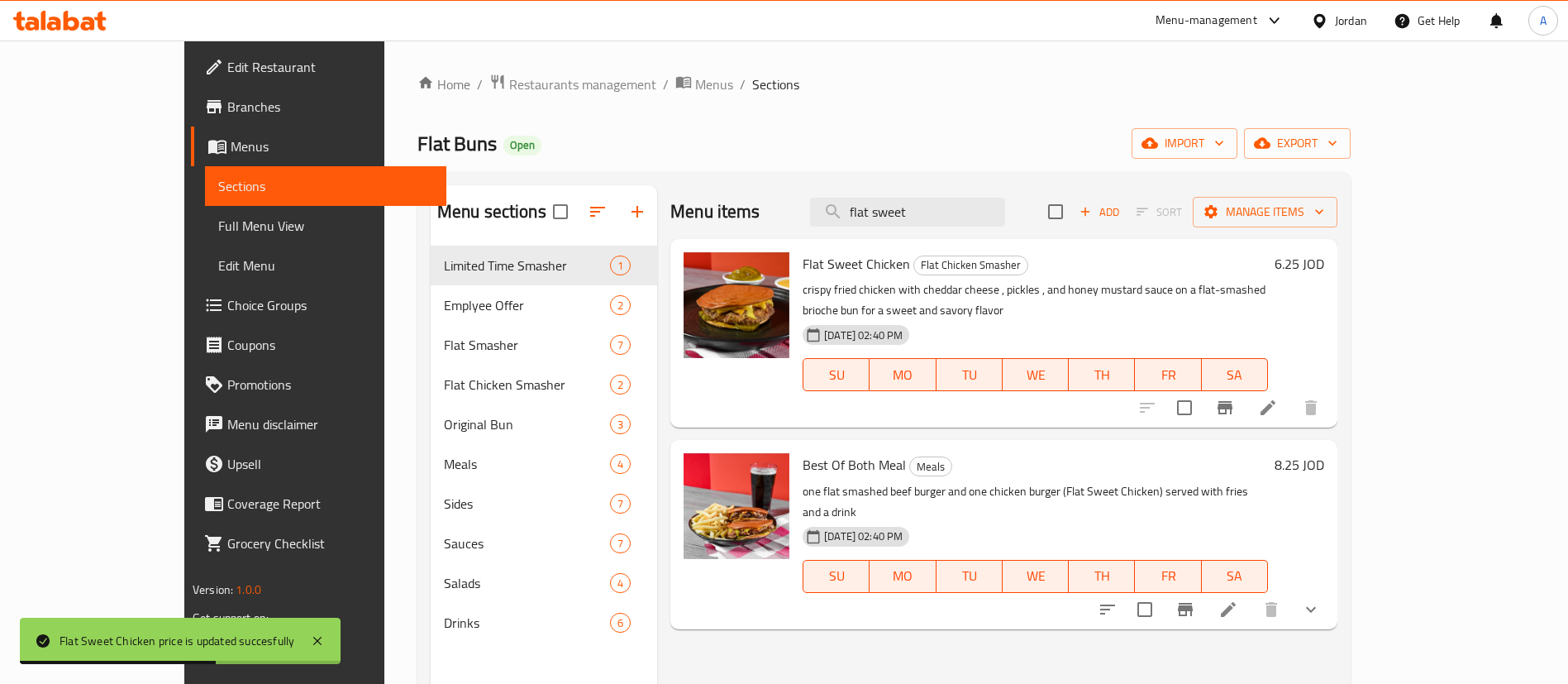 type on "flat s" 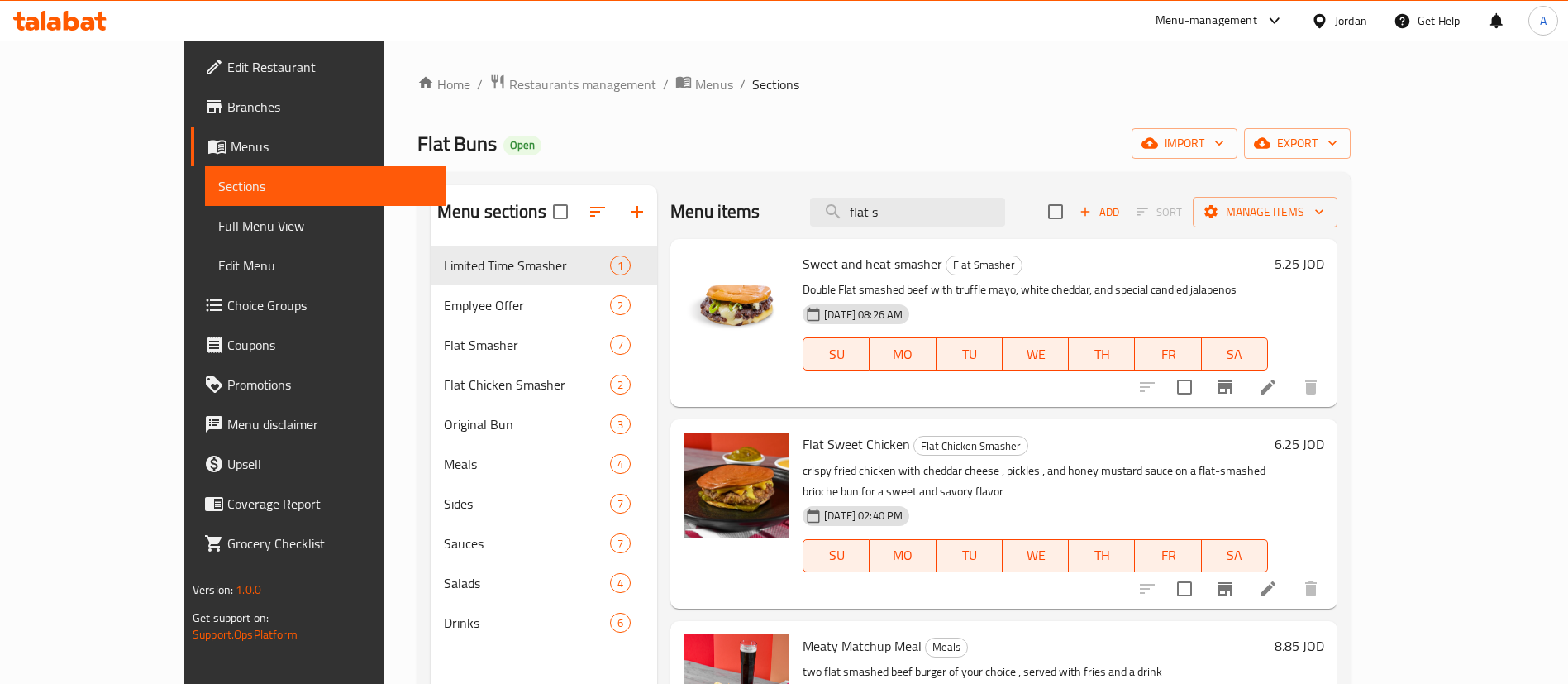 drag, startPoint x: 1018, startPoint y: 218, endPoint x: 717, endPoint y: 212, distance: 301.0598 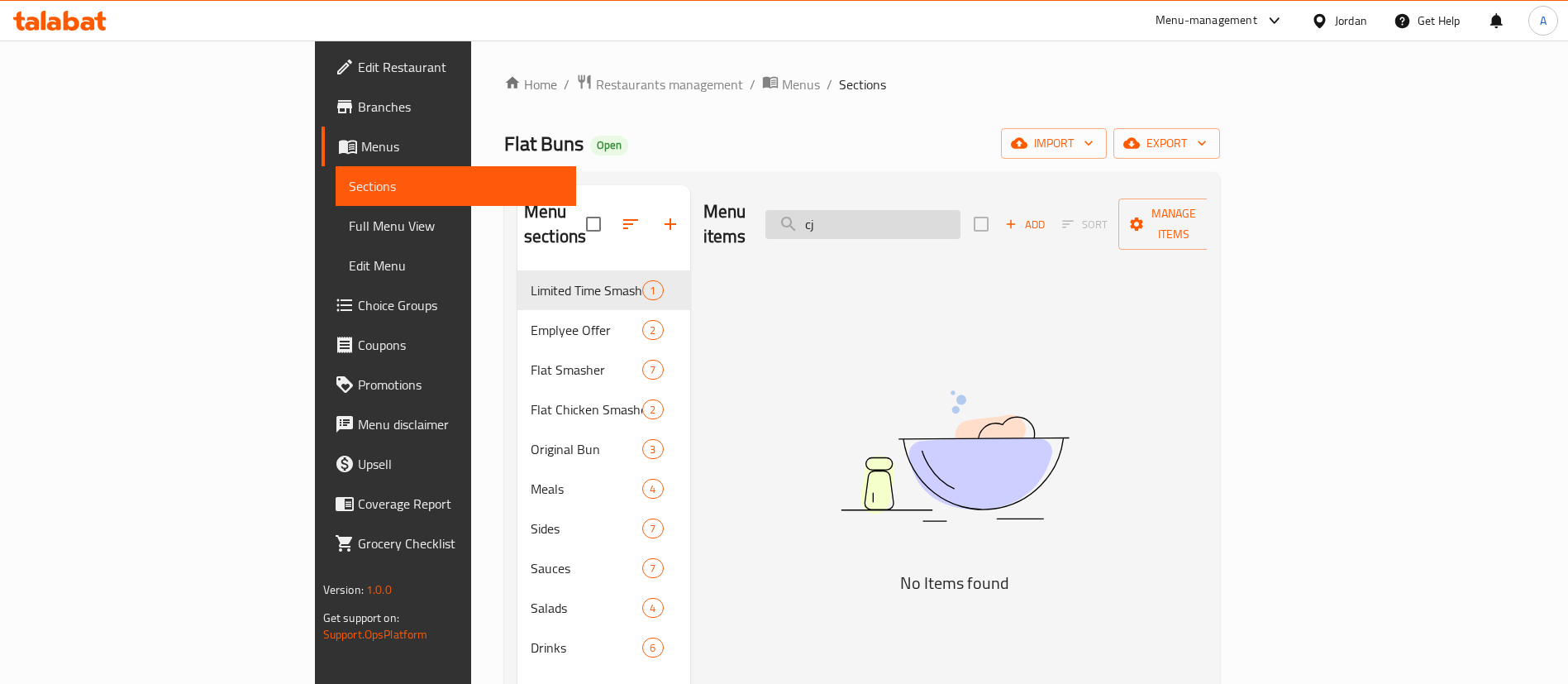 type on "c" 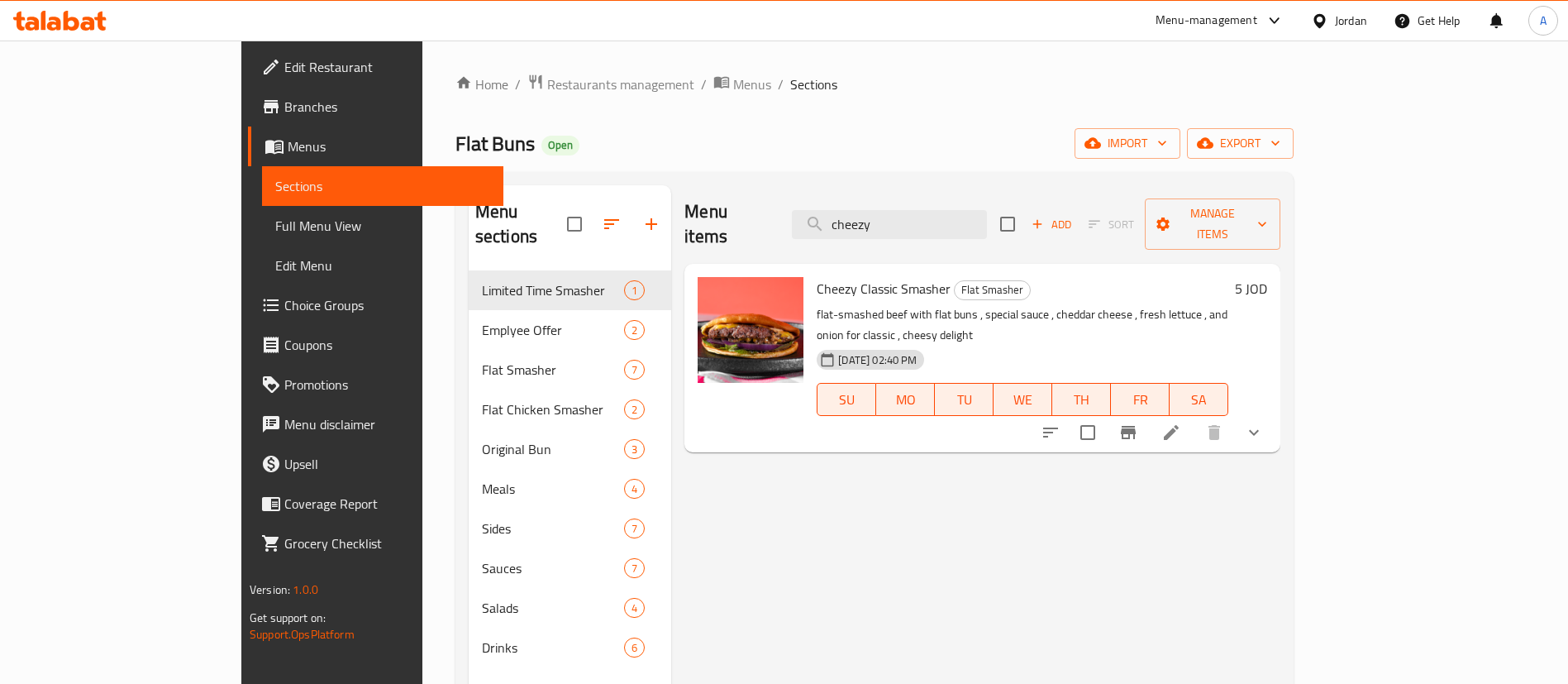 type on "cheezy" 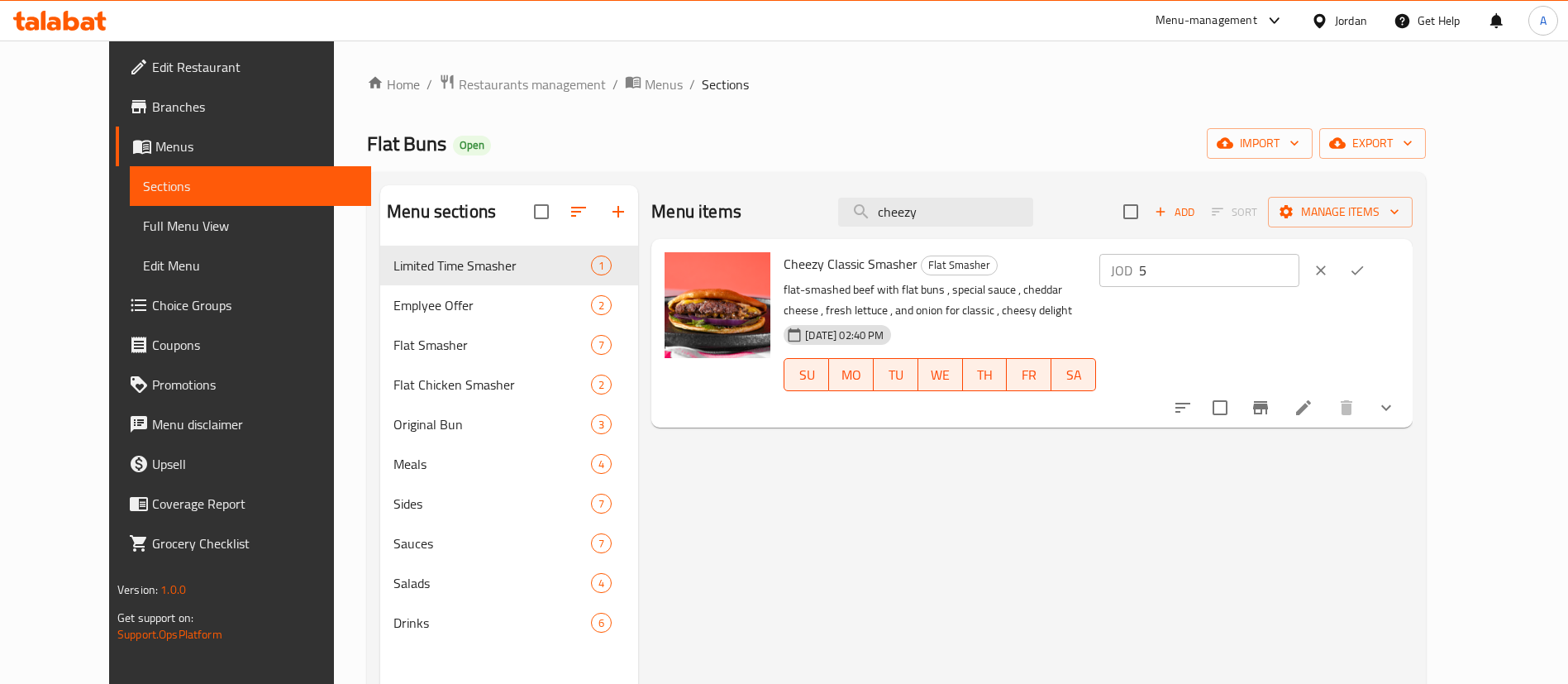 click on "Cheezy Classic Smasher   Flat Smasher flat-smashed beef with flat buns , special sauce , cheddar cheese , fresh lettuce , and onion for classic , cheesy delight 07-12-2024 02:40 PM SU MO TU WE TH FR SA JOD 5 ​" at bounding box center [1091, 333] 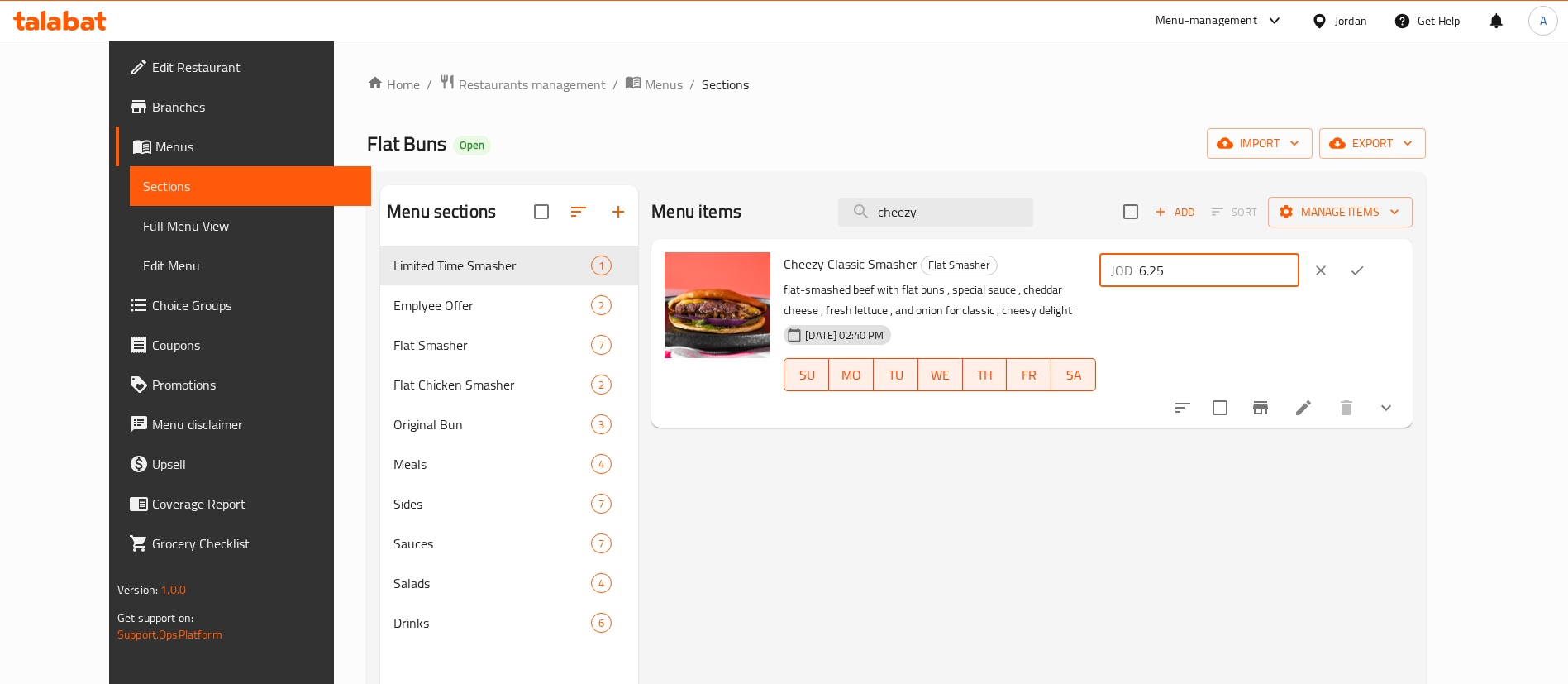 type on "6.25" 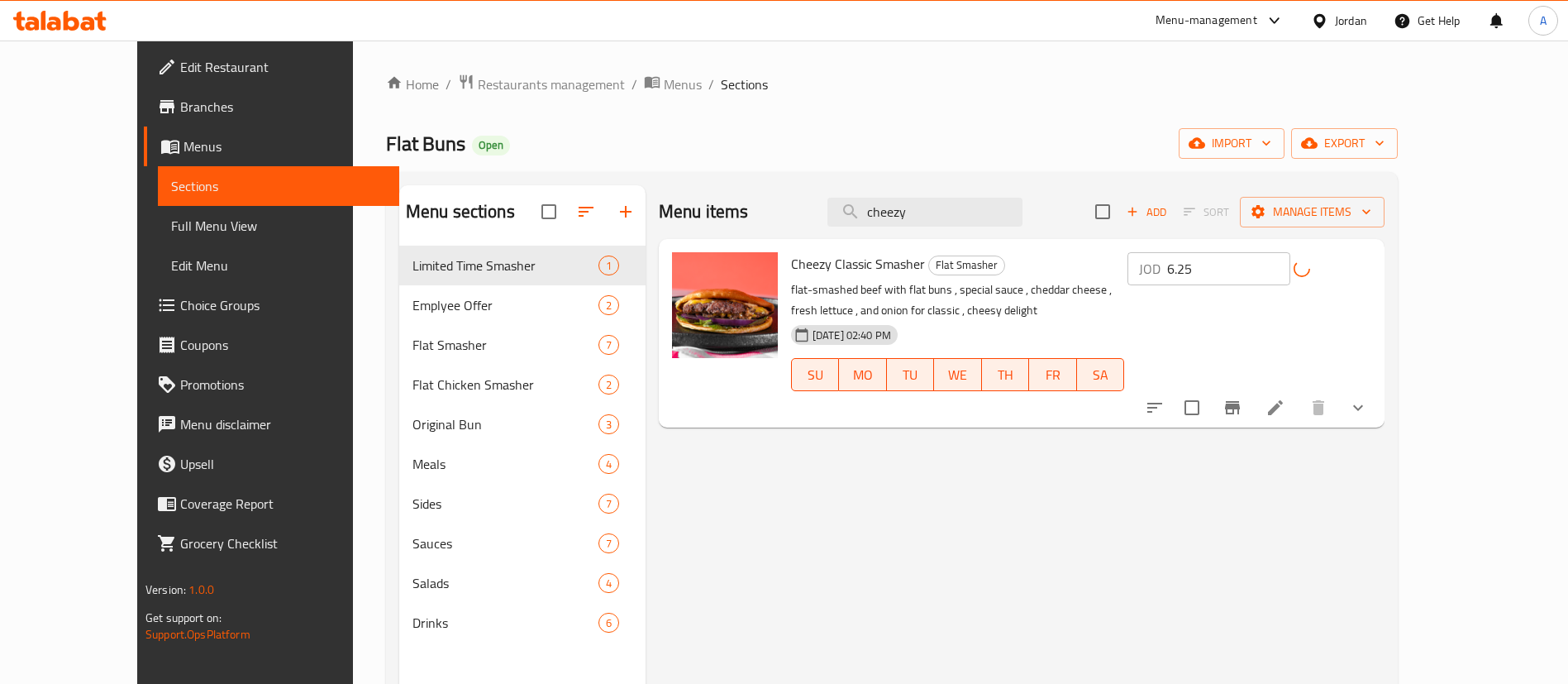 click on "Menu items cheezy Add Sort Manage items Cheezy Classic Smasher   Flat Smasher flat-smashed beef with flat buns , special sauce , cheddar cheese , fresh lettuce , and onion for classic , cheesy delight 07-12-2024 02:40 PM SU MO TU WE TH FR SA JOD 6.25 ​" at bounding box center [1015, 527] 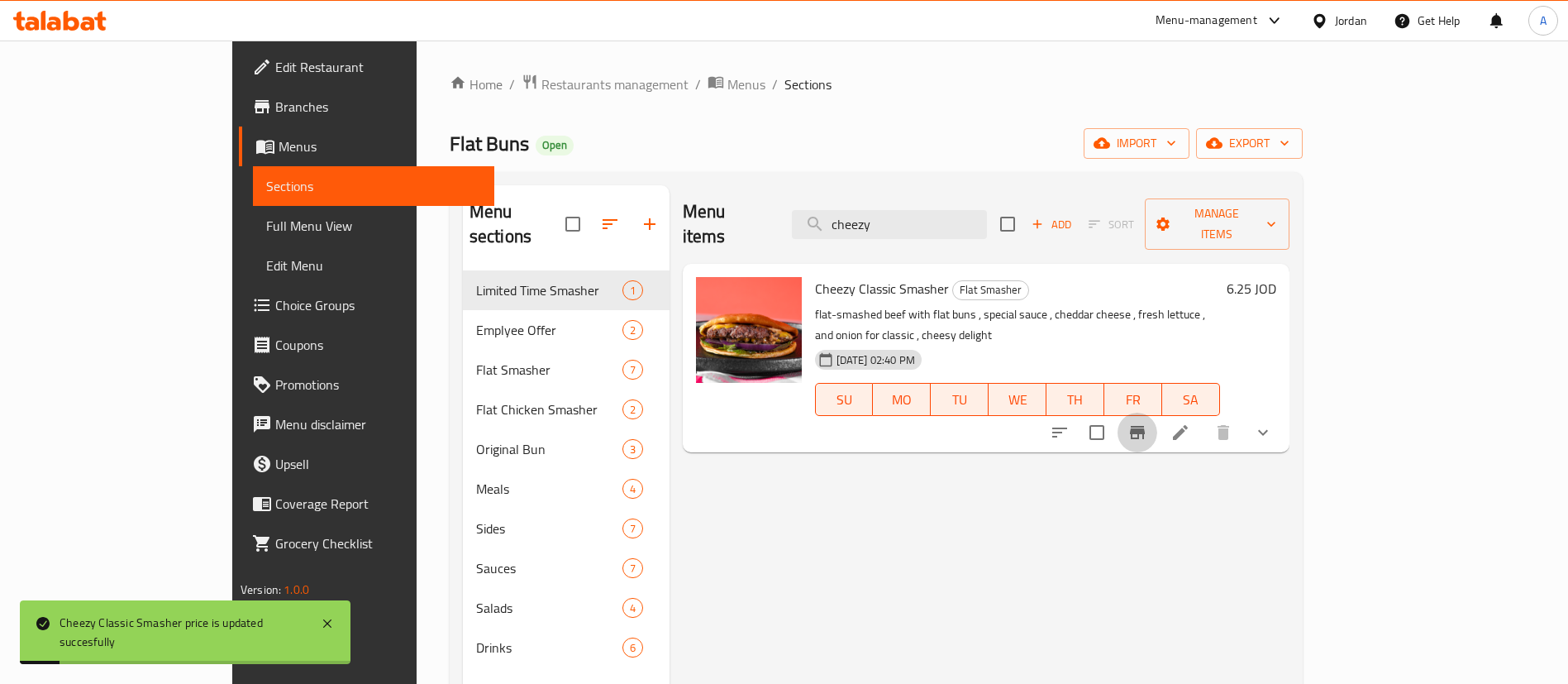 click at bounding box center (1137, 433) 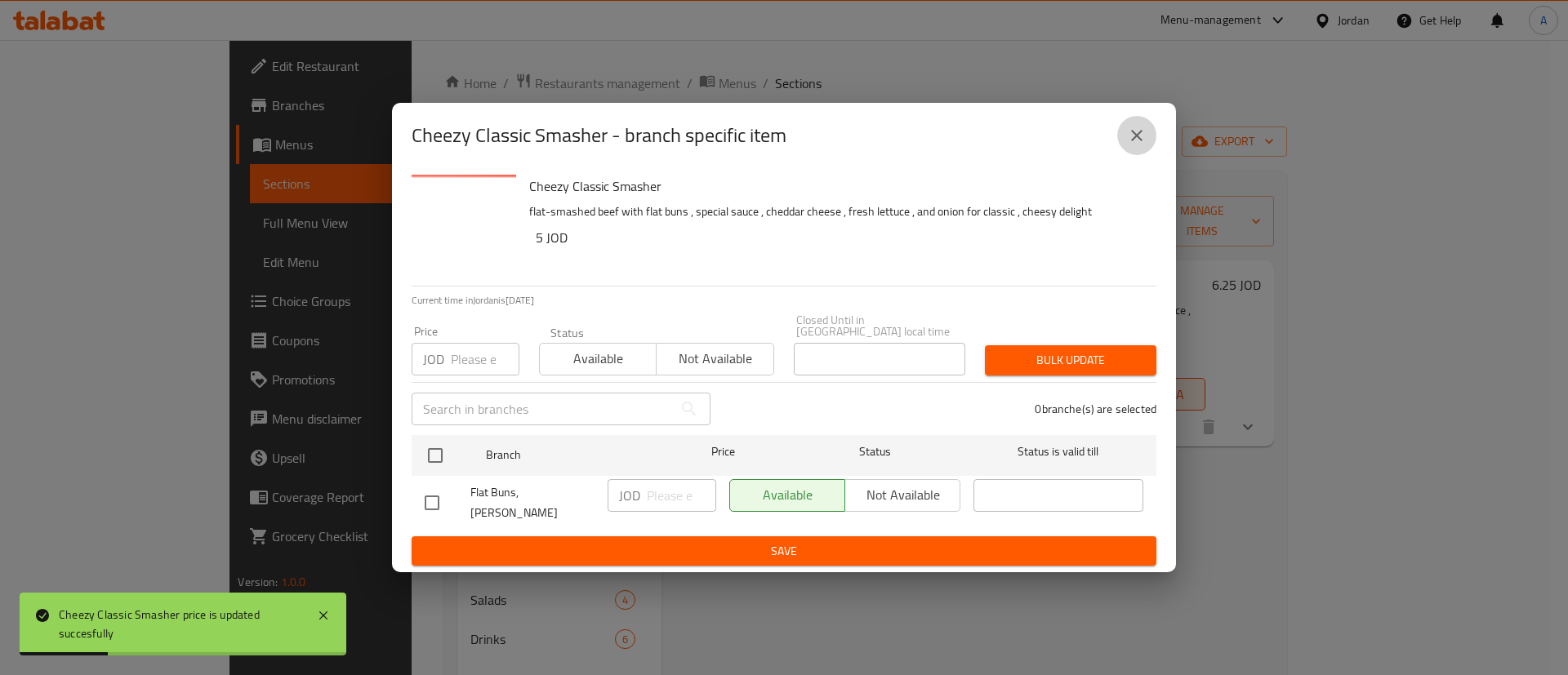 click at bounding box center (1137, 135) 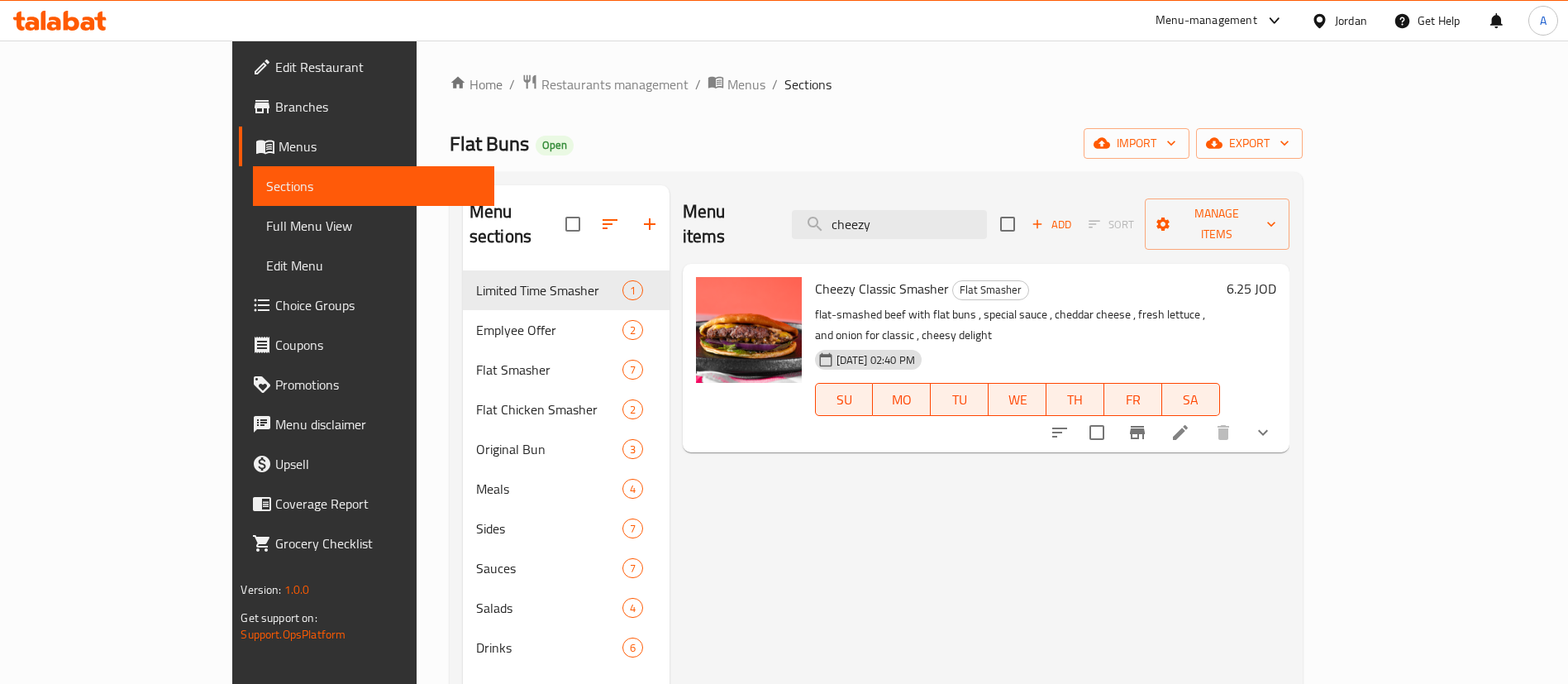 drag, startPoint x: 883, startPoint y: 199, endPoint x: 718, endPoint y: 196, distance: 165.02727 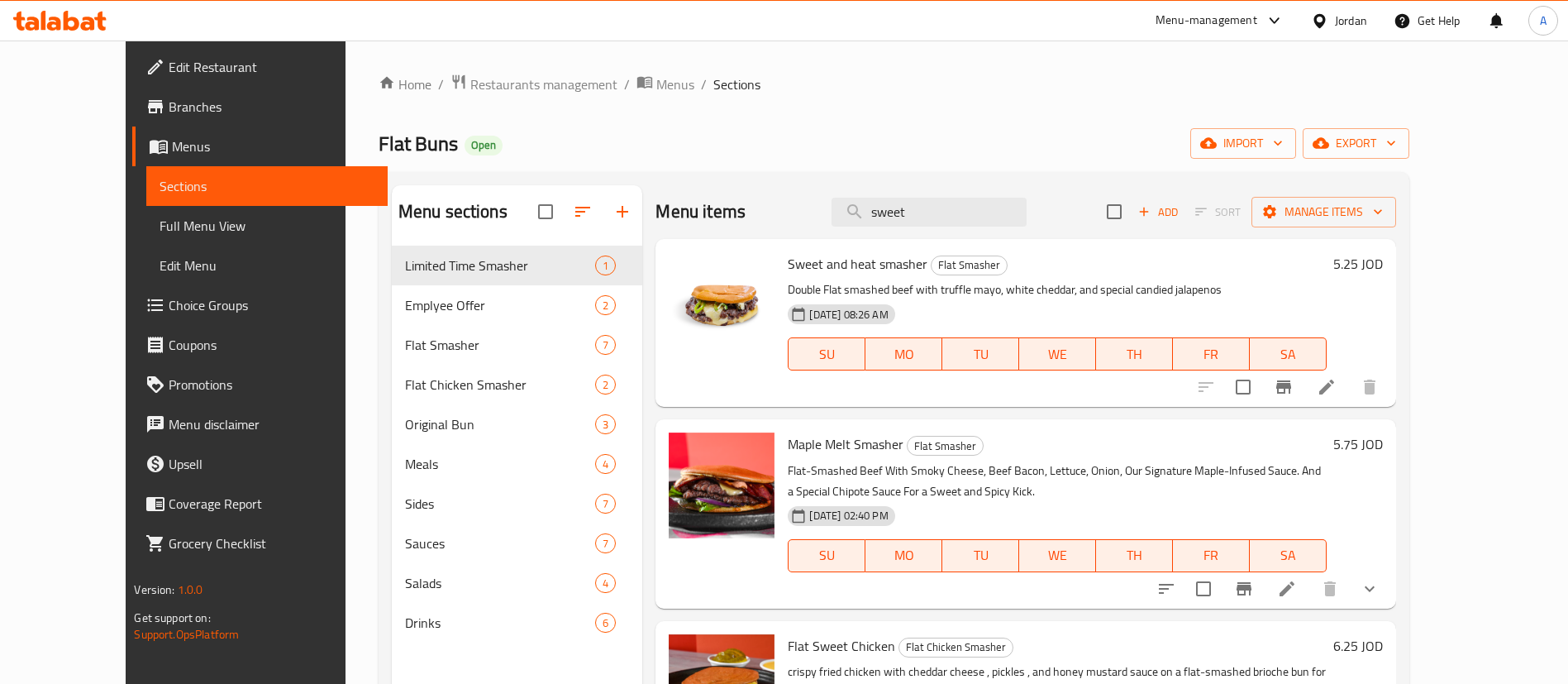 type on "sweet" 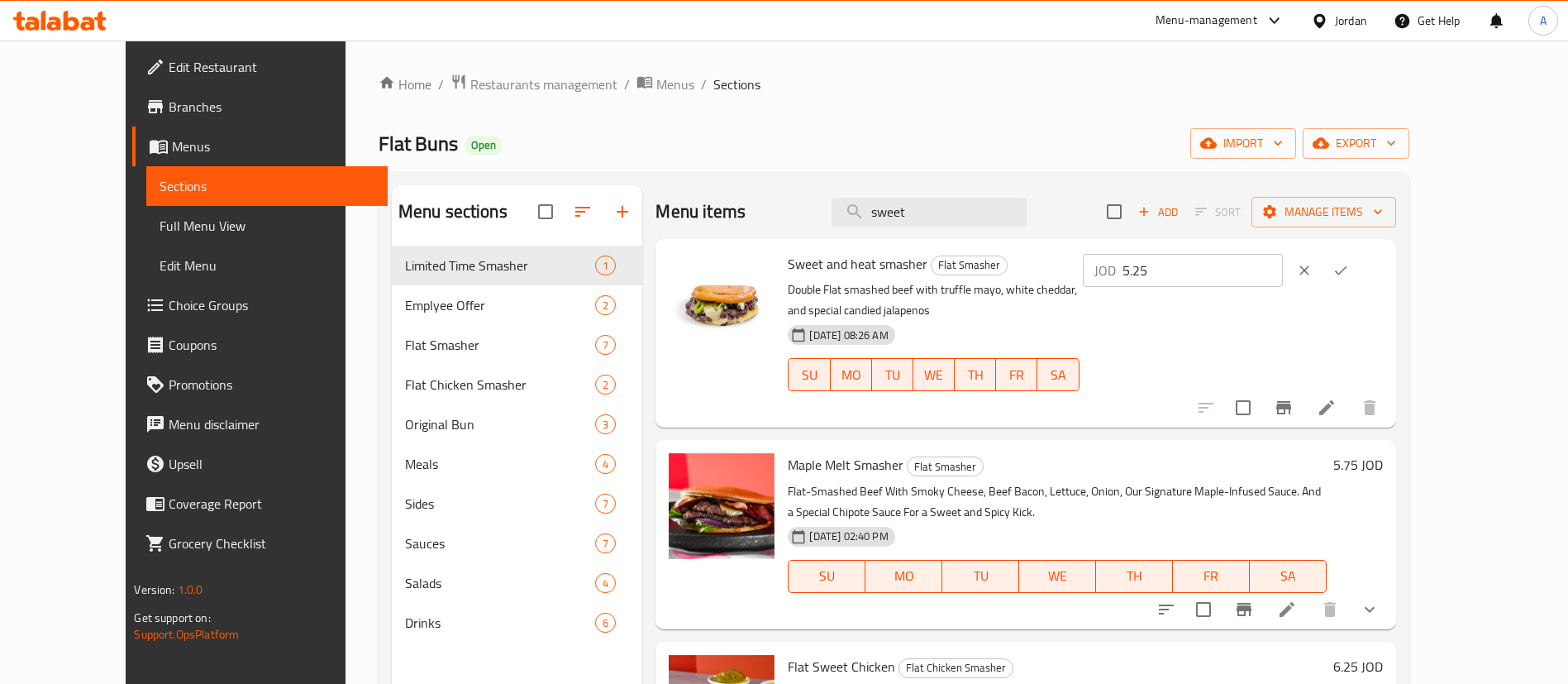 drag, startPoint x: 1339, startPoint y: 267, endPoint x: 834, endPoint y: 274, distance: 505.04851 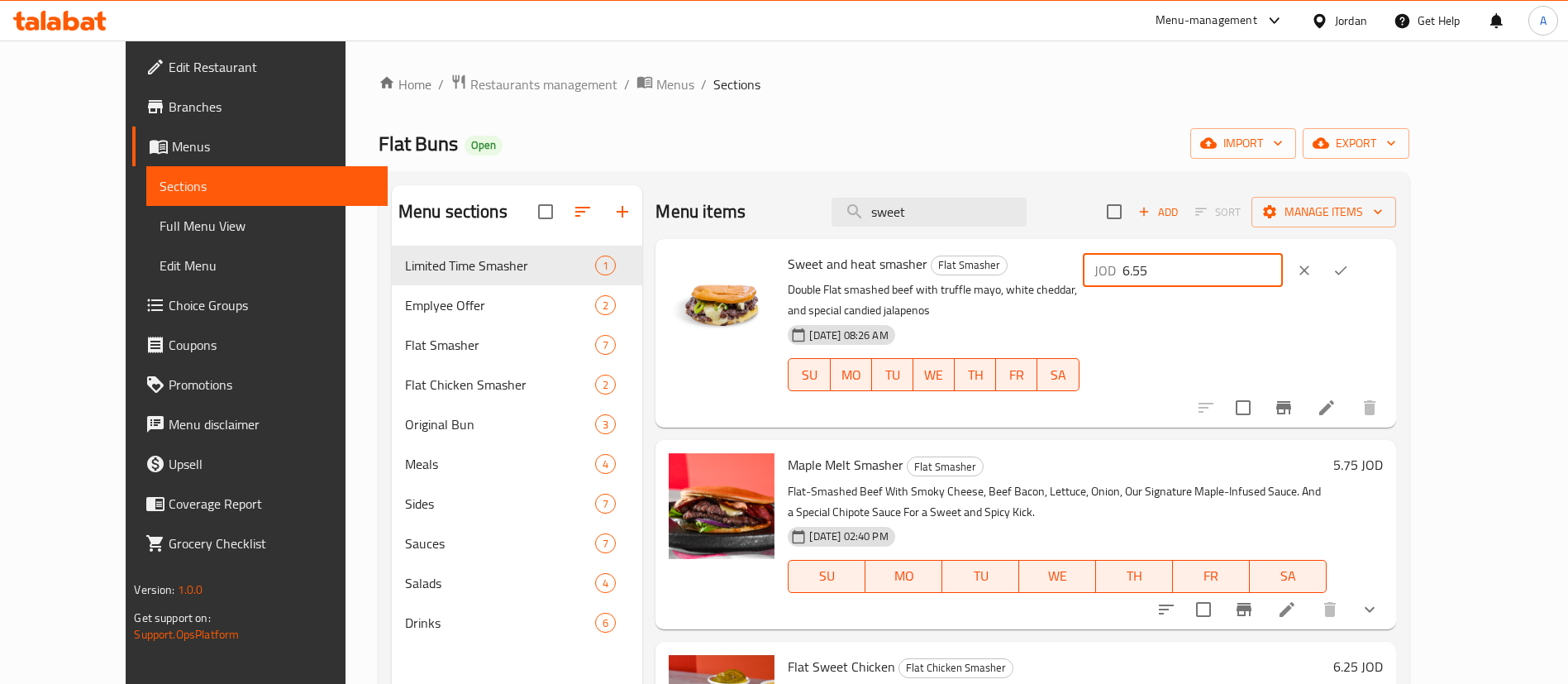 type on "6.55" 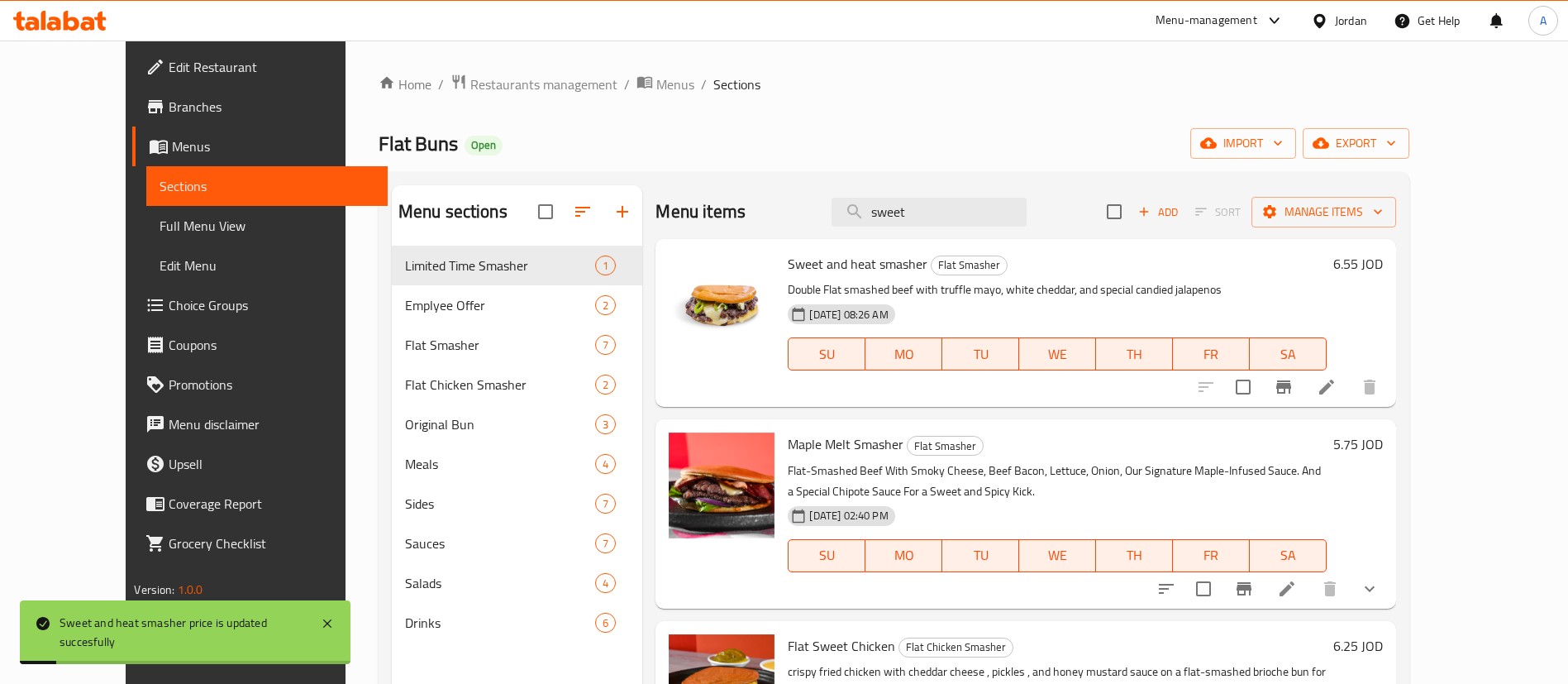 drag, startPoint x: 988, startPoint y: 206, endPoint x: 746, endPoint y: 194, distance: 242.29734 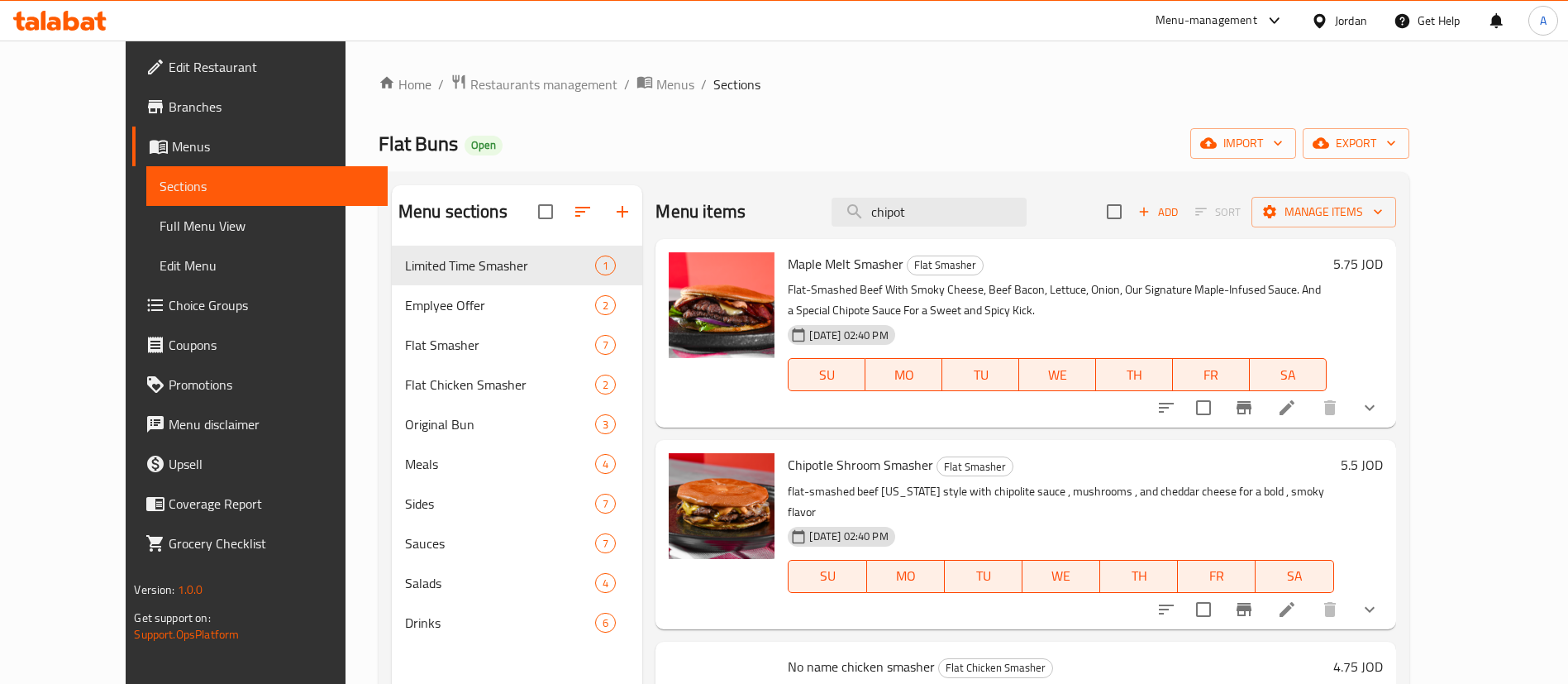 type on "chipot" 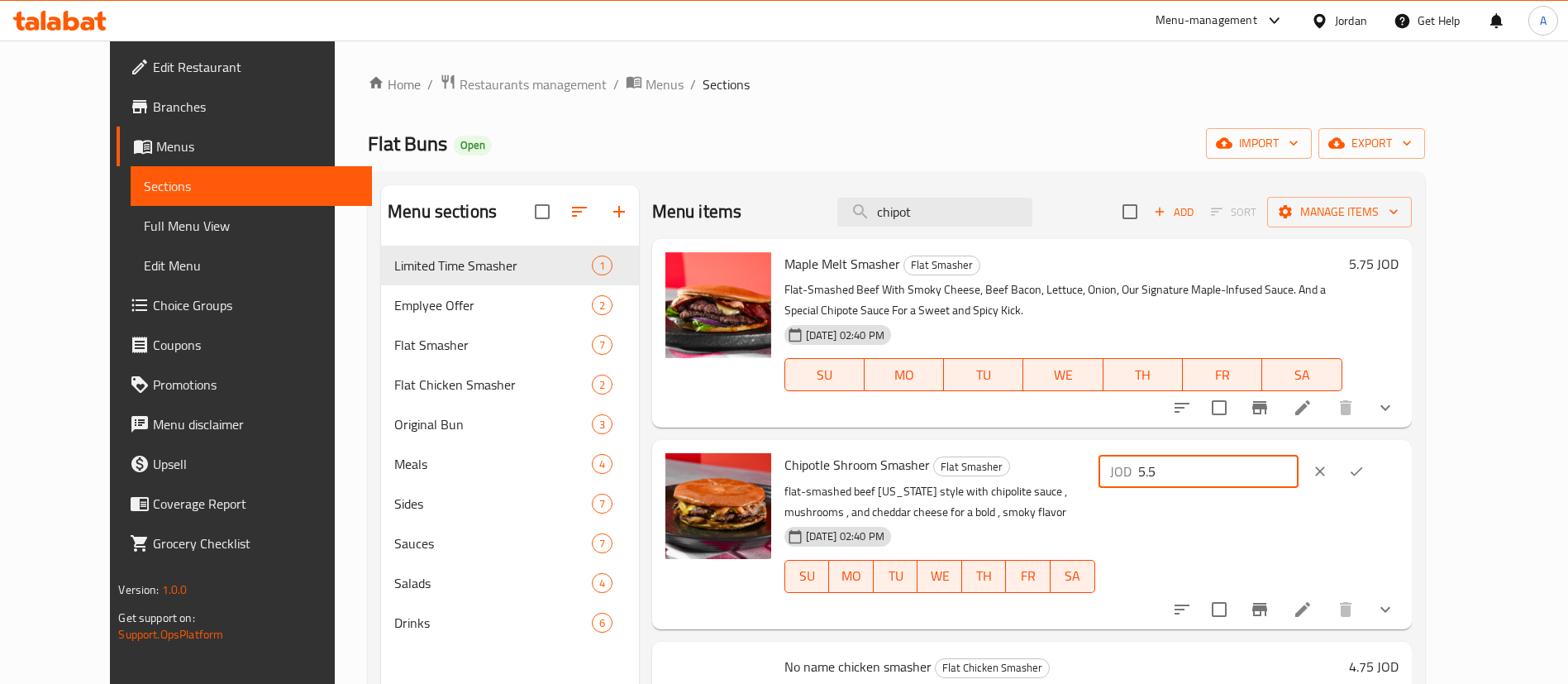 drag, startPoint x: 1327, startPoint y: 463, endPoint x: 836, endPoint y: 431, distance: 492.0417 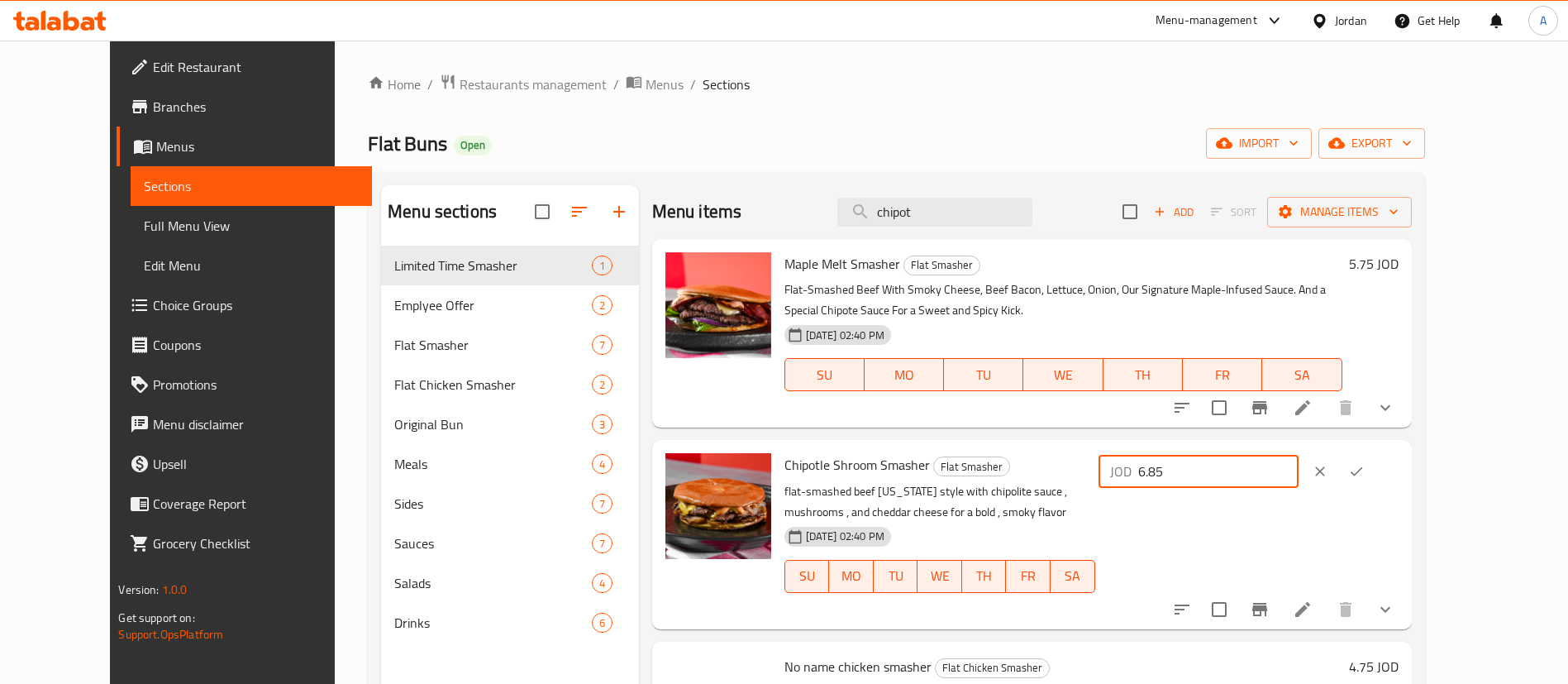 type on "6.85" 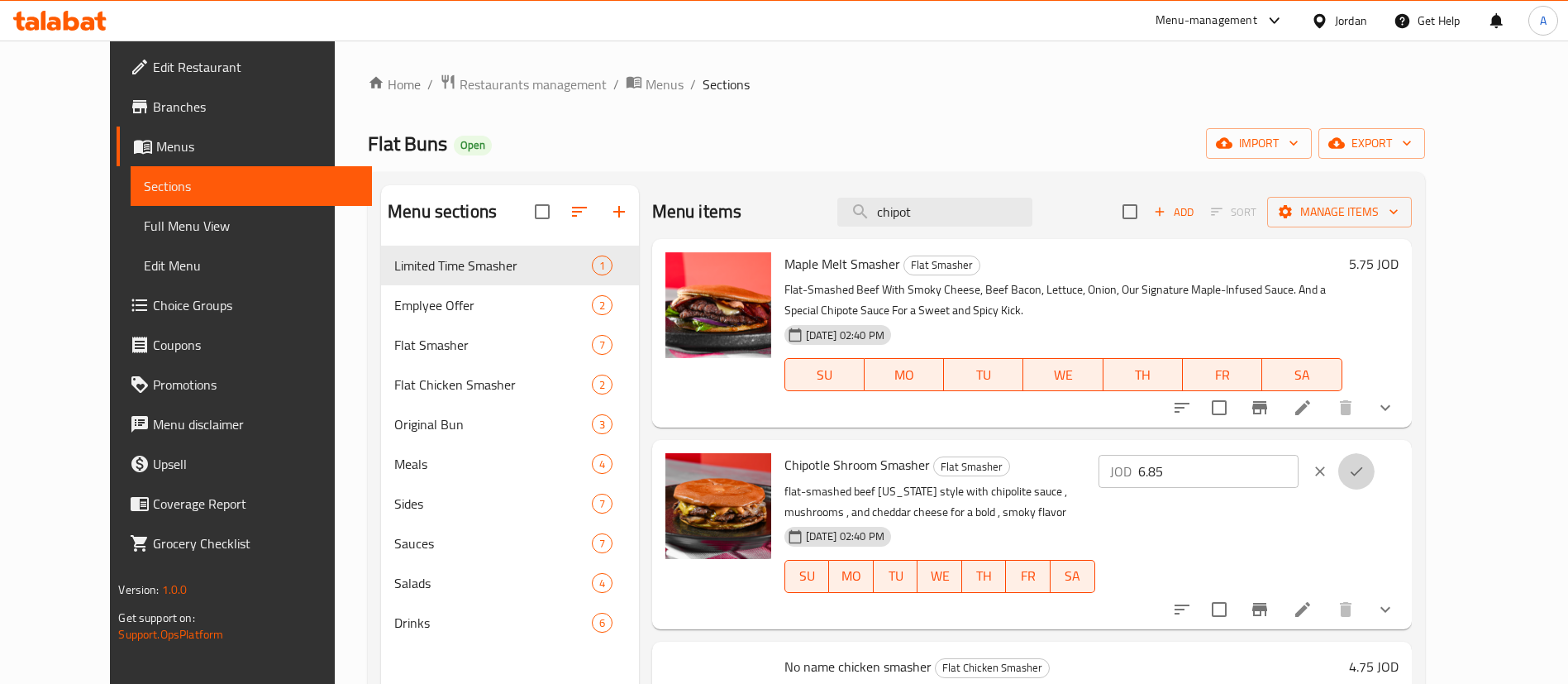 click at bounding box center (1356, 471) 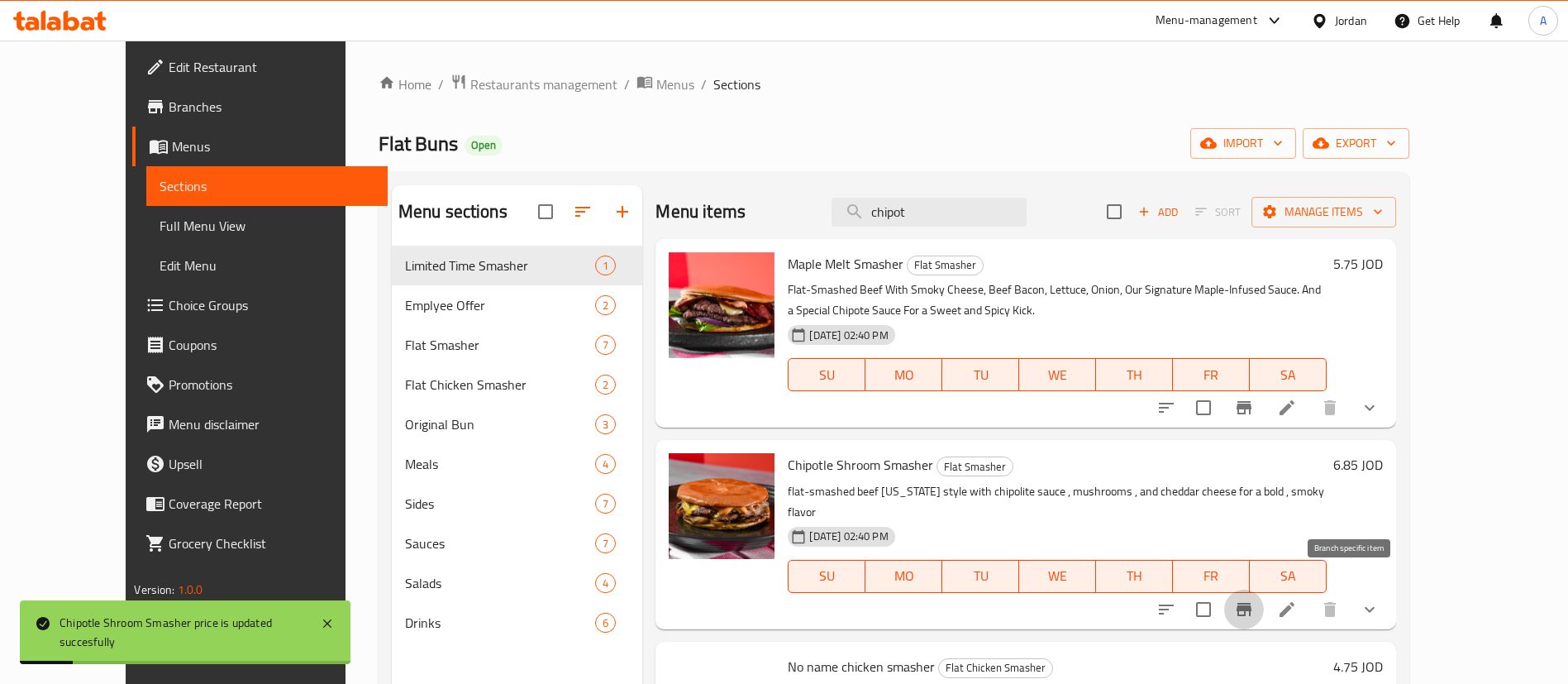 click 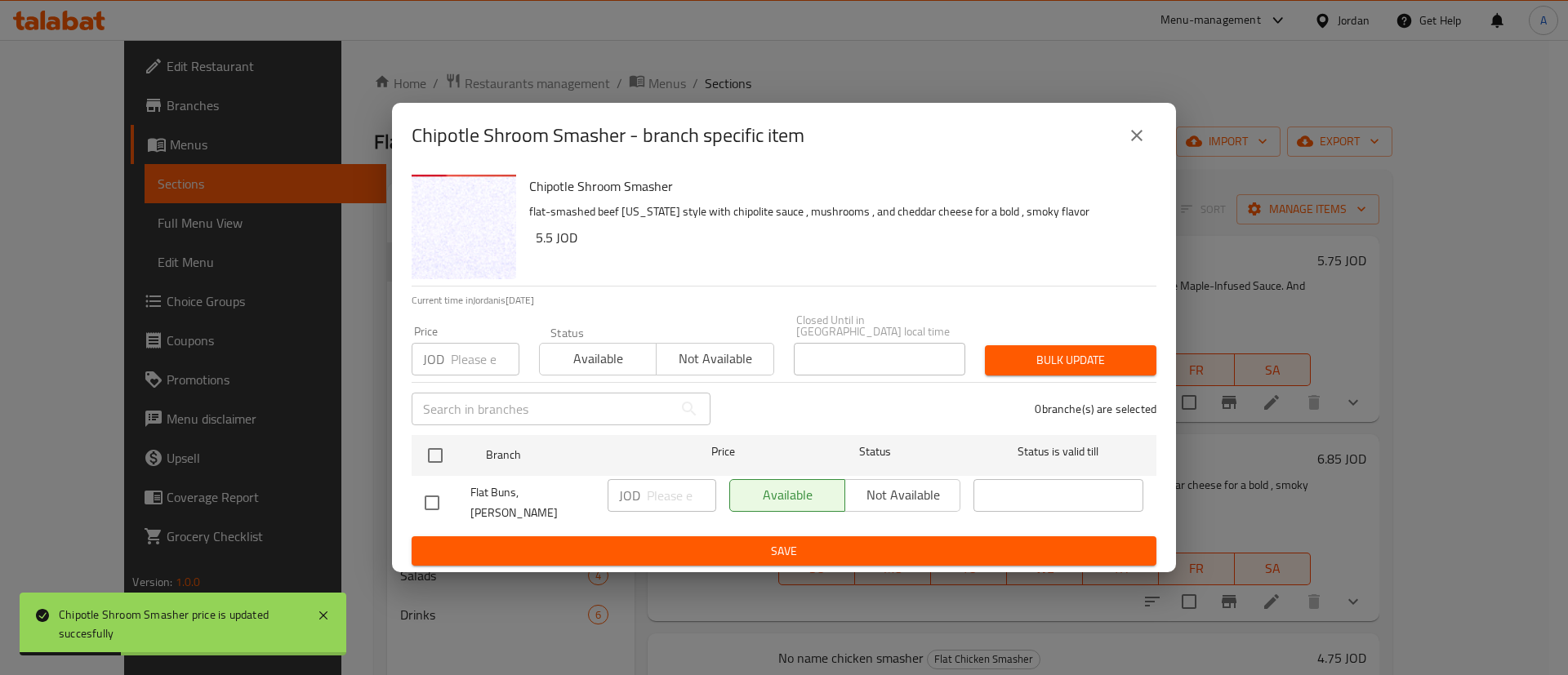 click on "Chipotle Shroom Smasher - branch specific item" at bounding box center (784, 135) 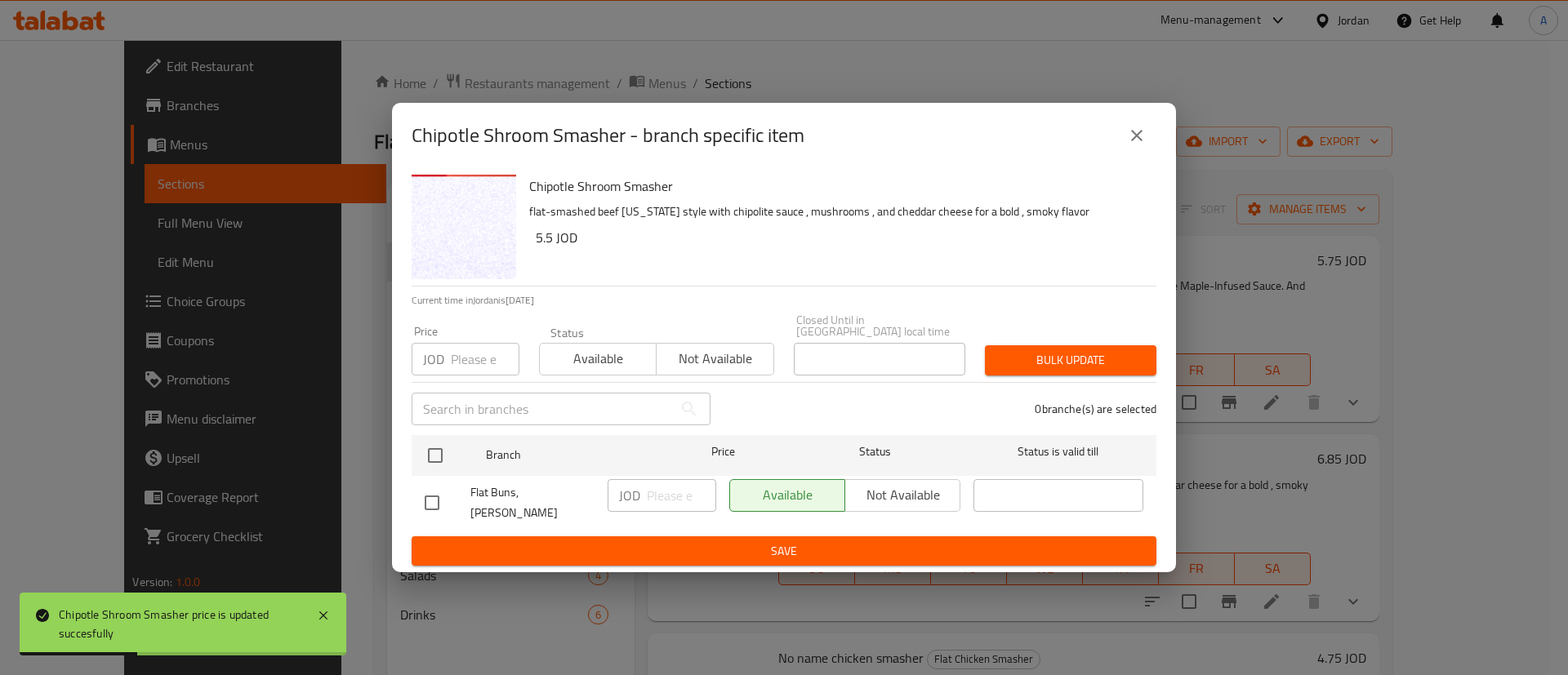 click 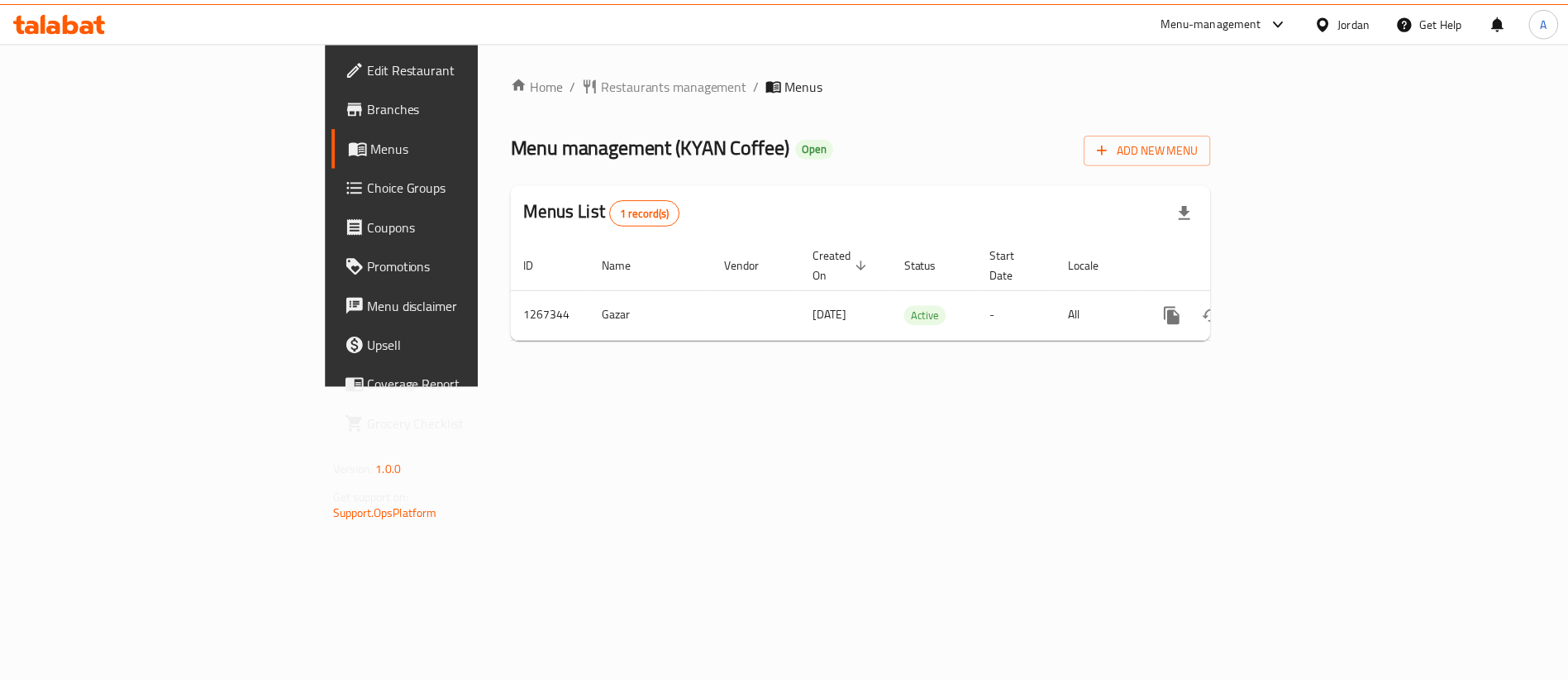 scroll, scrollTop: 0, scrollLeft: 0, axis: both 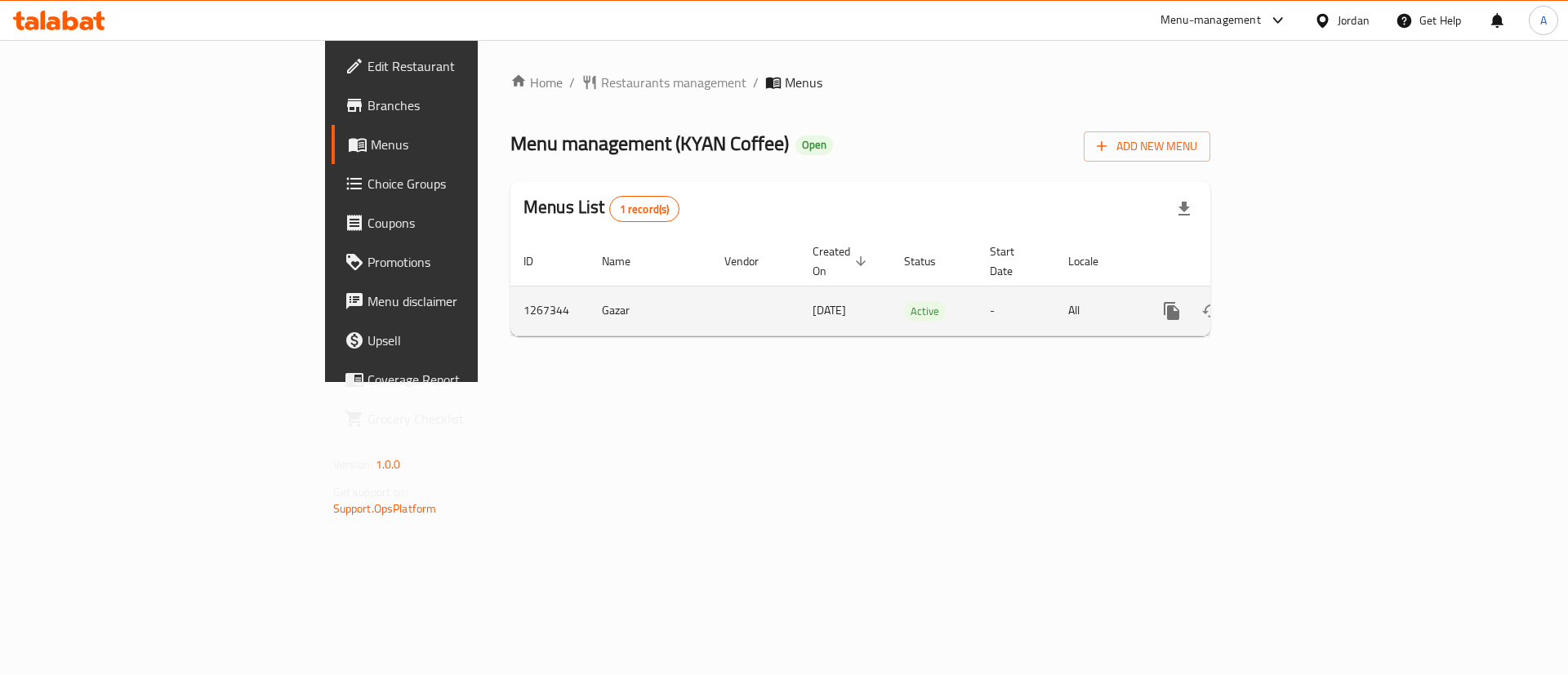 click at bounding box center (1231, 310) 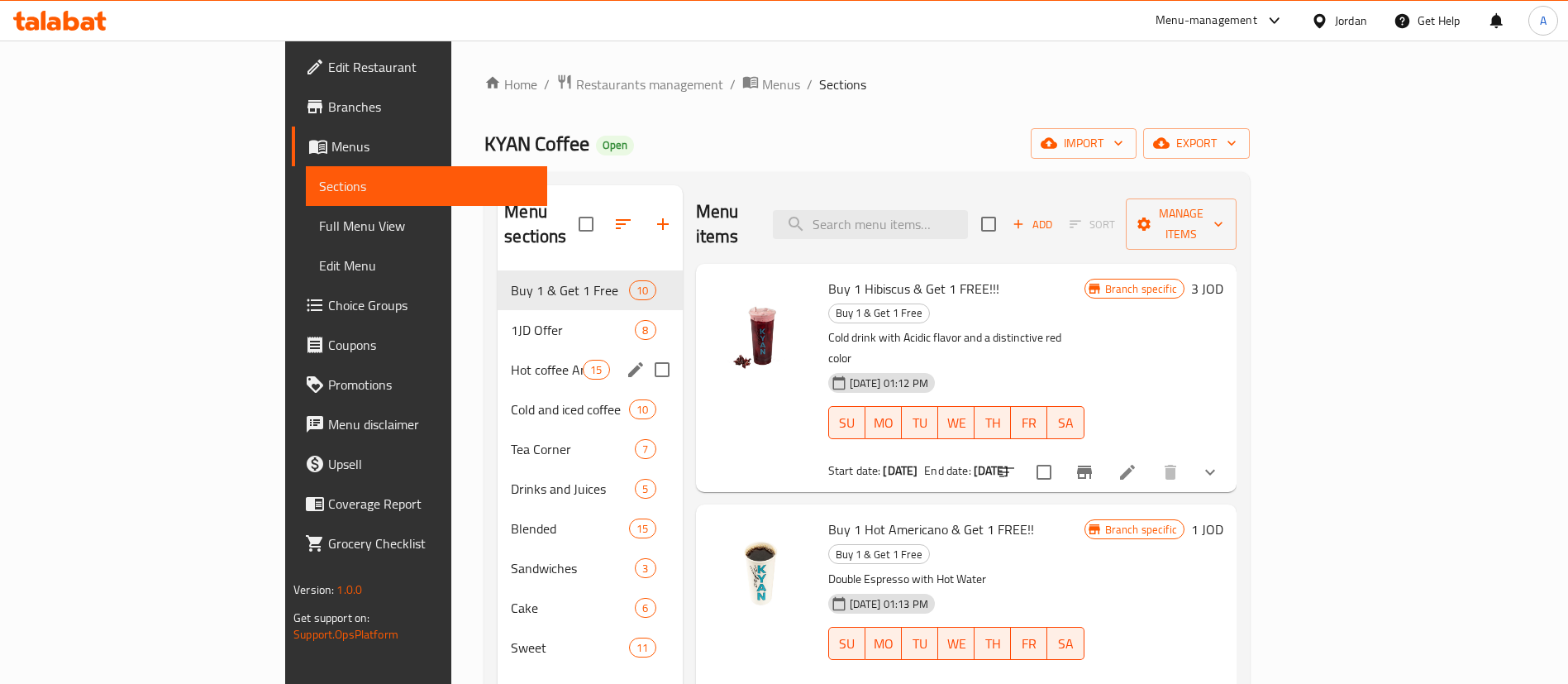 click on "1JD Offer 8" at bounding box center [589, 330] 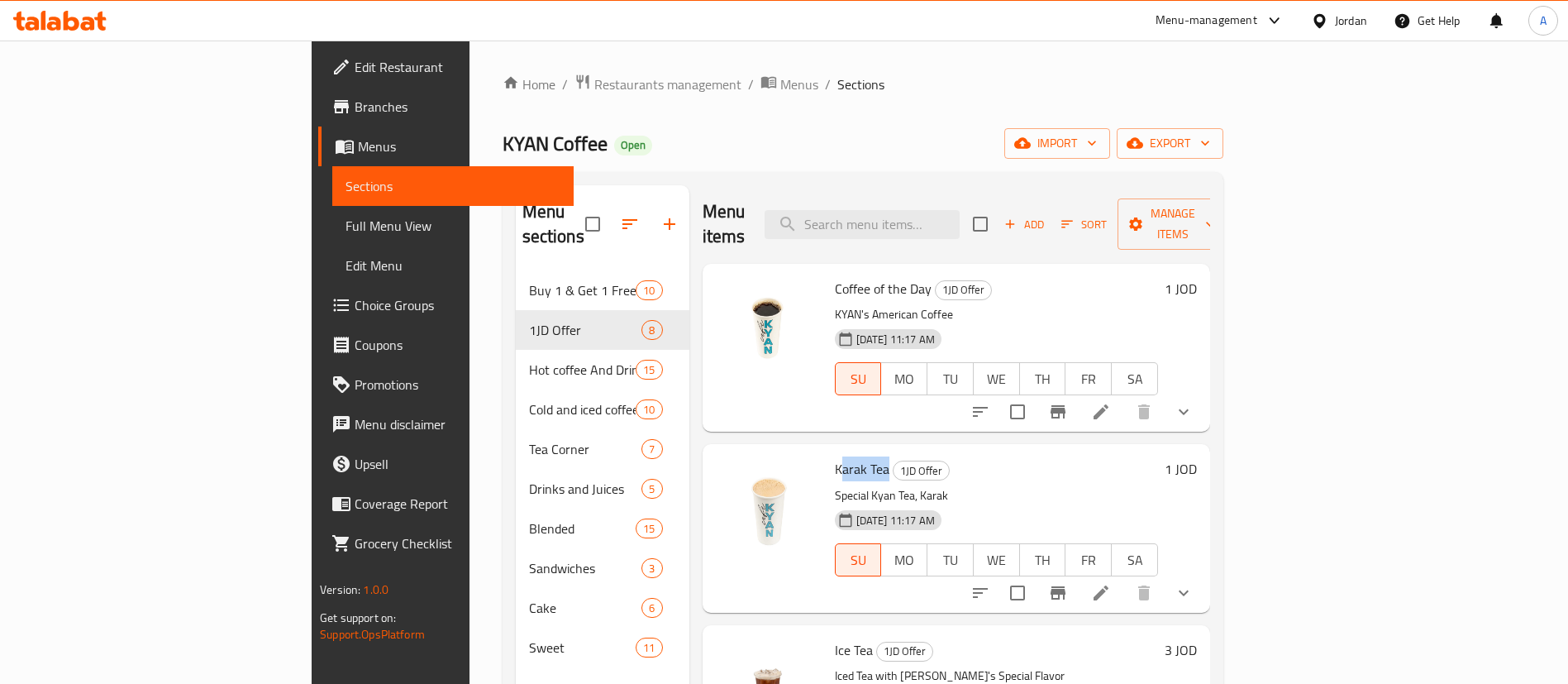 drag, startPoint x: 800, startPoint y: 442, endPoint x: 813, endPoint y: 442, distance: 13 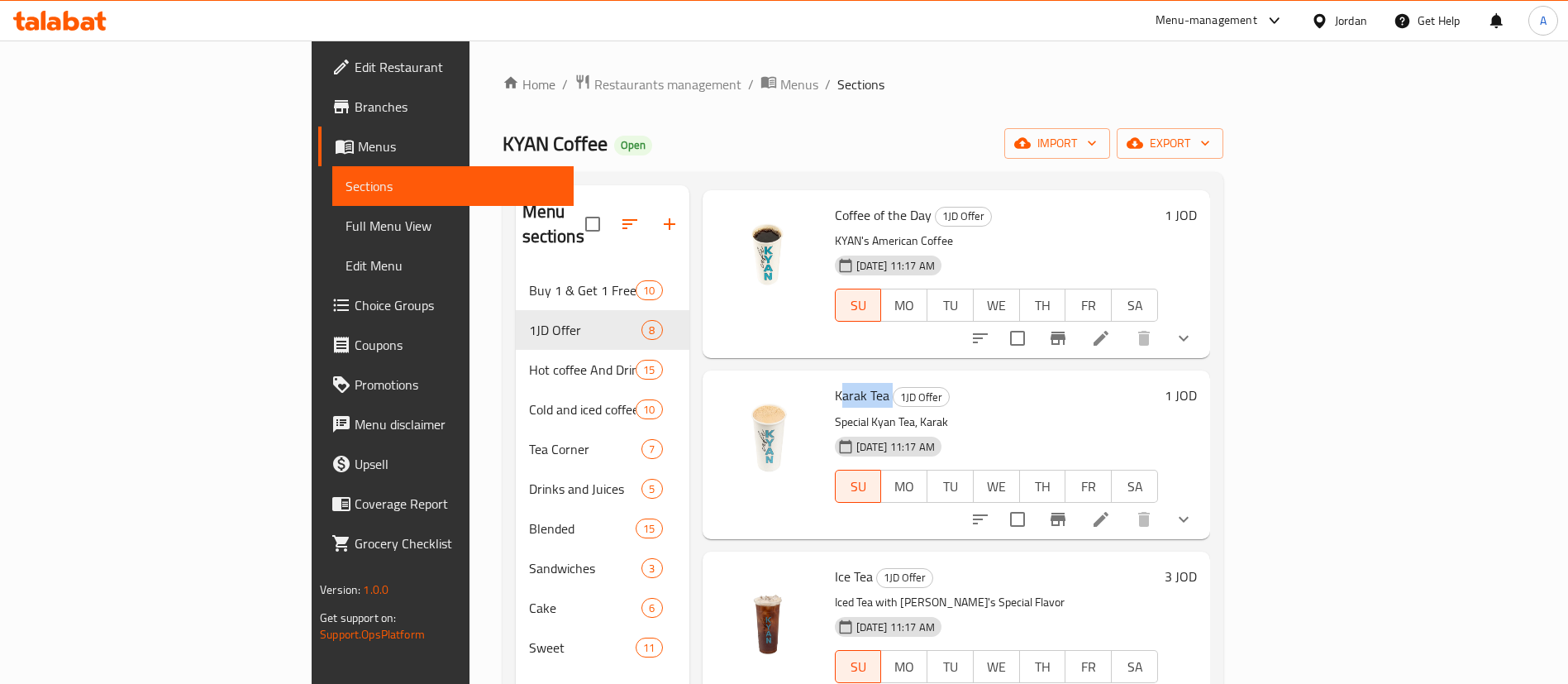 scroll, scrollTop: 124, scrollLeft: 0, axis: vertical 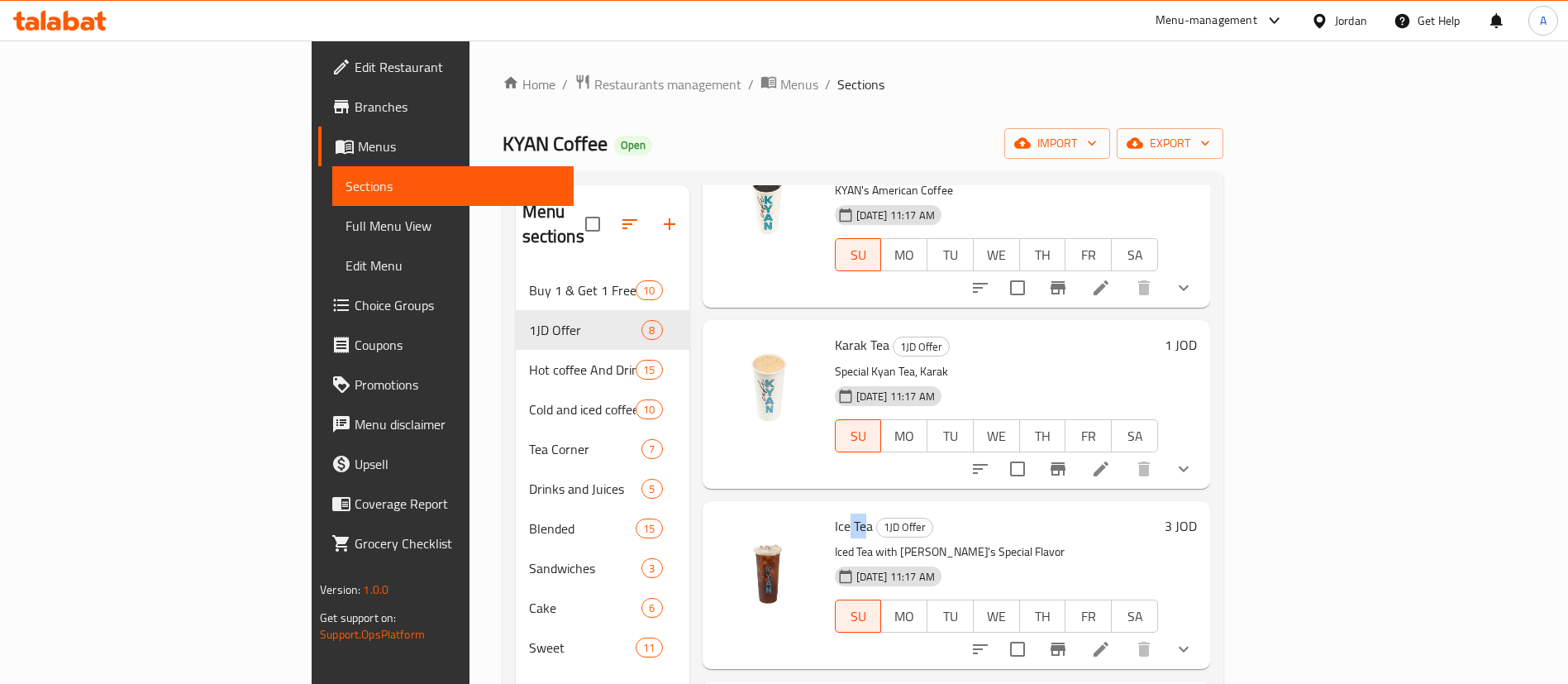 drag, startPoint x: 772, startPoint y: 486, endPoint x: 791, endPoint y: 489, distance: 19.235384 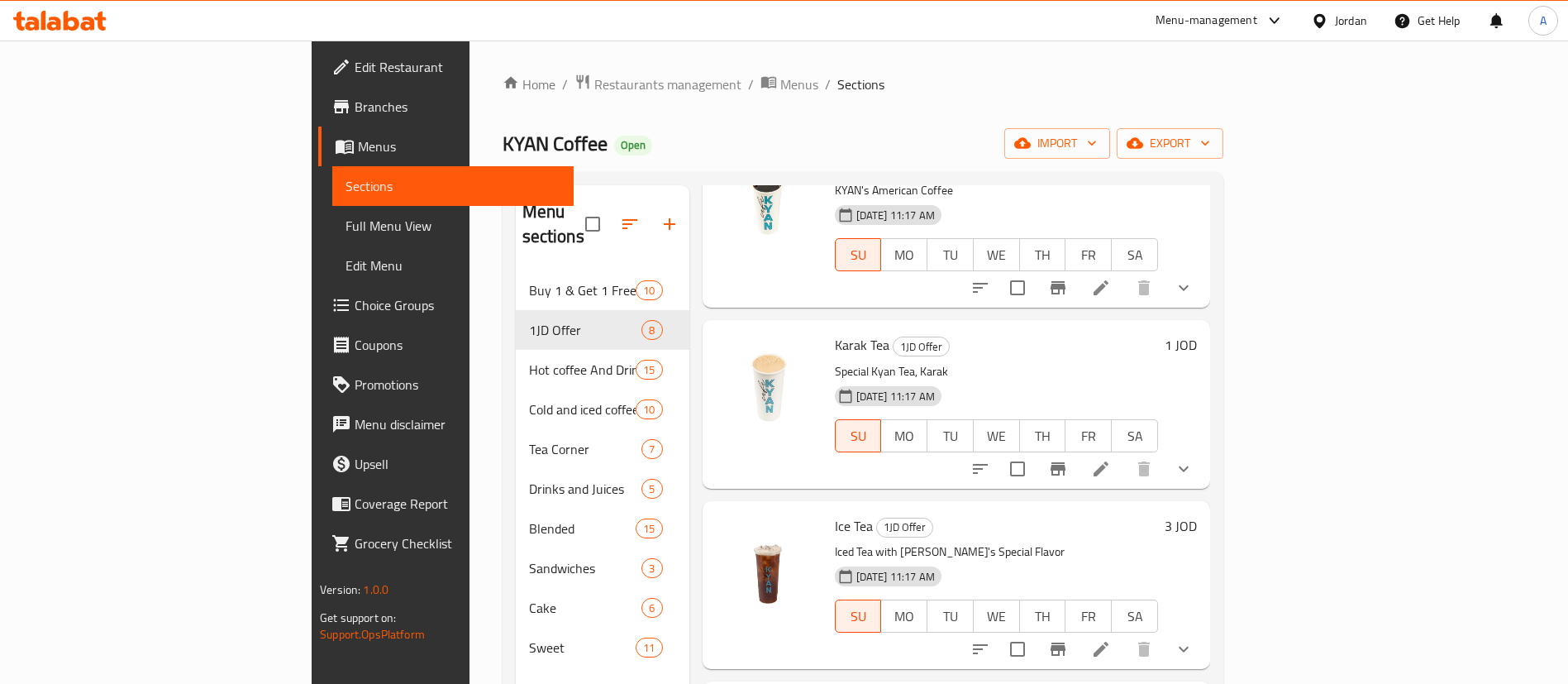 click on "Karak Tea   1JD Offer Special Kyan Tea, Karak [DATE] 11:17 AM SU MO TU WE TH FR SA" at bounding box center (996, 404) 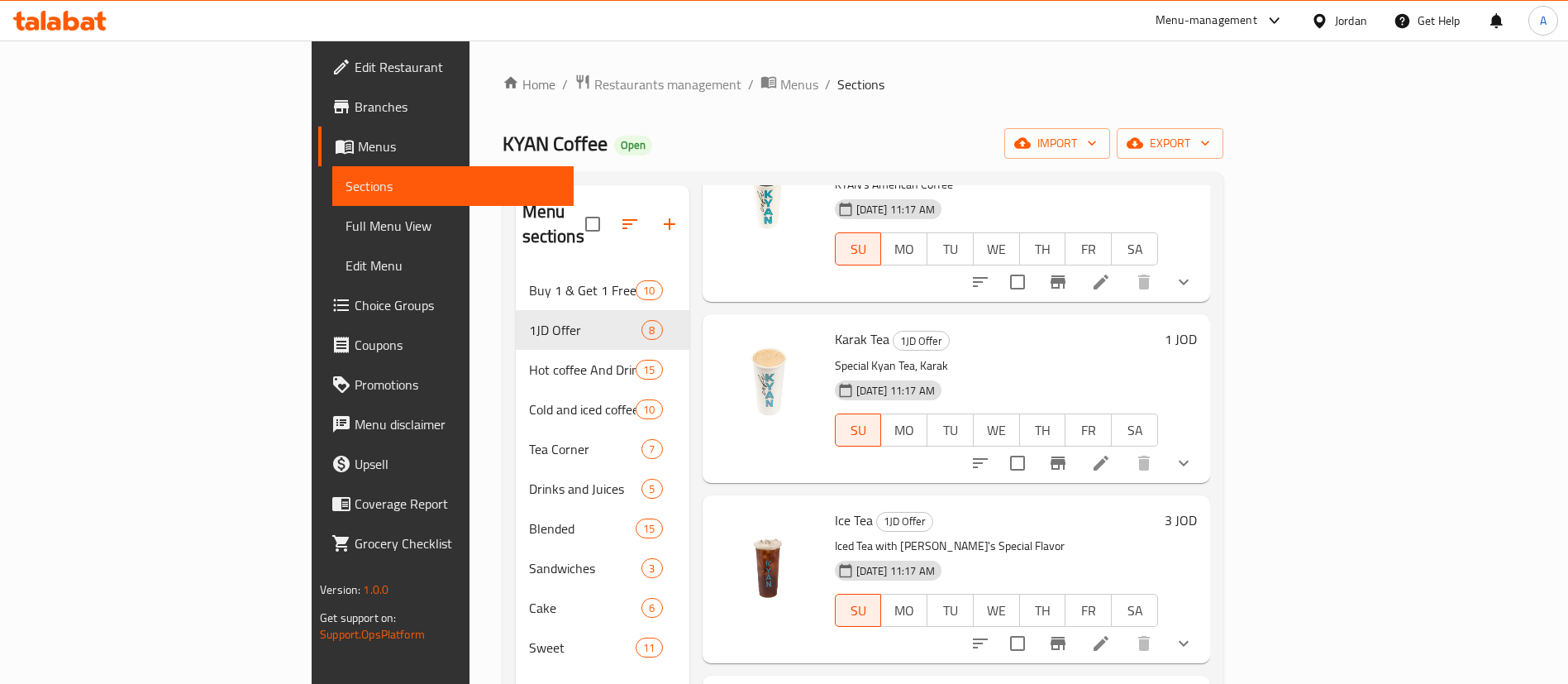 scroll, scrollTop: 124, scrollLeft: 0, axis: vertical 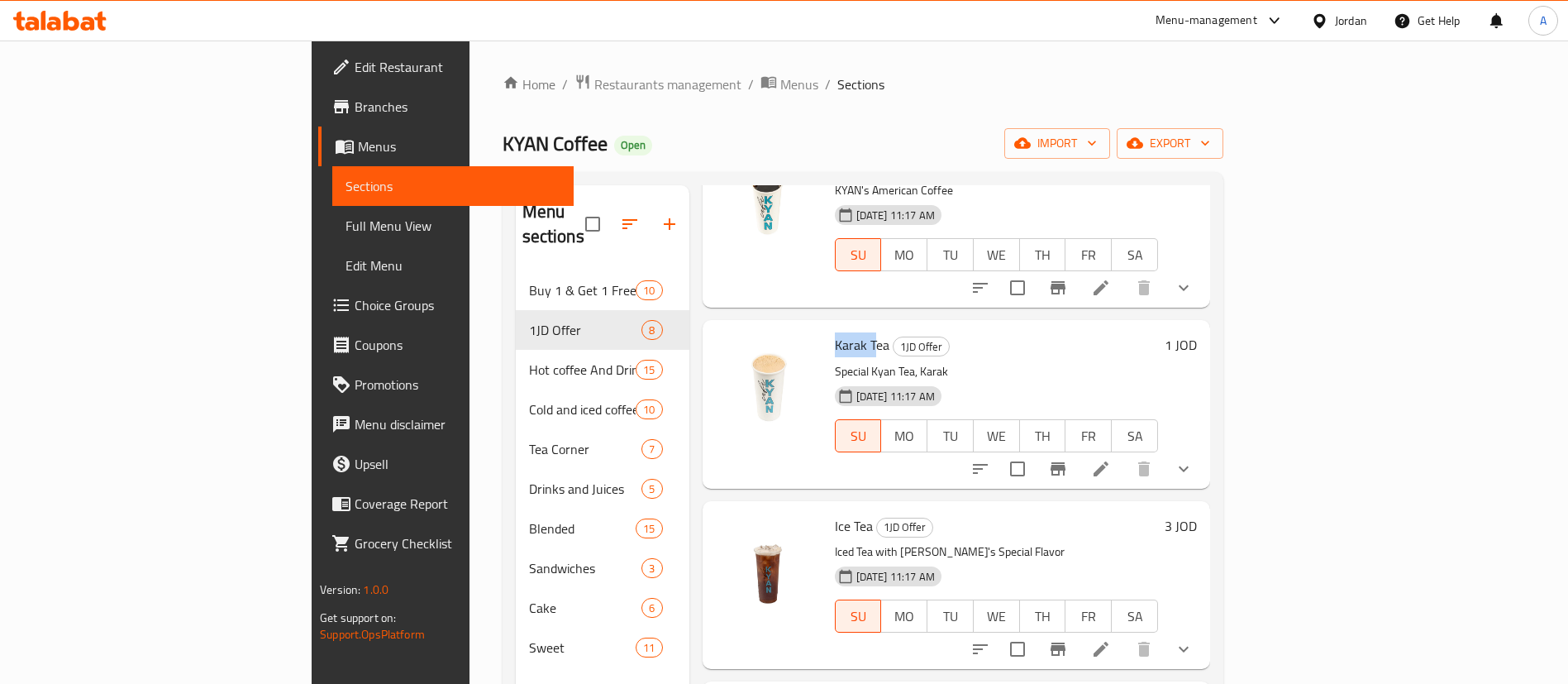 drag, startPoint x: 752, startPoint y: 319, endPoint x: 818, endPoint y: 299, distance: 68.96376 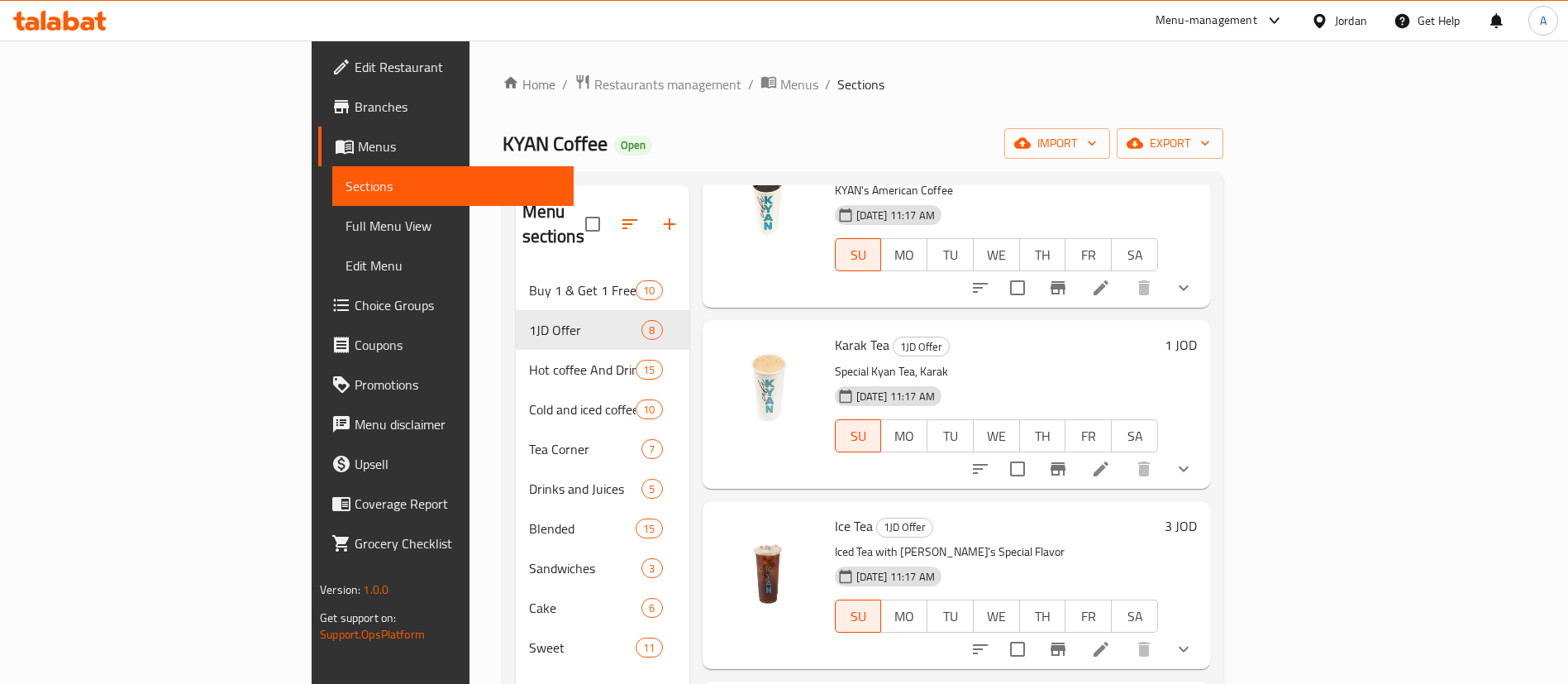 click on "Karak Tea   1JD Offer" at bounding box center (996, 345) 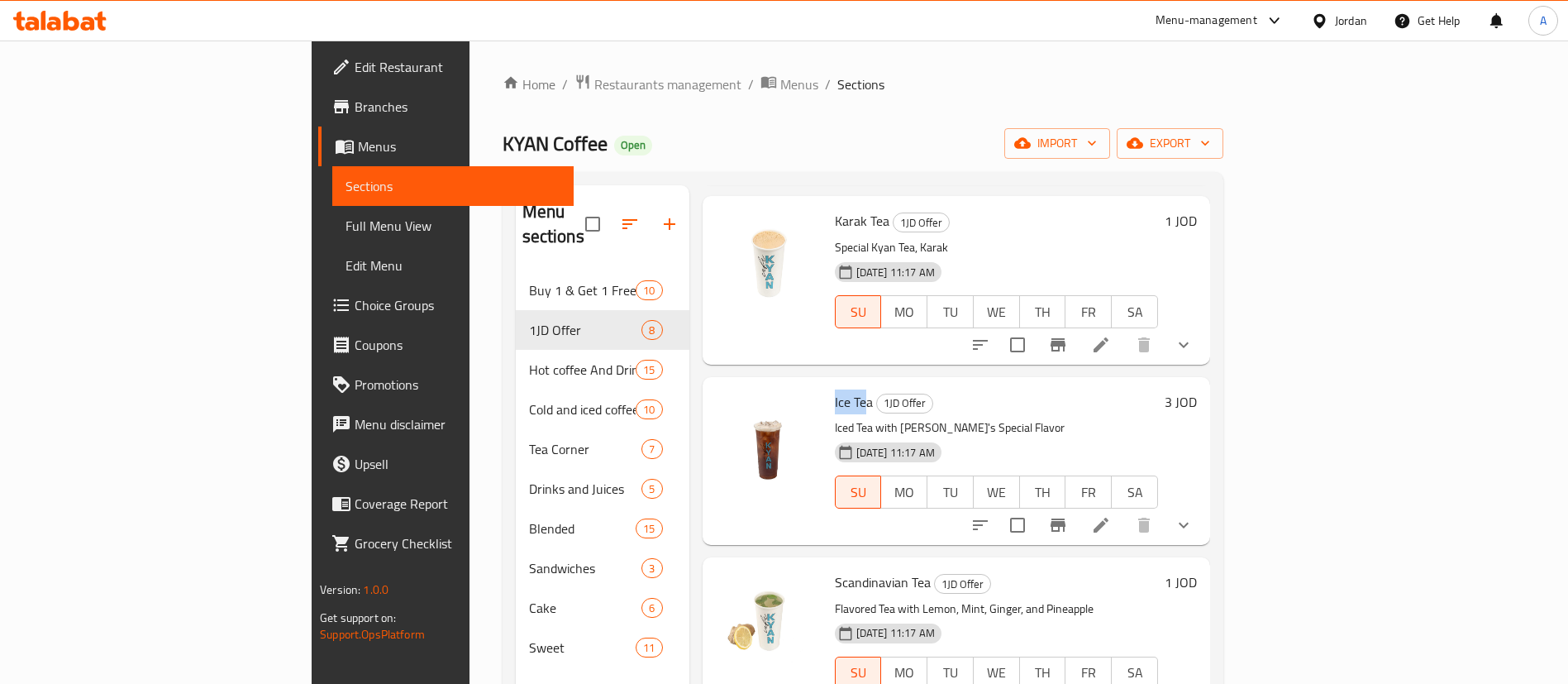 drag, startPoint x: 758, startPoint y: 376, endPoint x: 790, endPoint y: 371, distance: 32.388269 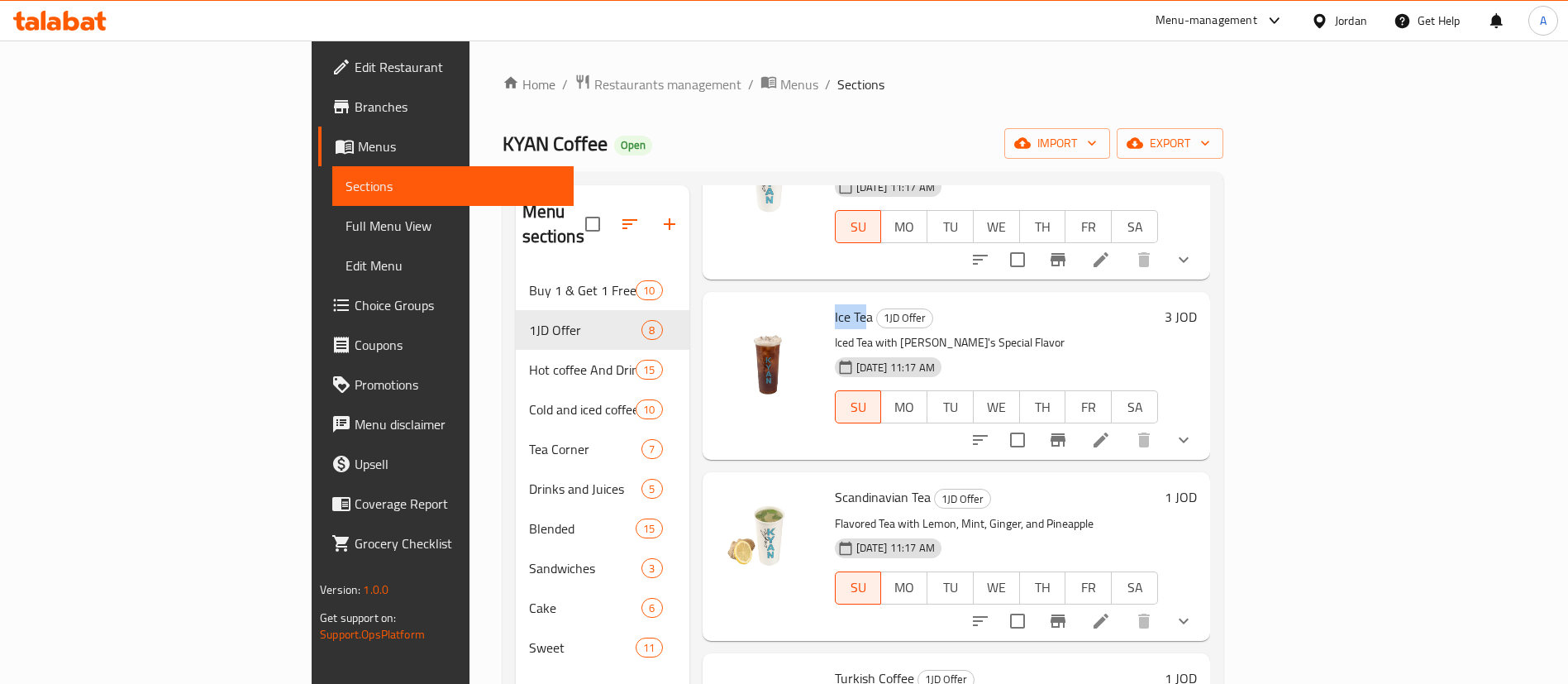 scroll, scrollTop: 372, scrollLeft: 0, axis: vertical 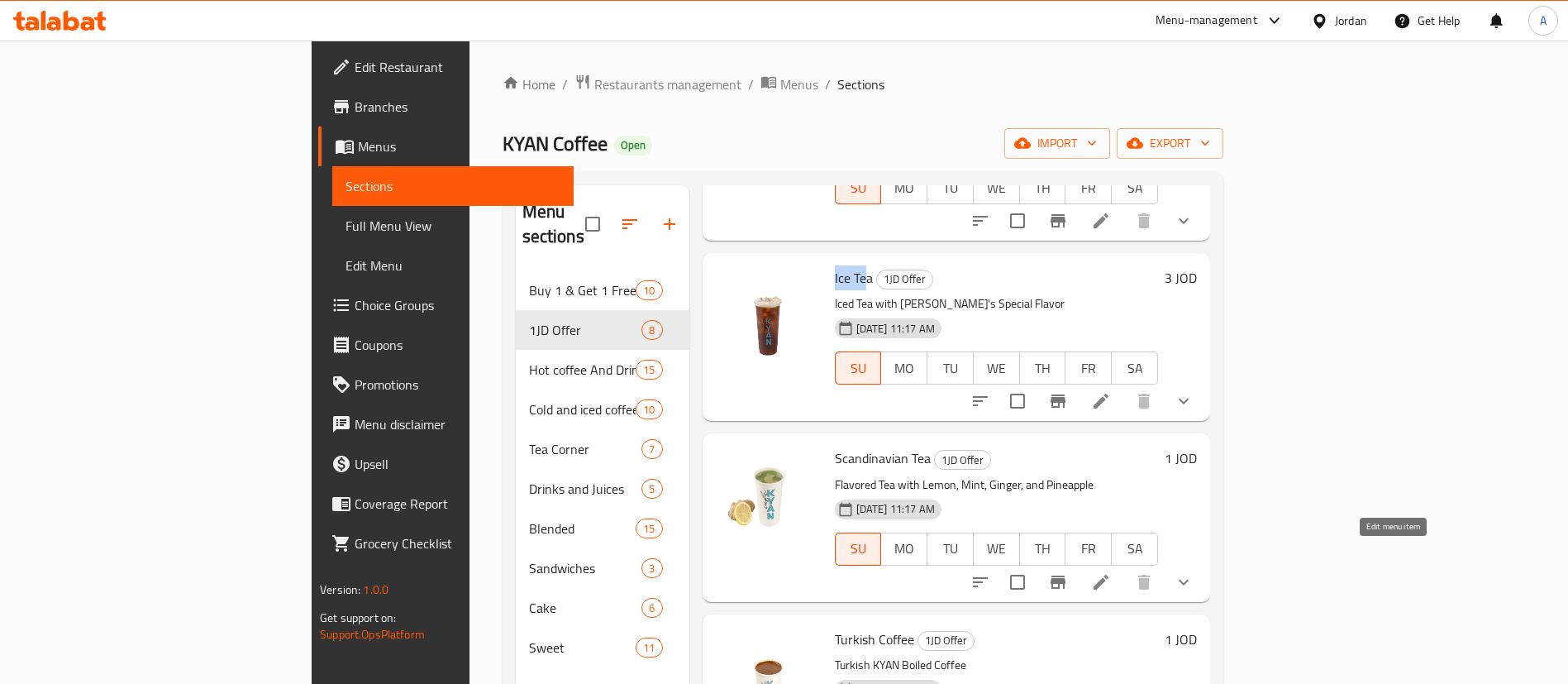 click 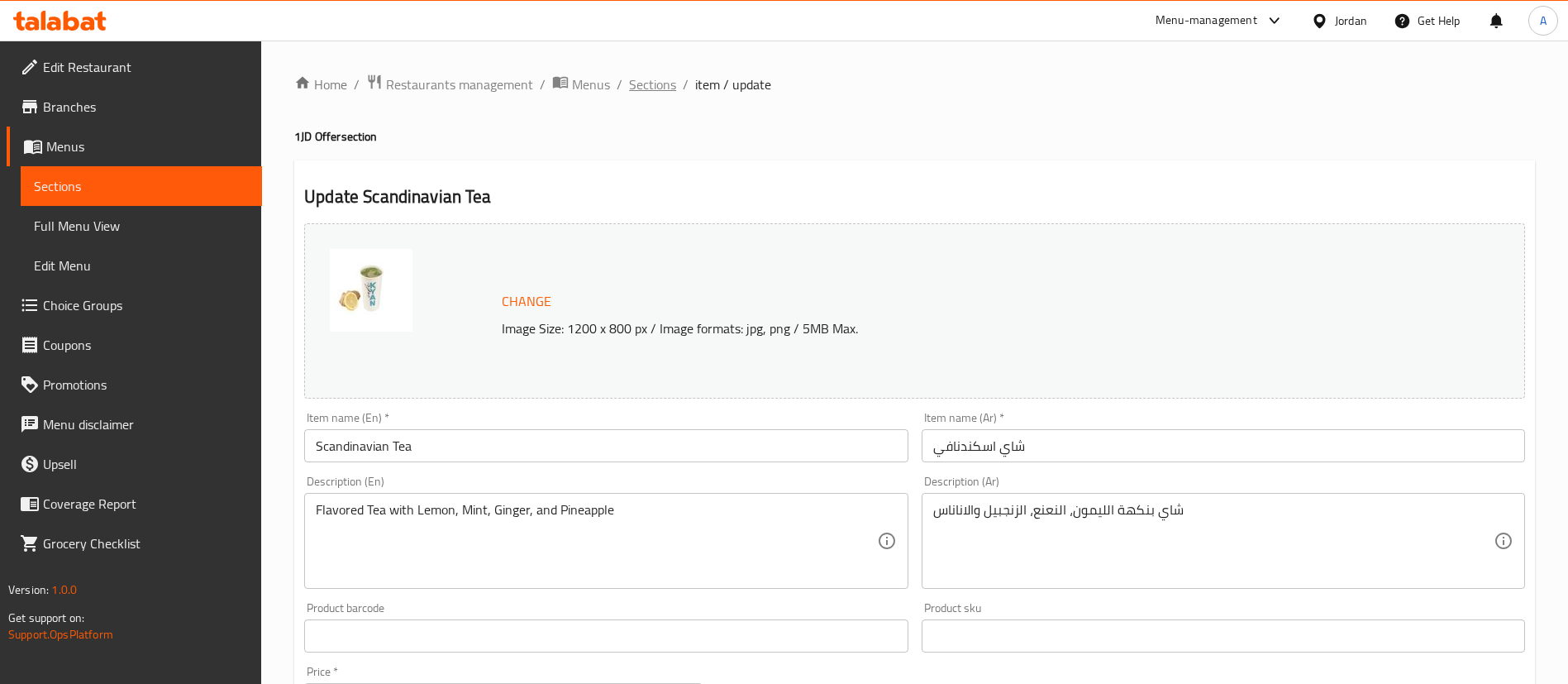 click on "Sections" at bounding box center [652, 84] 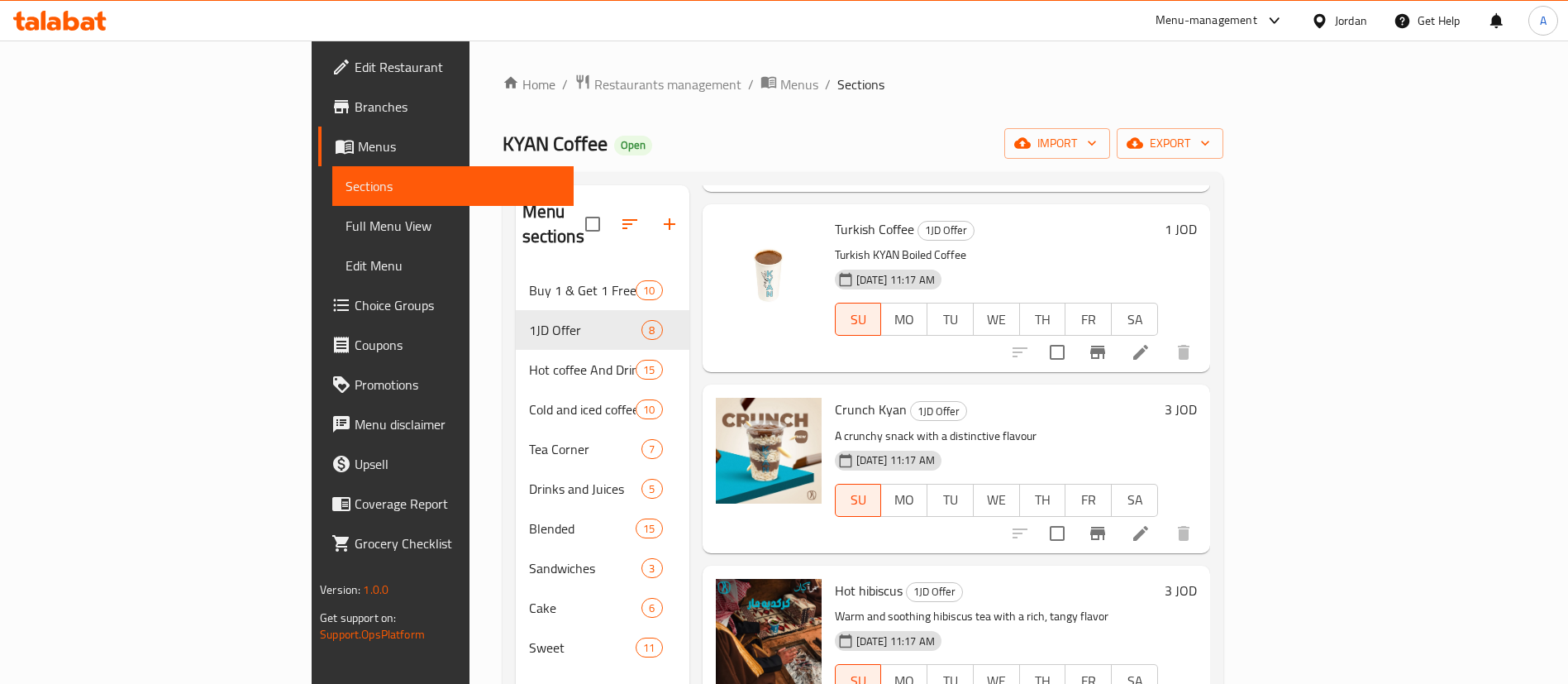 scroll, scrollTop: 803, scrollLeft: 0, axis: vertical 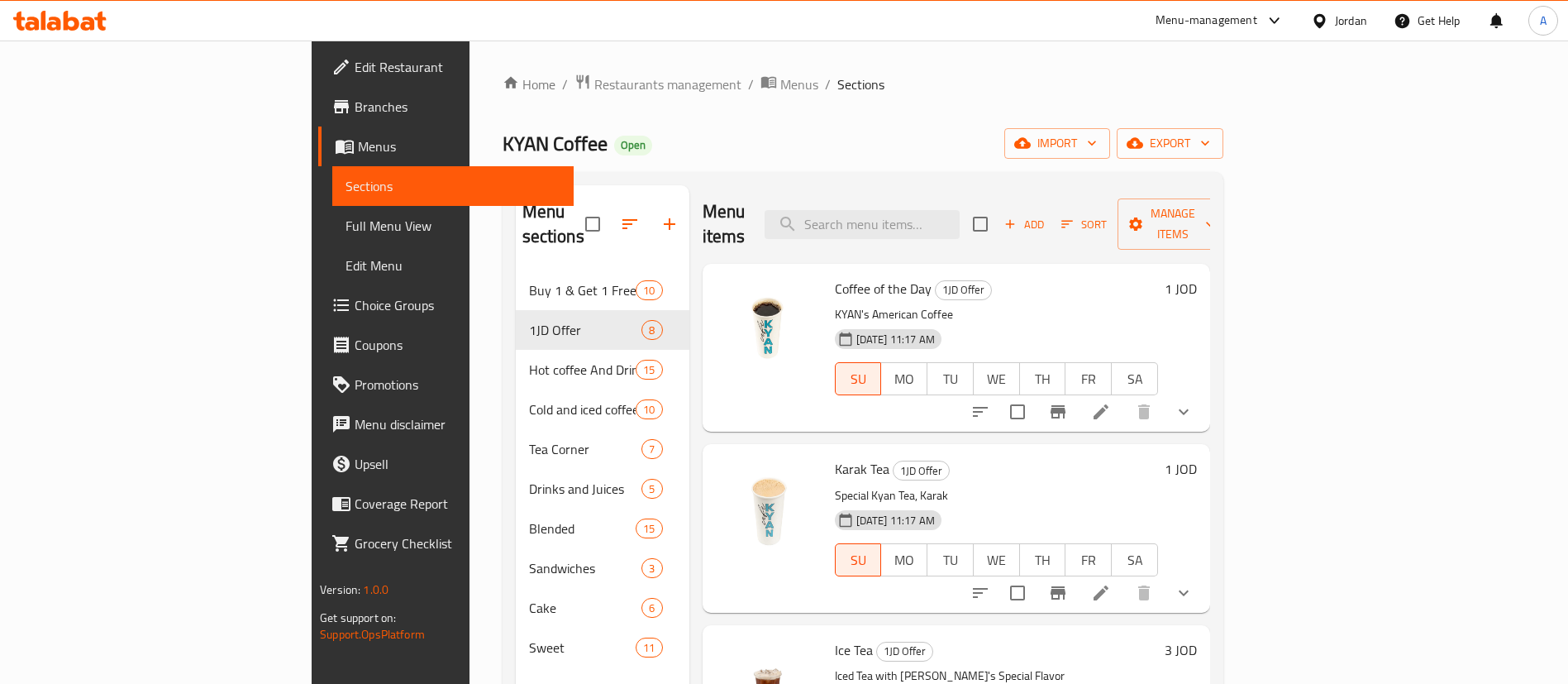 click on "Home / Restaurants management / Menus / Sections KYAN Coffee Open import export Menu sections Buy 1 & Get 1 Free 10 1JD Offer 8 Hot coffee And Drinks 15 Cold and iced coffee 10 Tea Corner 7 Drinks and Juices 5 Blended 15 Sandwiches 3 Cake 6 Sweet 11 Menu items Add Sort Manage items Coffee of the Day   1JD Offer KYAN's American Coffee [DATE] 11:17 AM SU MO TU WE TH FR SA 1   JOD Karak Tea   1JD Offer Special Kyan Tea, Karak [DATE] 11:17 AM SU MO TU WE TH FR SA 1   JOD Ice Tea   1JD Offer Iced Tea with Kyan's Special Flavor [DATE] 11:17 AM SU MO TU WE TH FR SA 3   JOD Scandinavian Tea   1JD Offer Flavored Tea with Lemon, Mint, Ginger, and Pineapple [DATE] 11:17 AM SU MO TU WE TH FR SA 1   JOD Turkish Coffee   1JD Offer Turkish KYAN Boiled Coffee [DATE] 11:17 AM SU MO TU WE TH FR SA 1   JOD Crunch Kyan   1JD Offer A crunchy snack with a distinctive flavour [DATE] 11:17 AM SU MO TU WE TH FR SA 3   JOD Hot hibiscus   1JD Offer Warm and soothing hibiscus tea with a rich, tangy flavor SU MO 3" at bounding box center [863, 478] 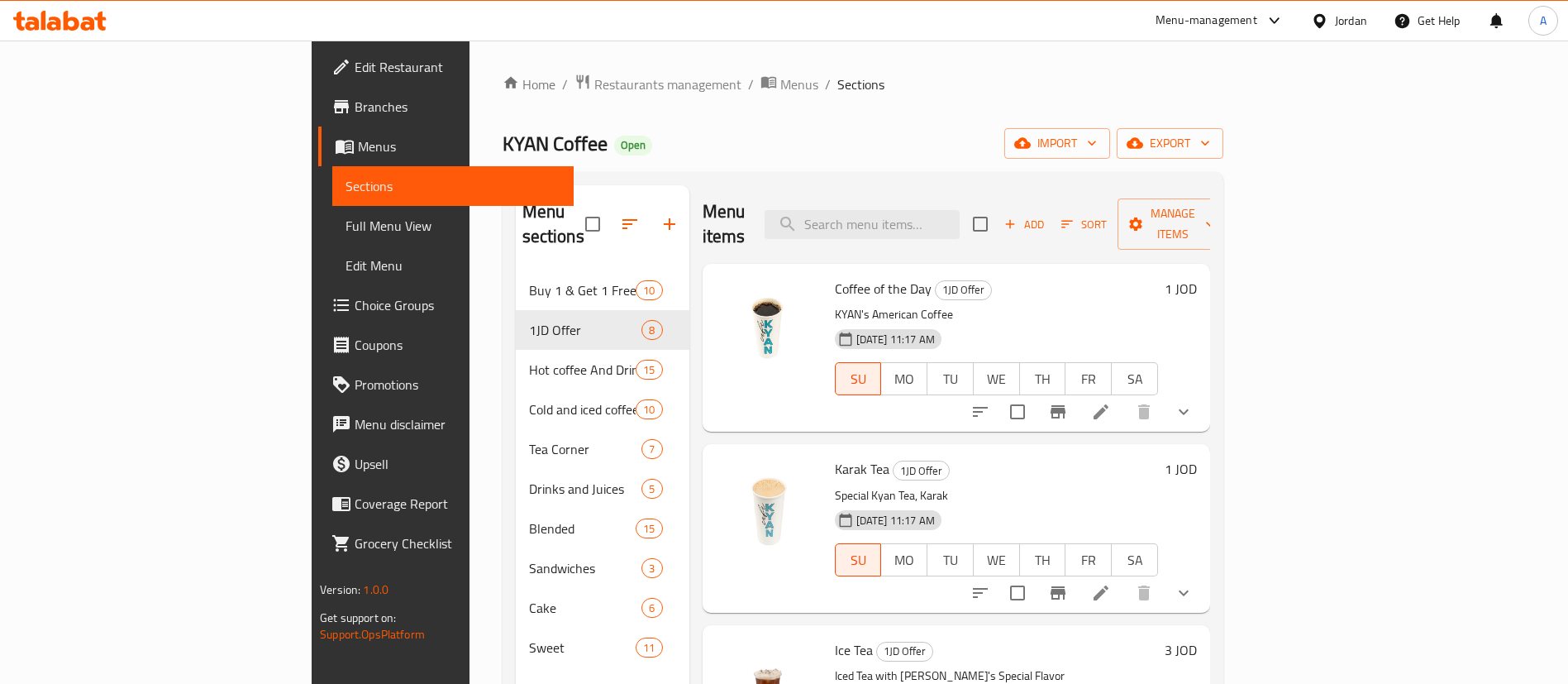 click on "Home / Restaurants management / Menus / Sections" at bounding box center [863, 84] 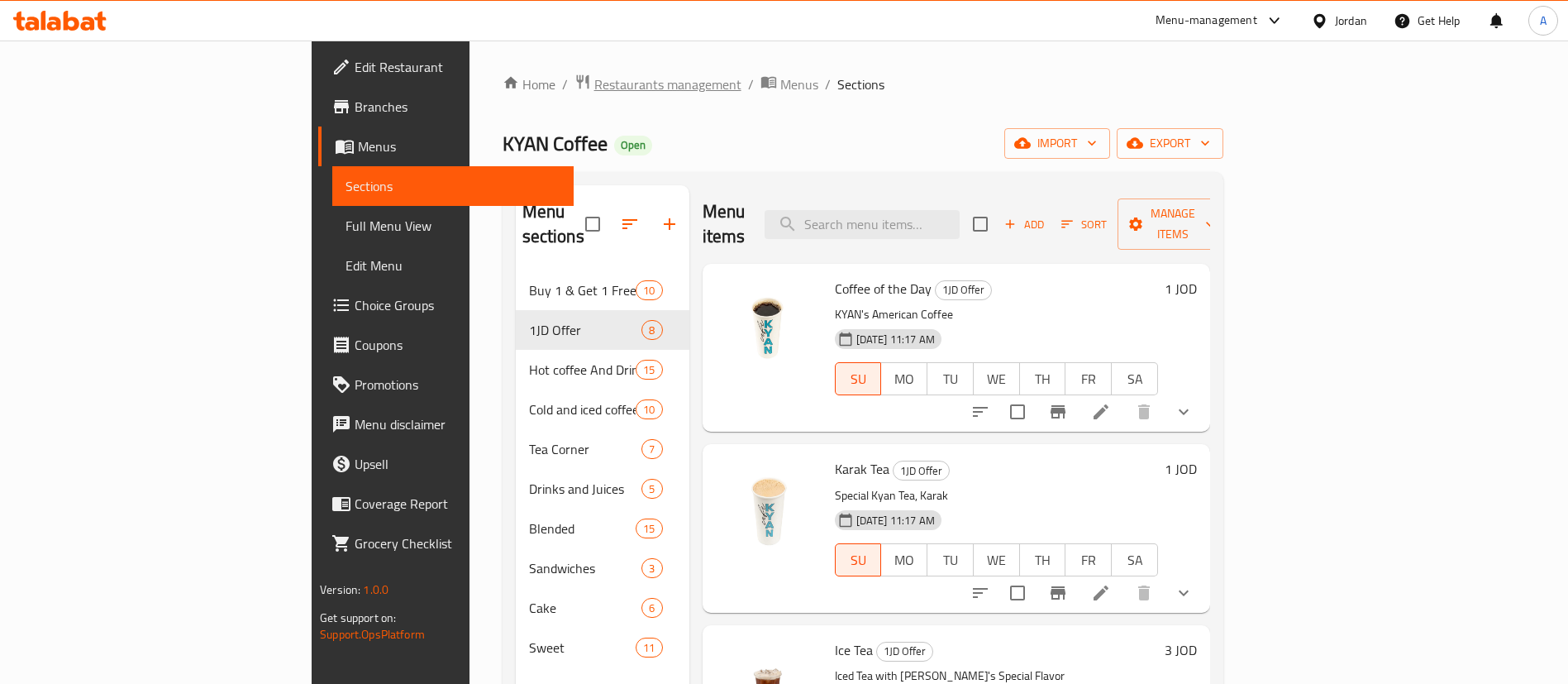 click on "Restaurants management" at bounding box center (668, 84) 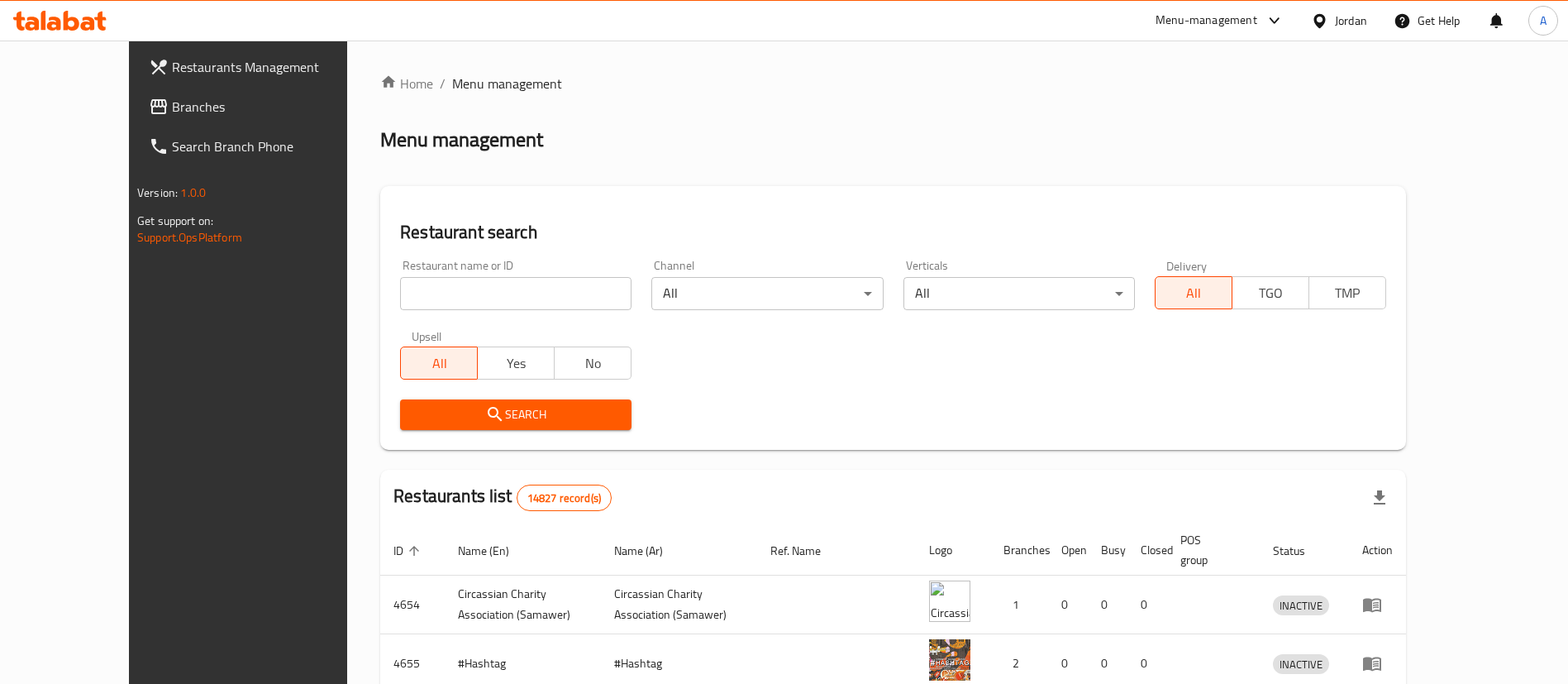 click at bounding box center (516, 294) 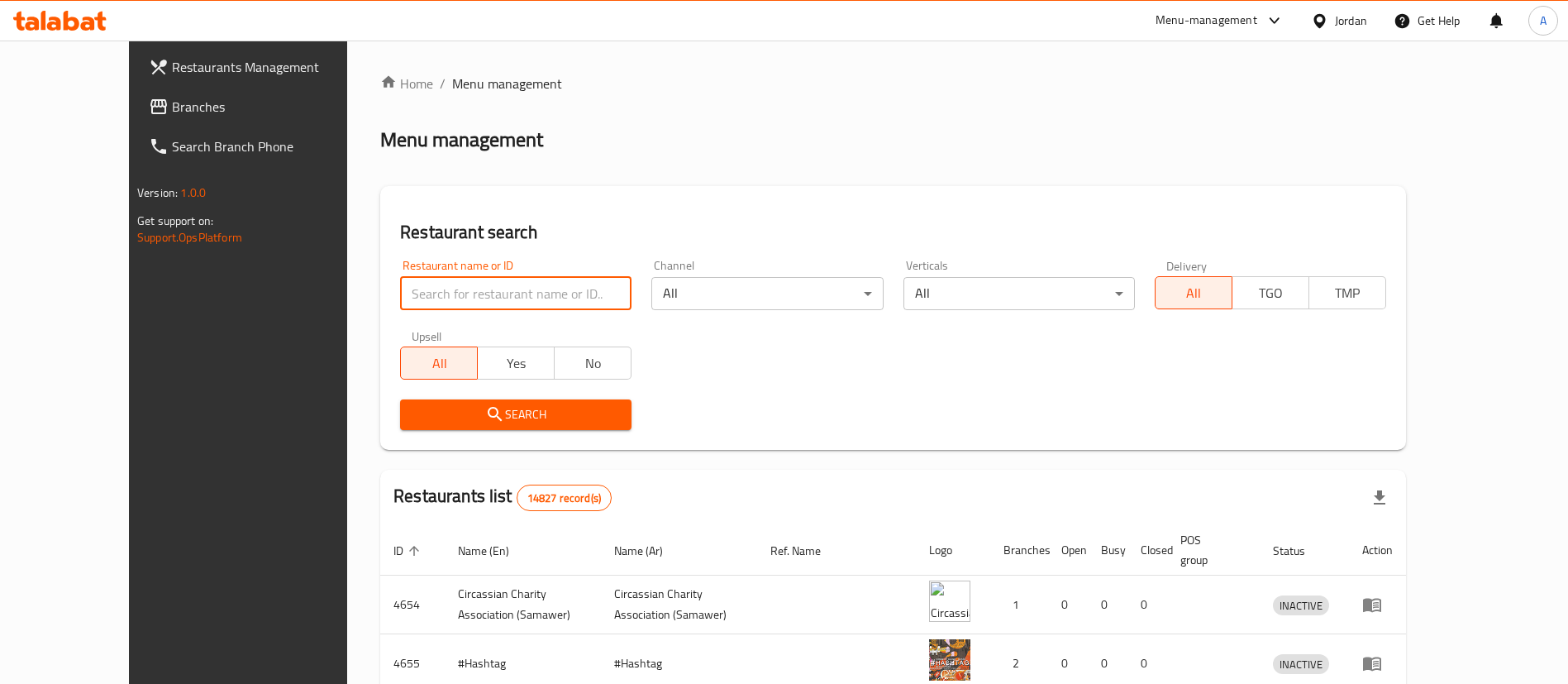 click at bounding box center (516, 294) 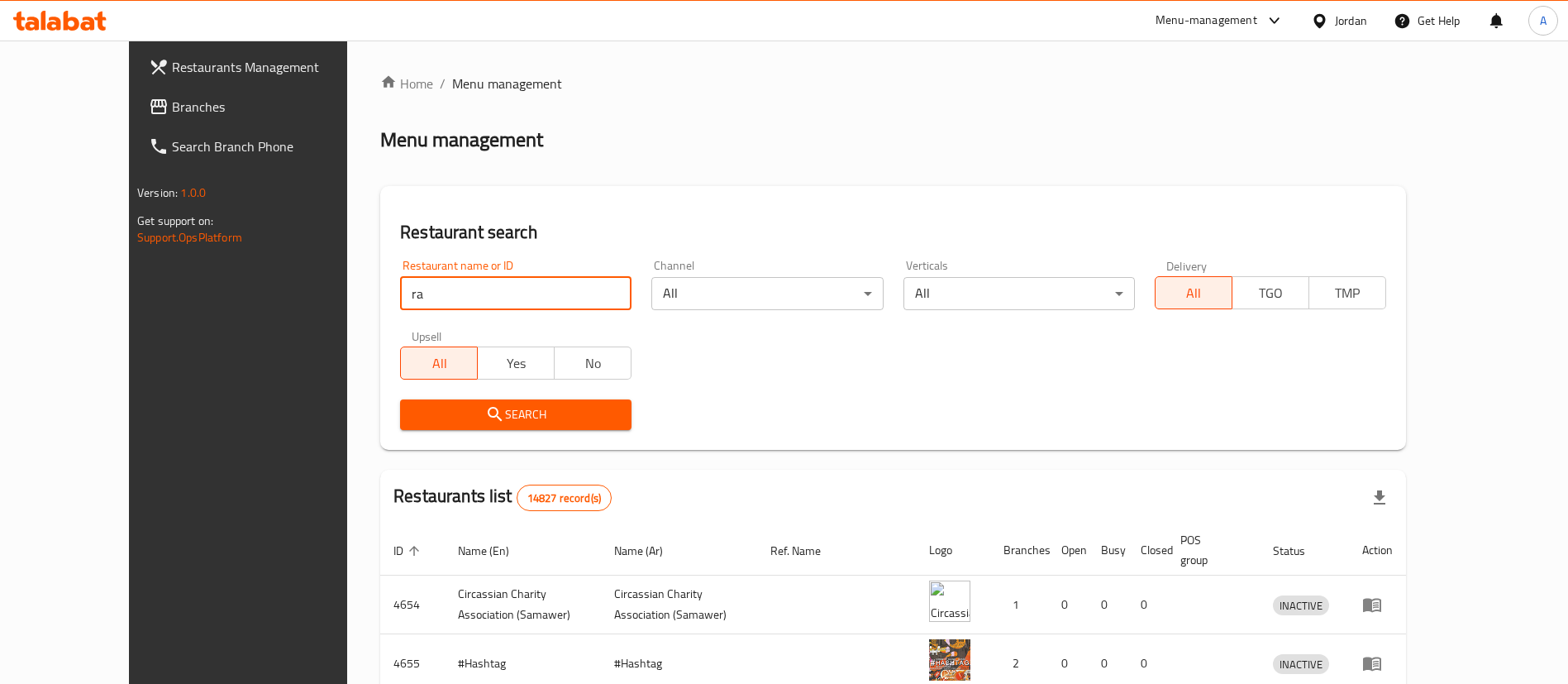 type on "r" 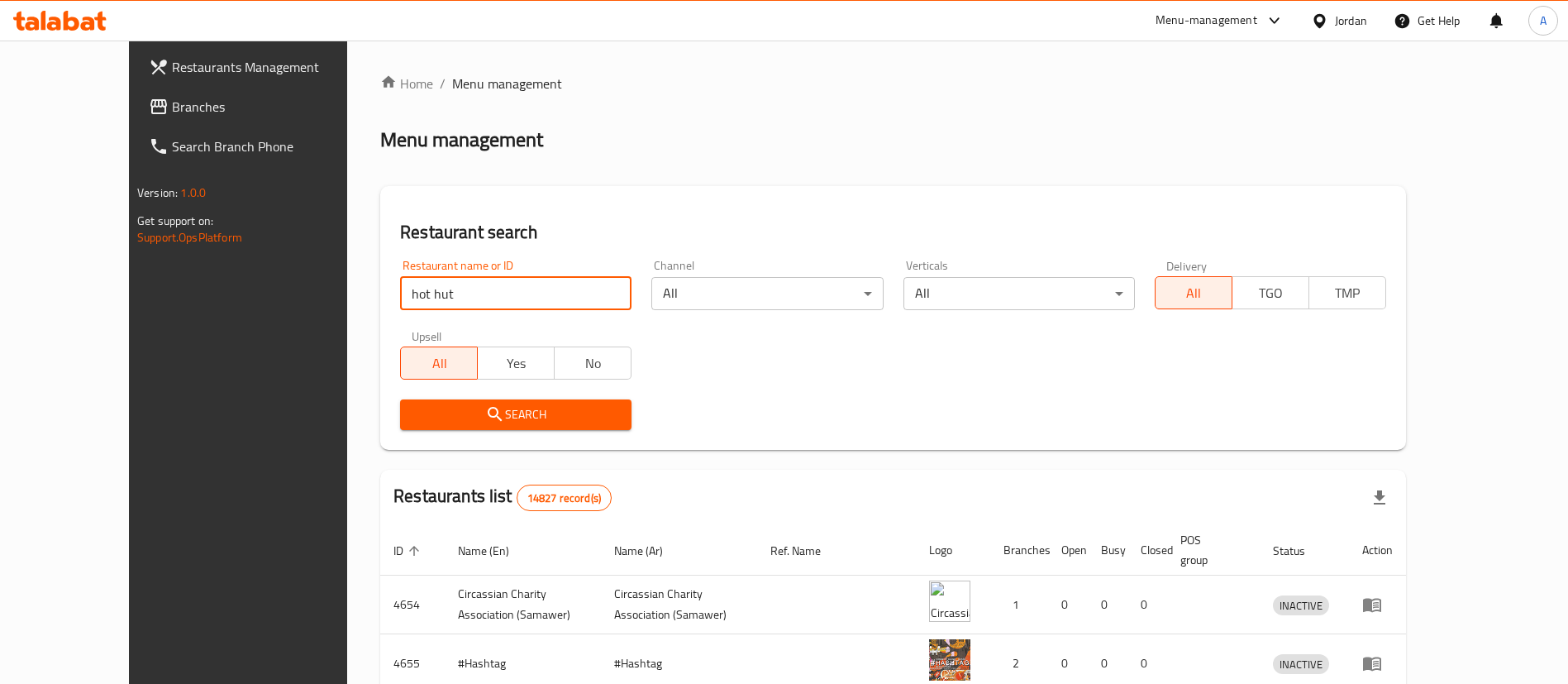 type on "hot hut" 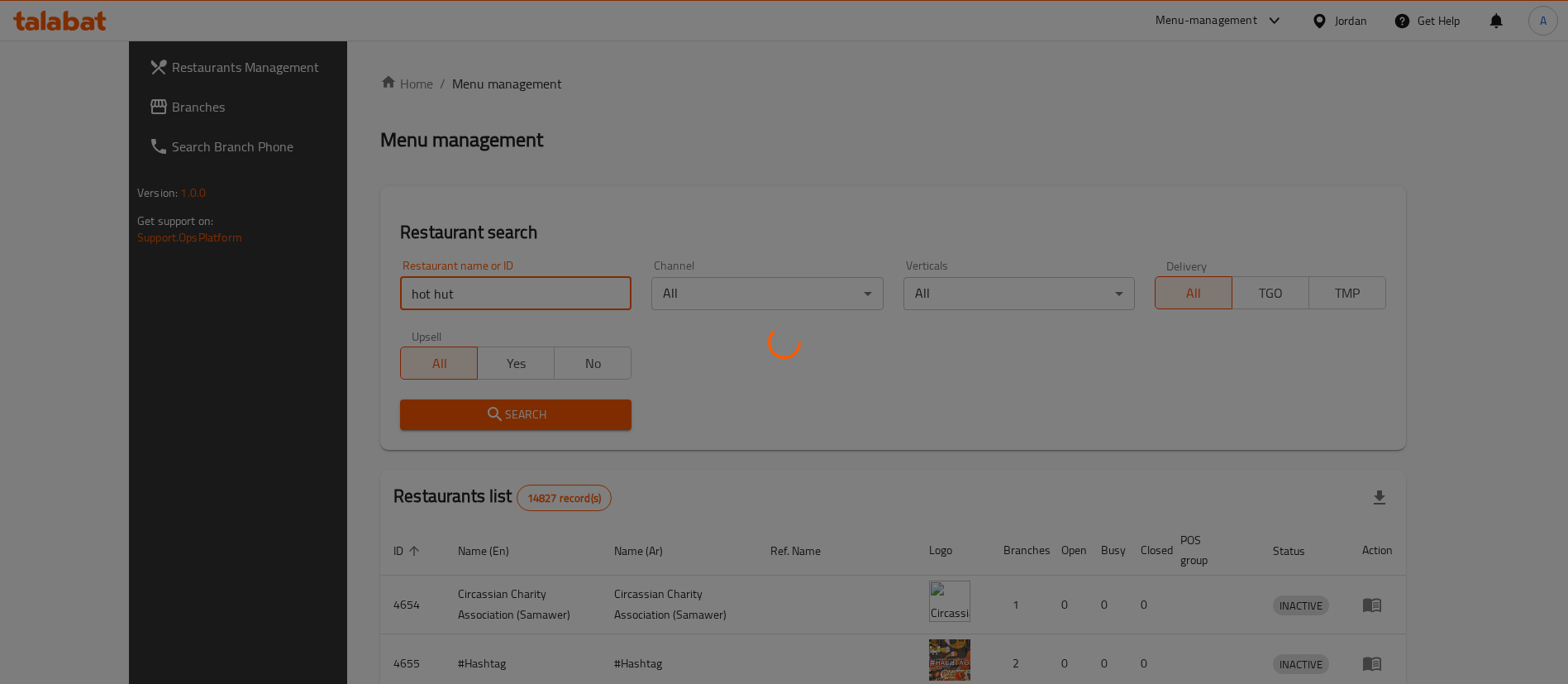 scroll, scrollTop: 139, scrollLeft: 0, axis: vertical 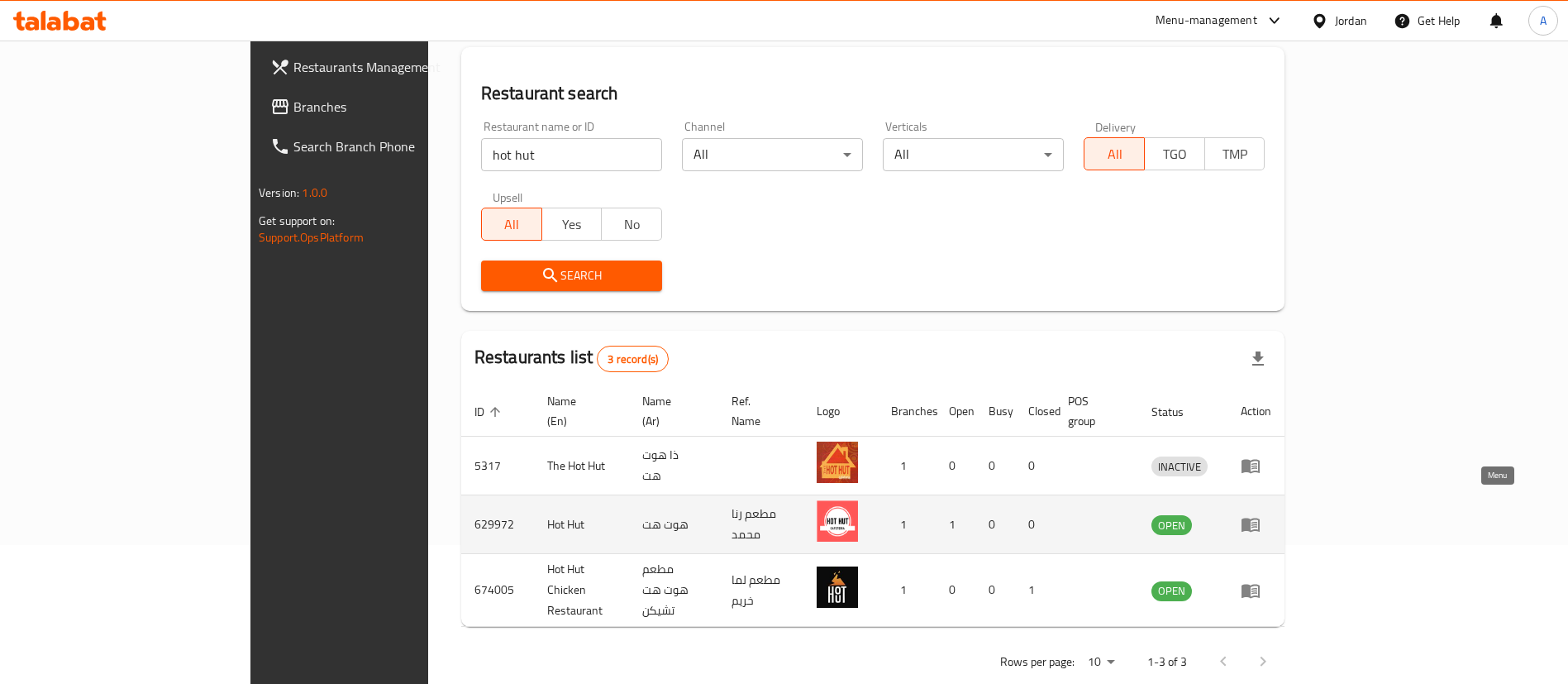 click 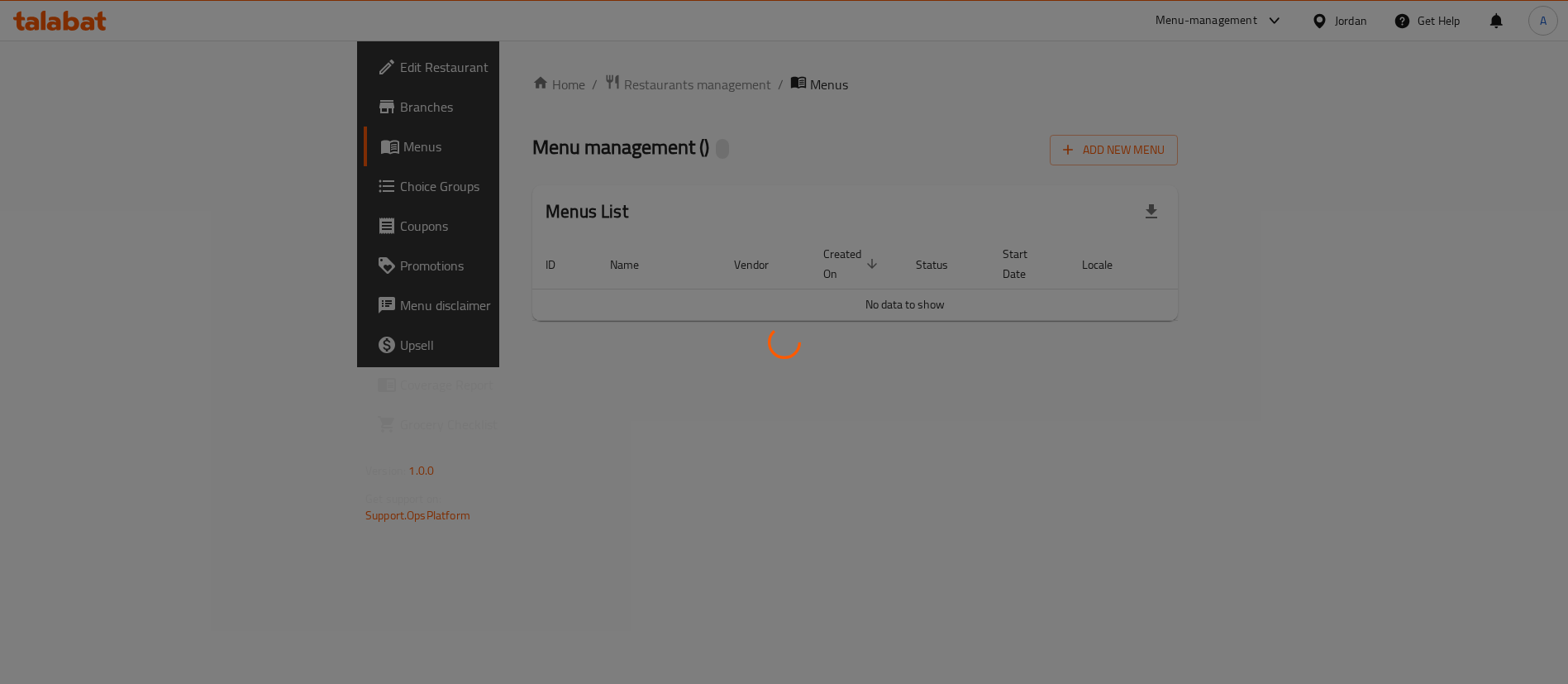scroll, scrollTop: 0, scrollLeft: 0, axis: both 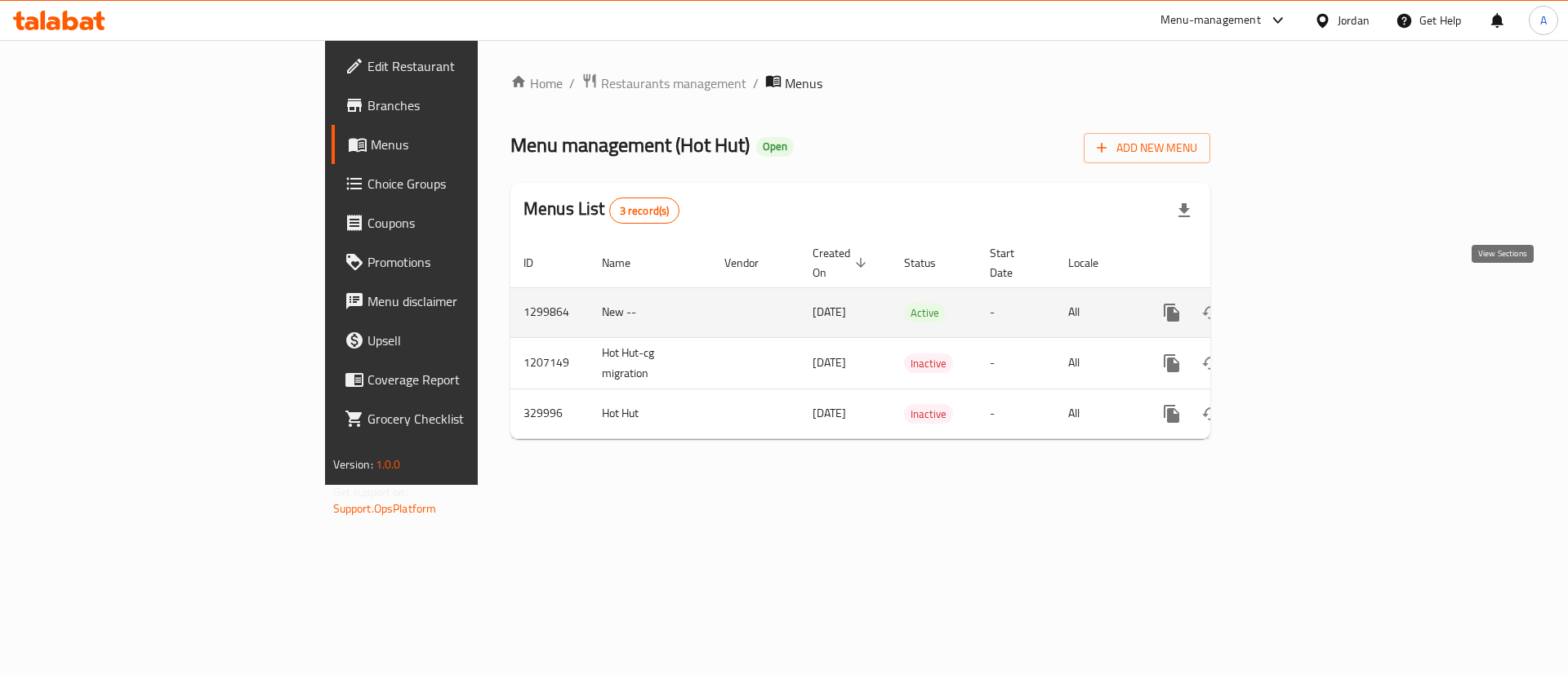 click at bounding box center [1290, 313] 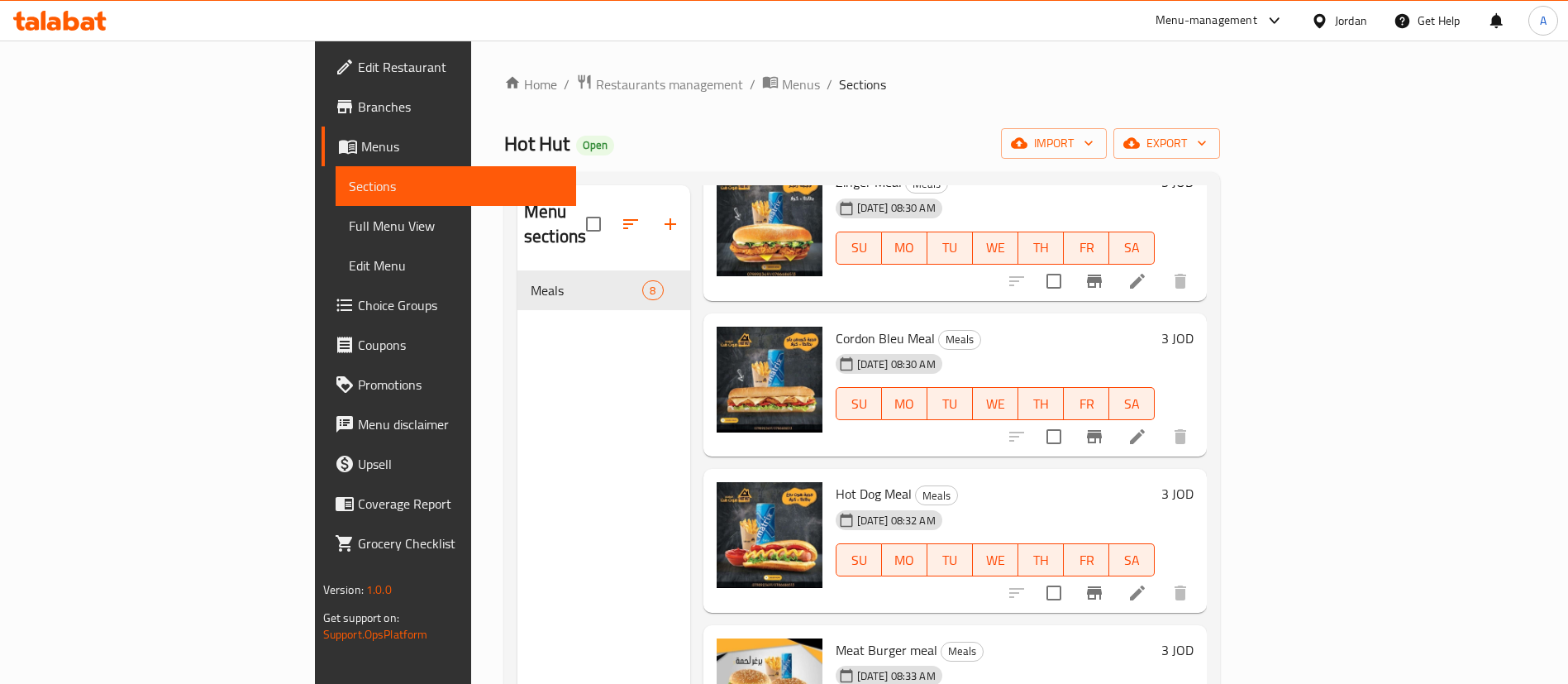 scroll, scrollTop: 605, scrollLeft: 0, axis: vertical 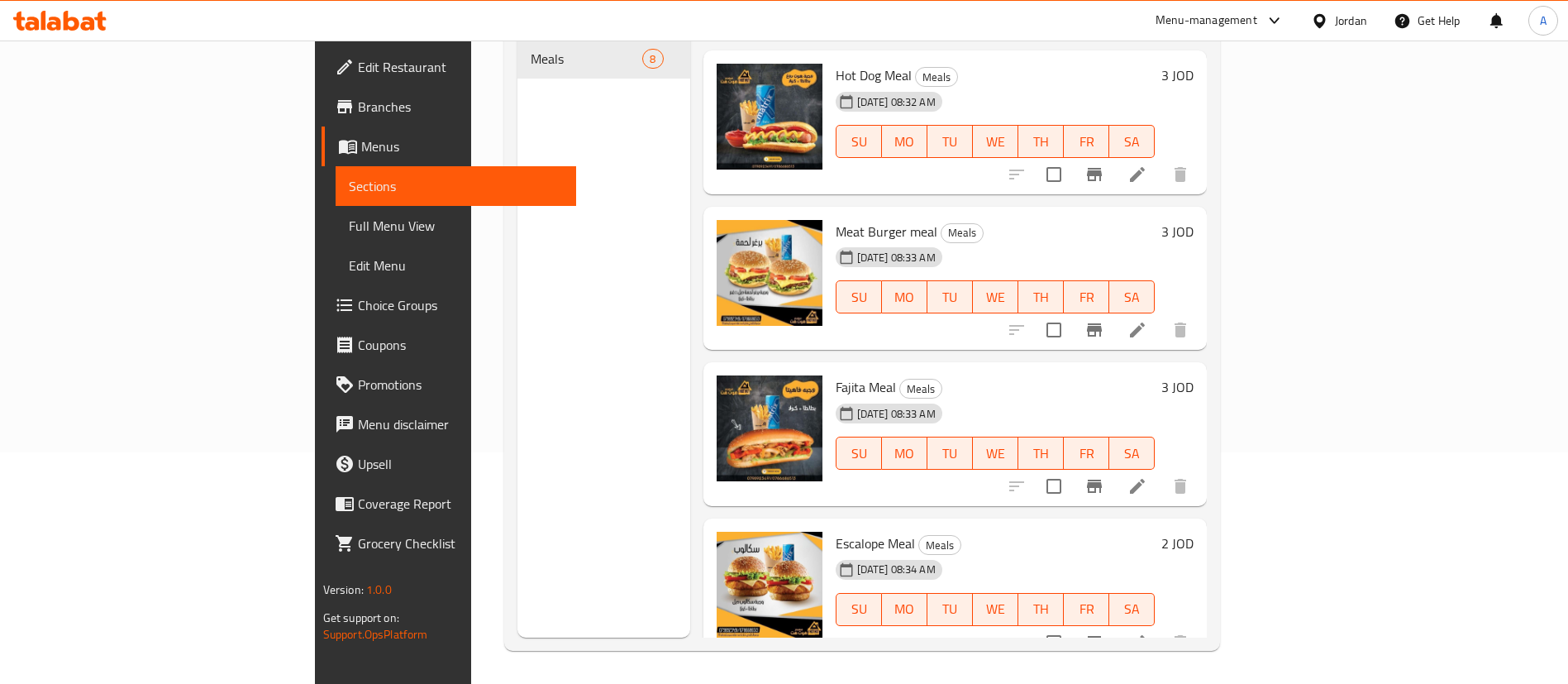 click on "2   JOD" at bounding box center (1177, 543) 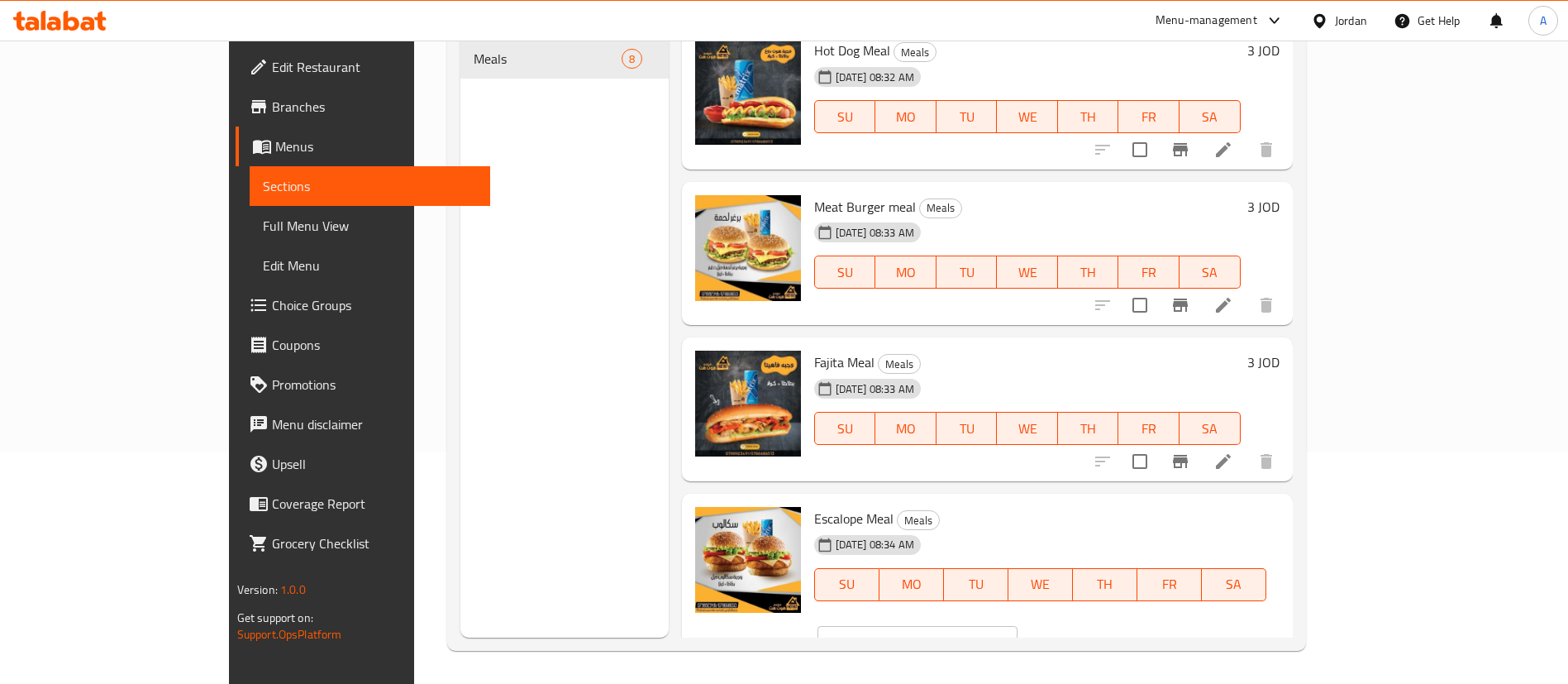 click on "JOD 2 ​" at bounding box center (917, 643) 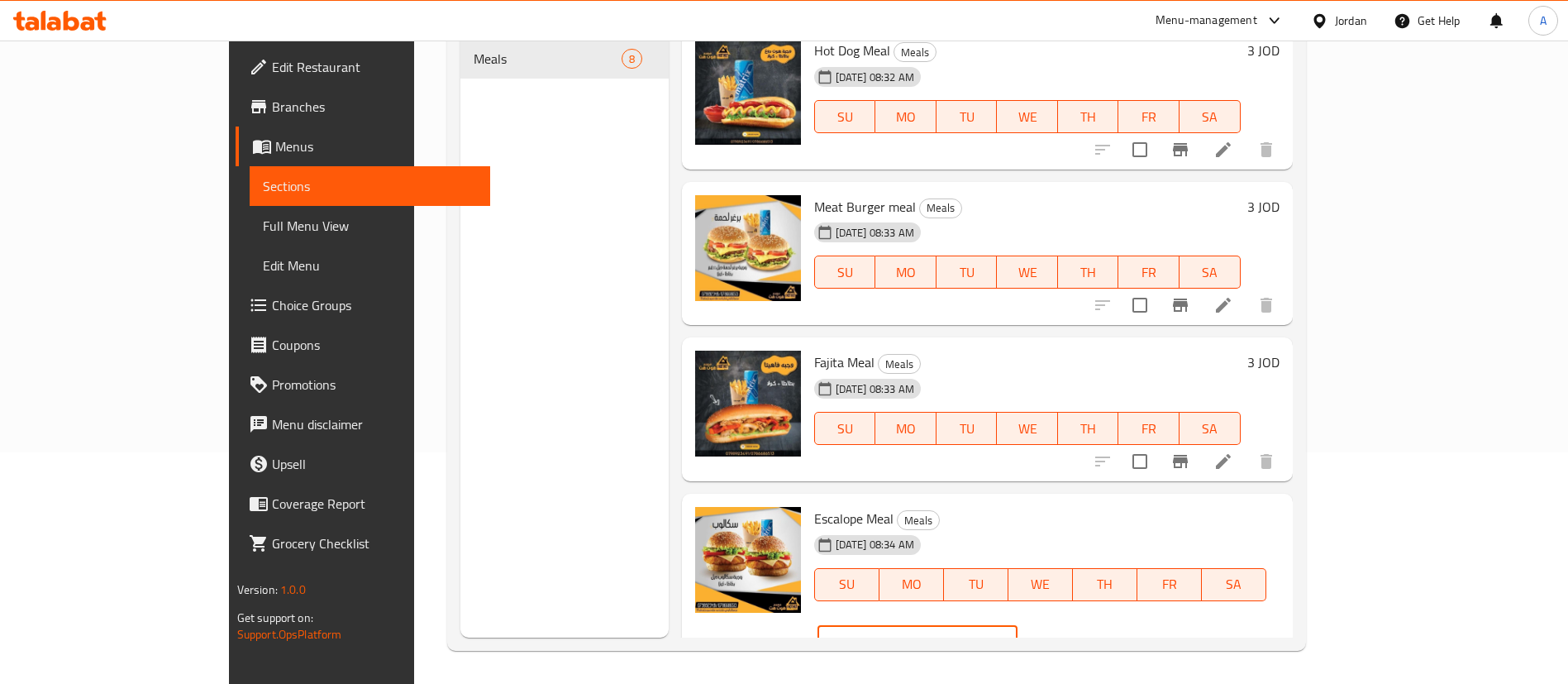 type on "3" 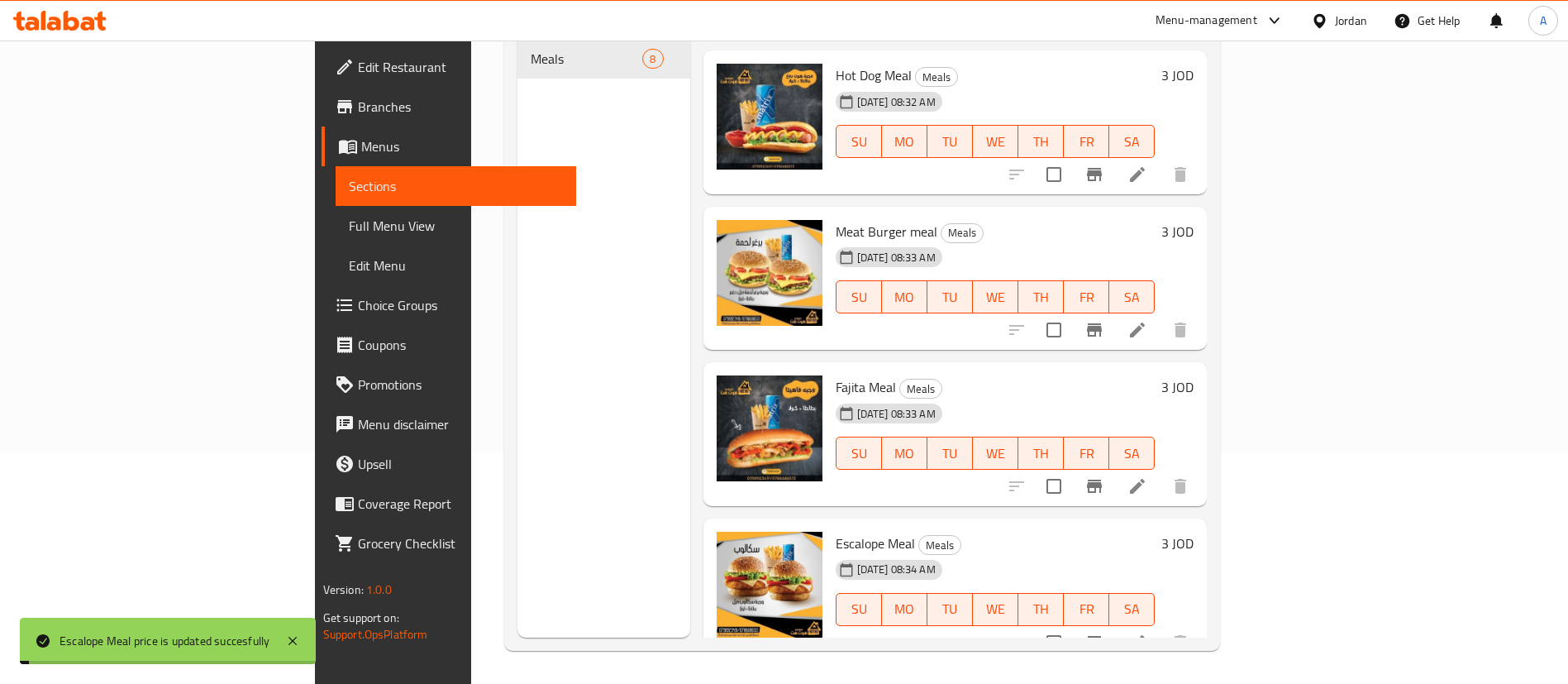click at bounding box center [1137, 643] 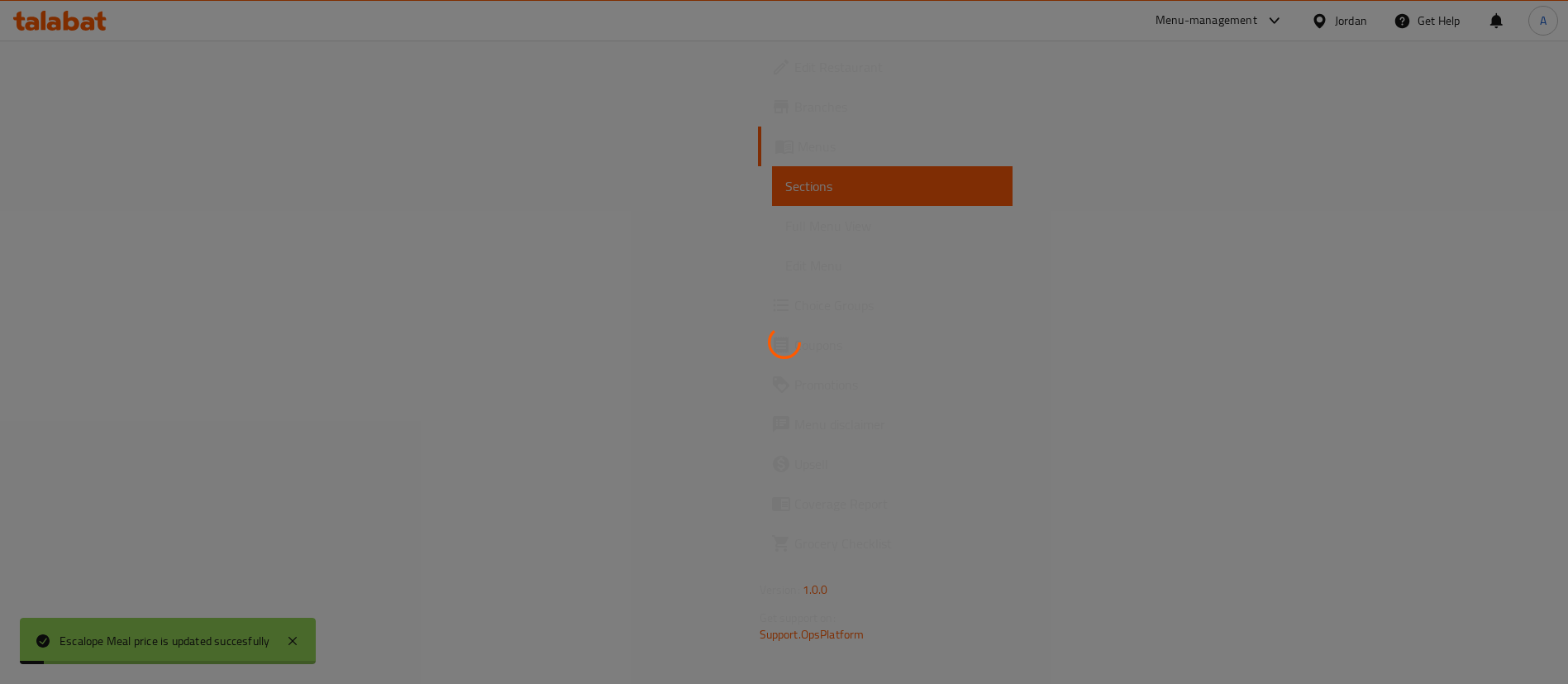 scroll, scrollTop: 0, scrollLeft: 0, axis: both 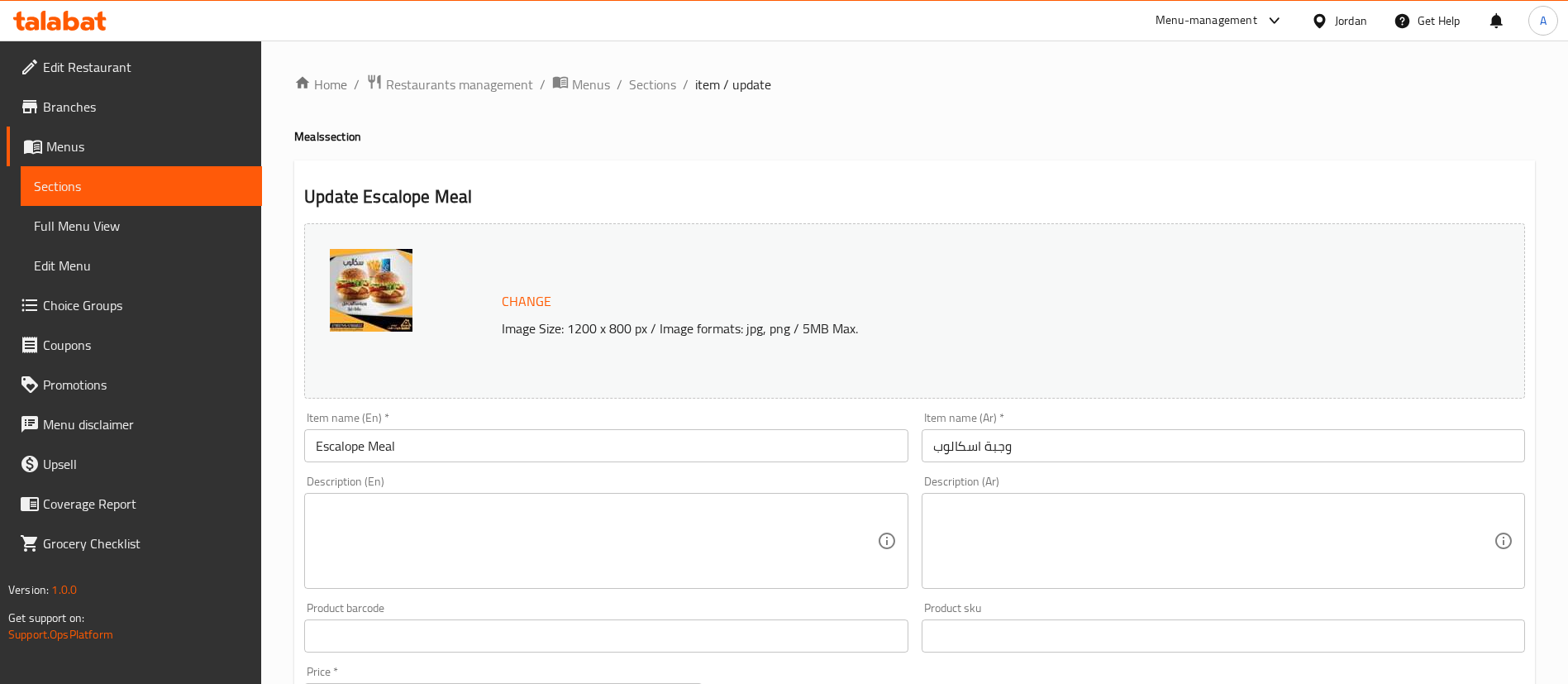 click at bounding box center (596, 541) 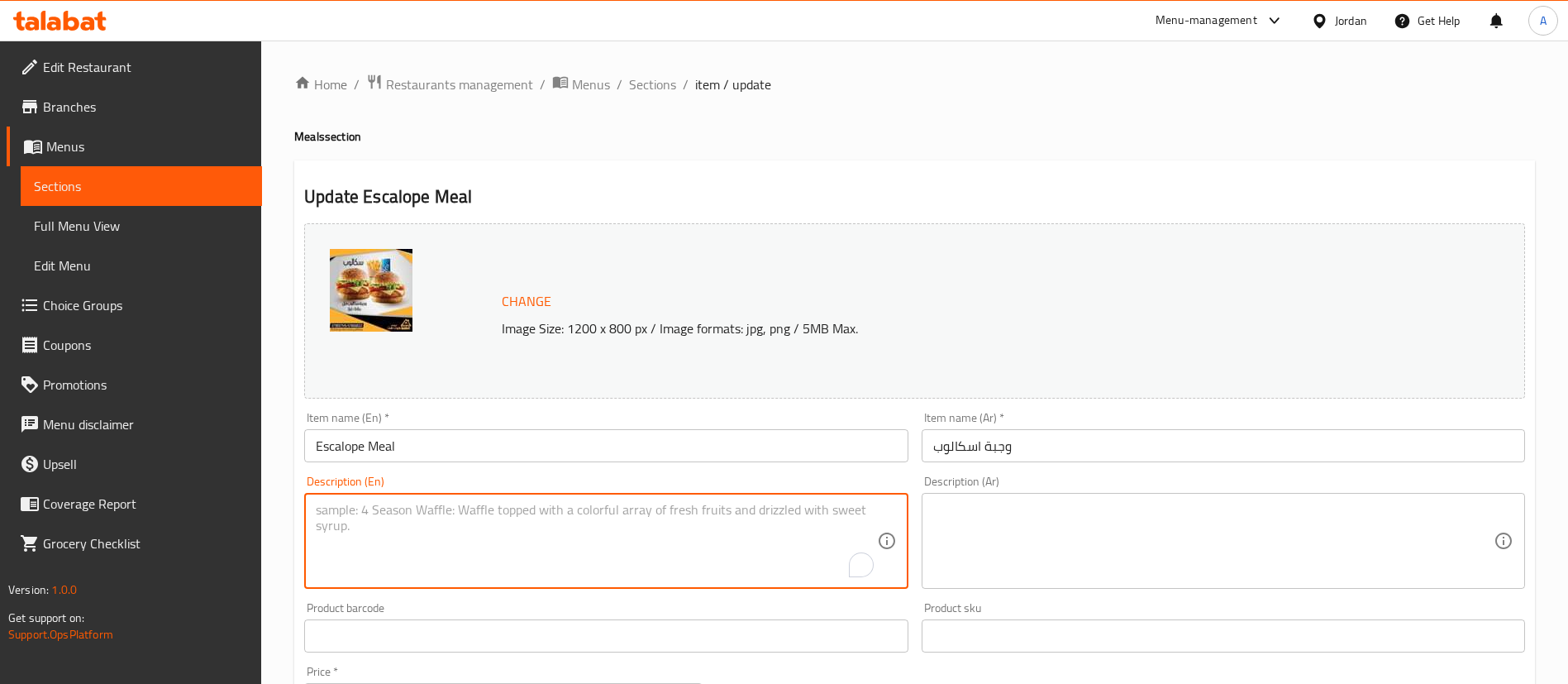 click at bounding box center [596, 541] 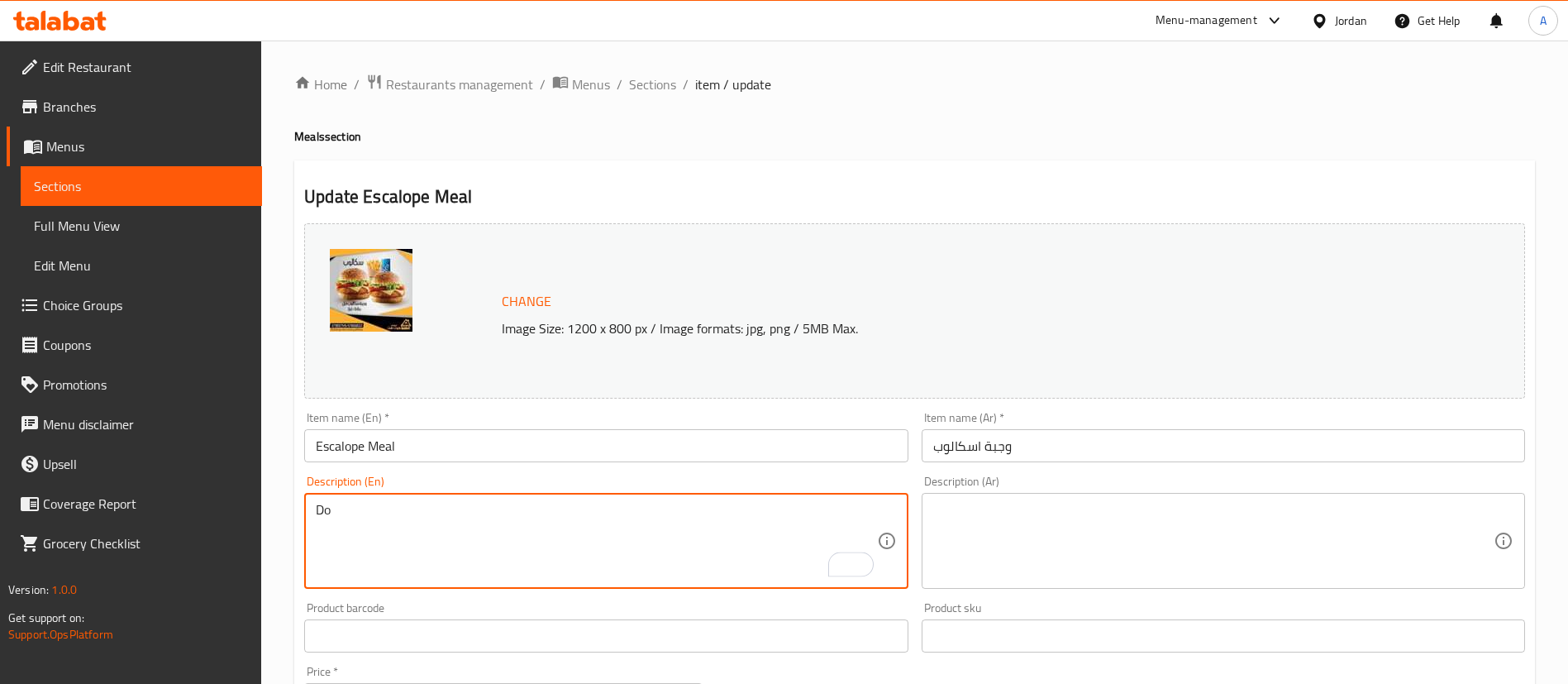 type on "D" 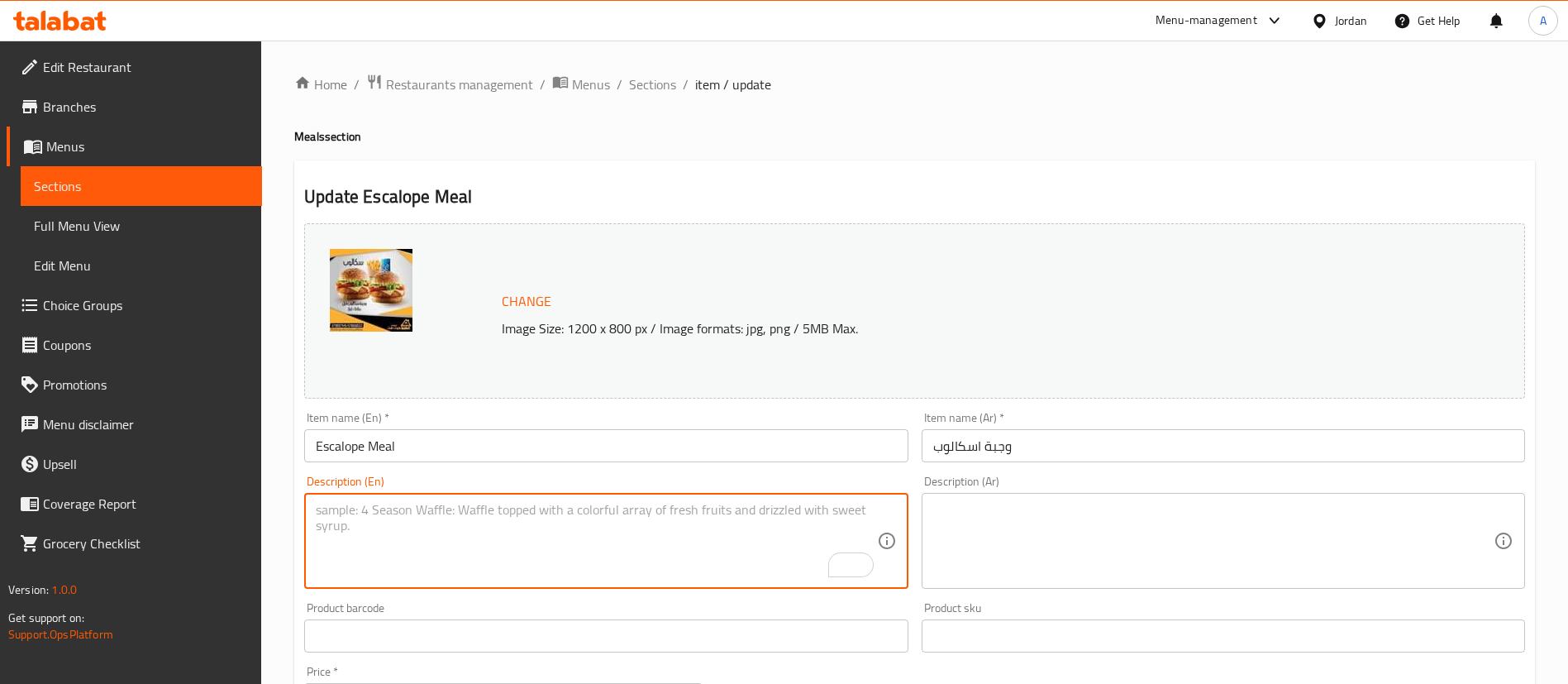 click on "Escalope Meal" at bounding box center [606, 446] 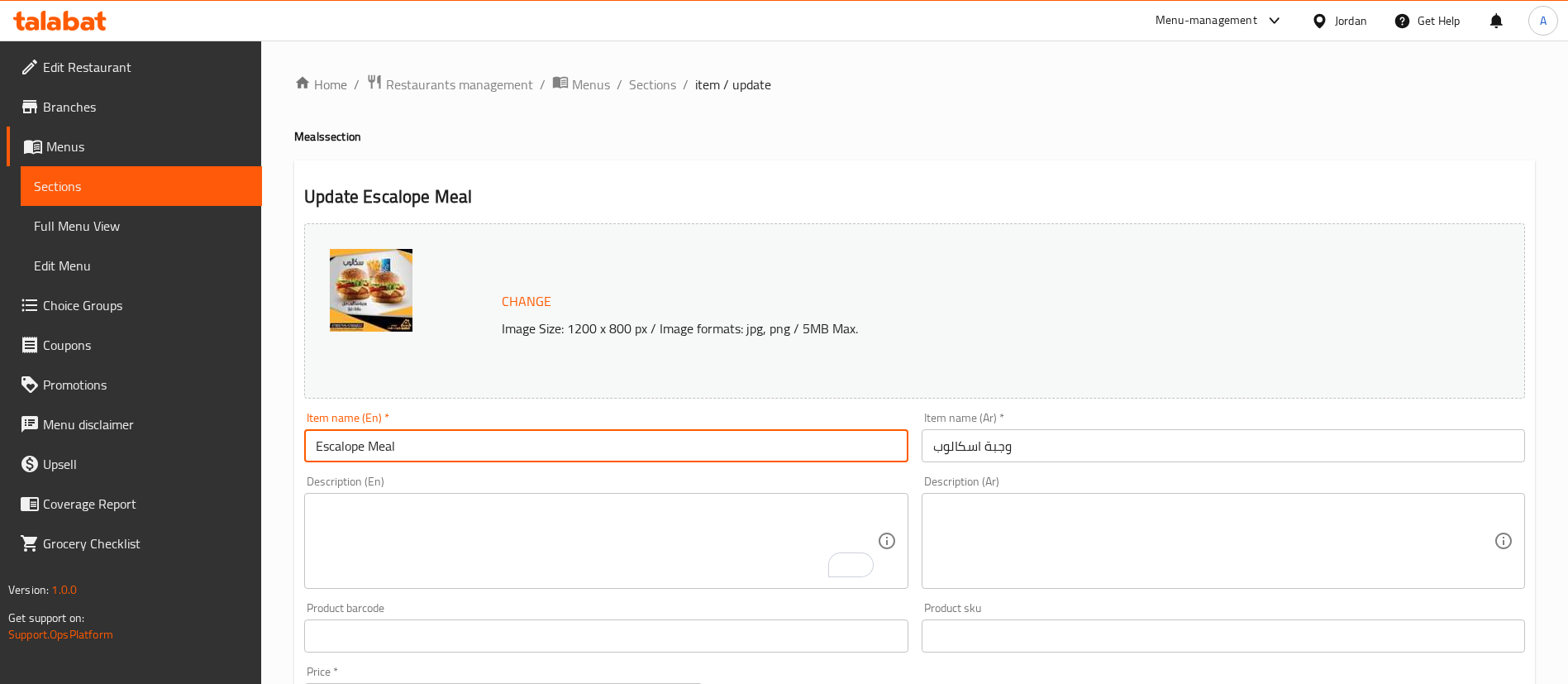 click at bounding box center [596, 541] 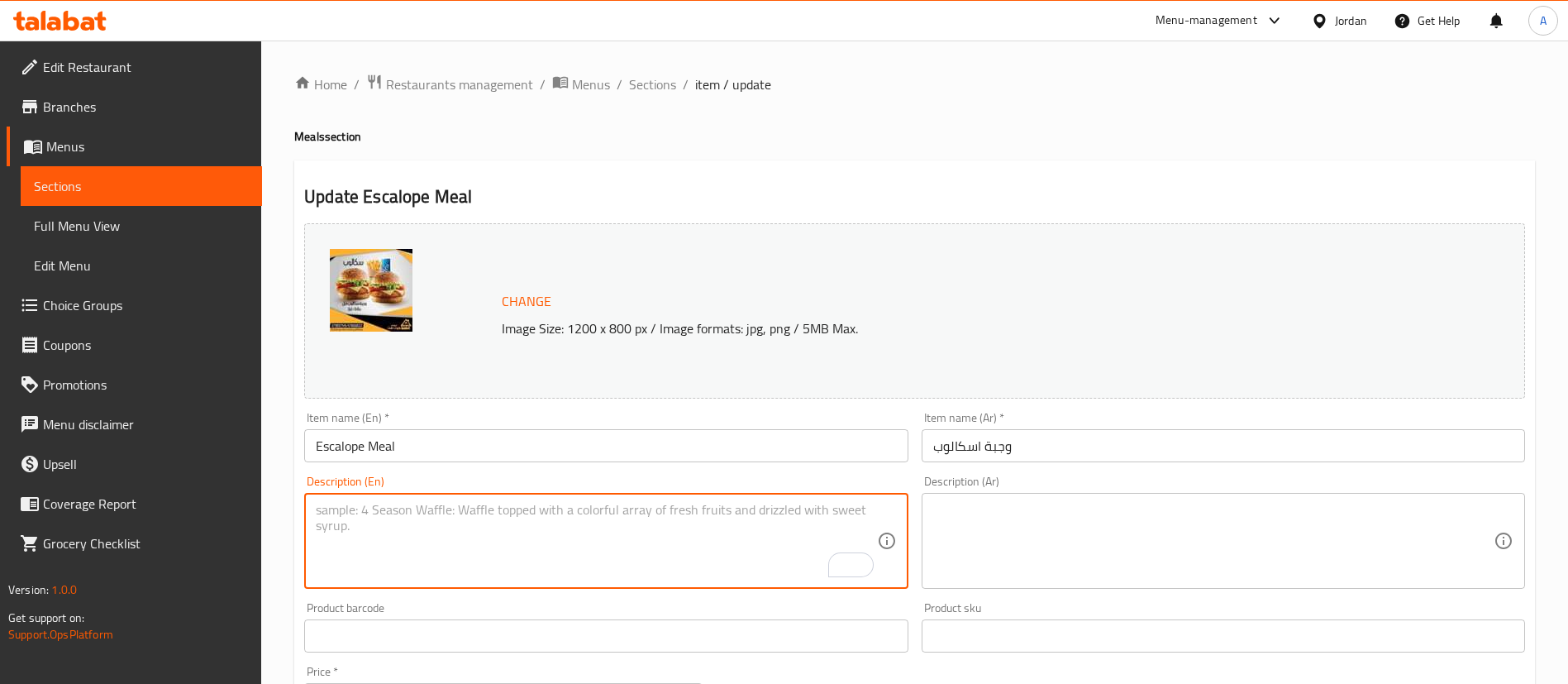 drag, startPoint x: 346, startPoint y: 572, endPoint x: 359, endPoint y: 563, distance: 15.811388 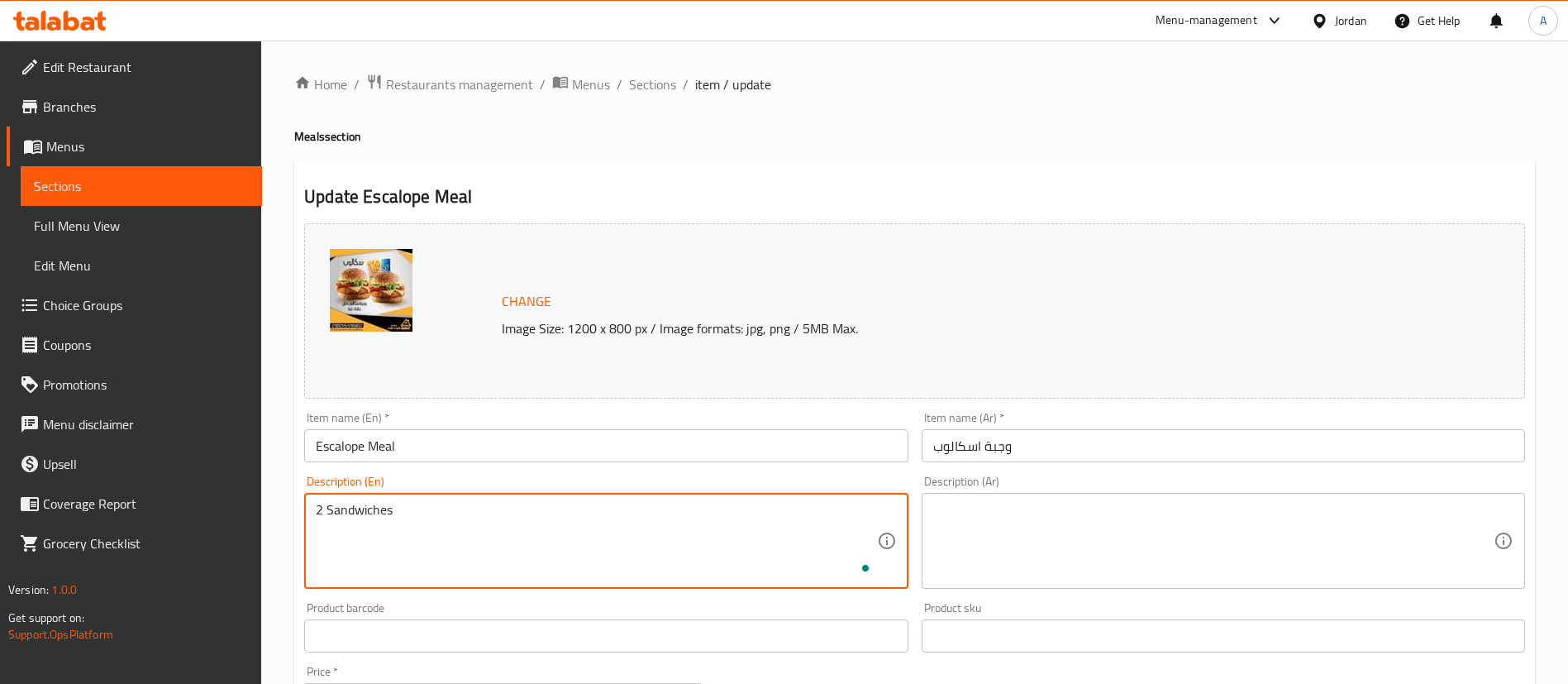 type on "2 Sandwiches" 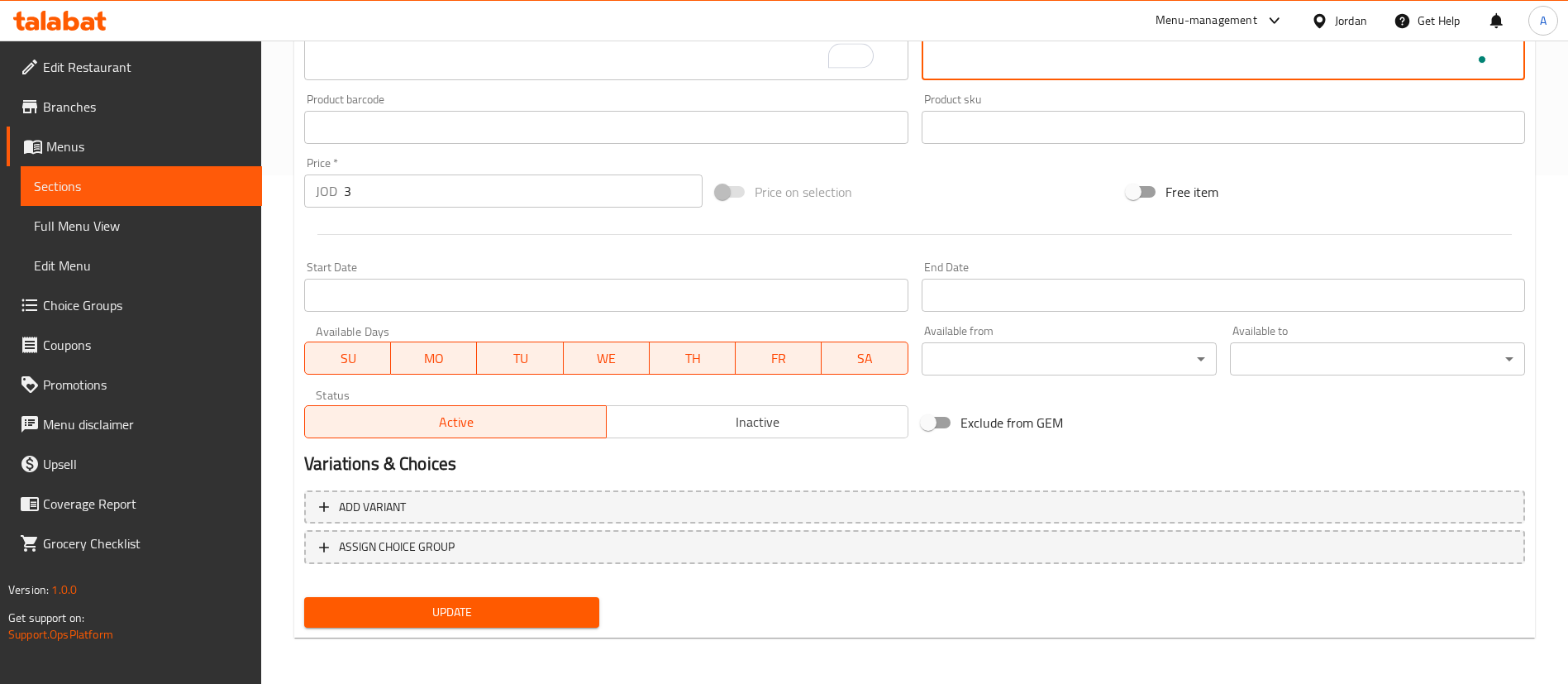 type on "2 ساندويش" 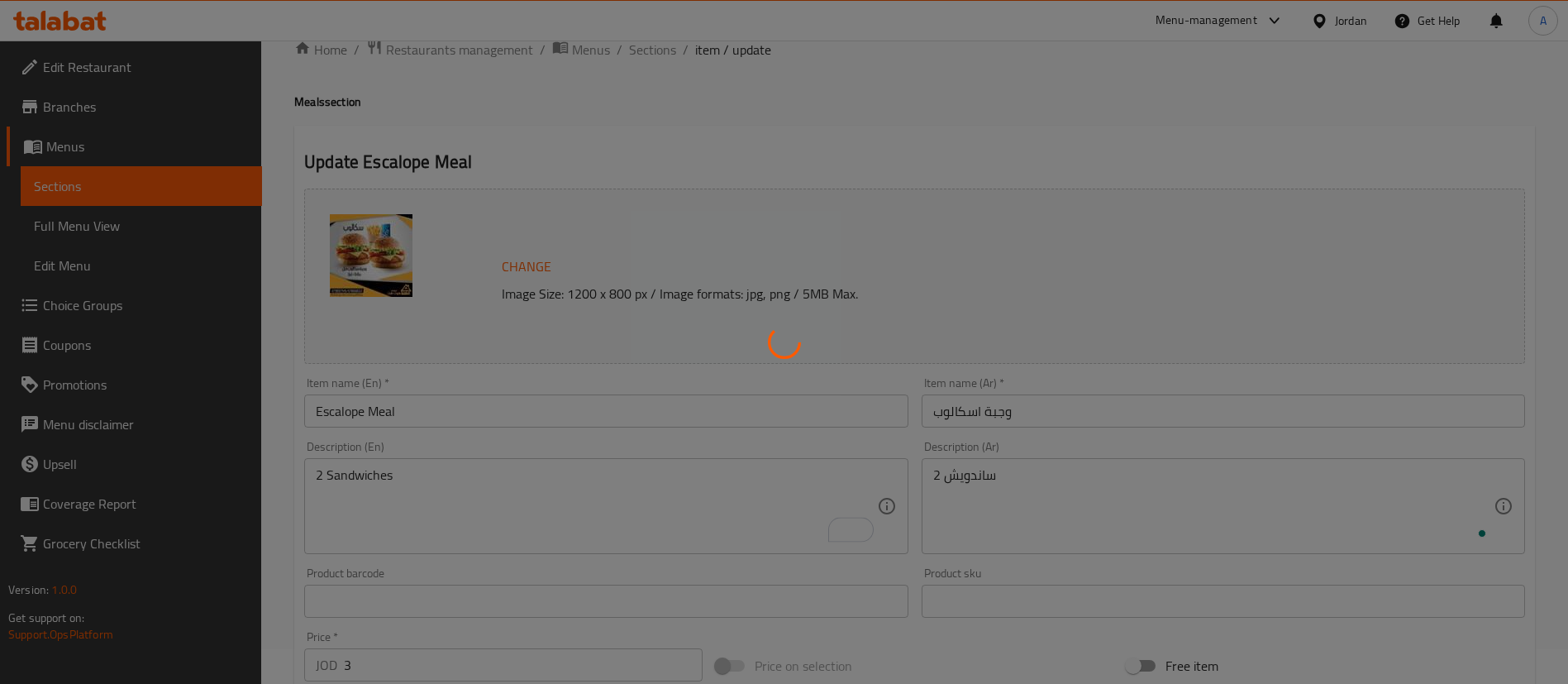 scroll, scrollTop: 0, scrollLeft: 0, axis: both 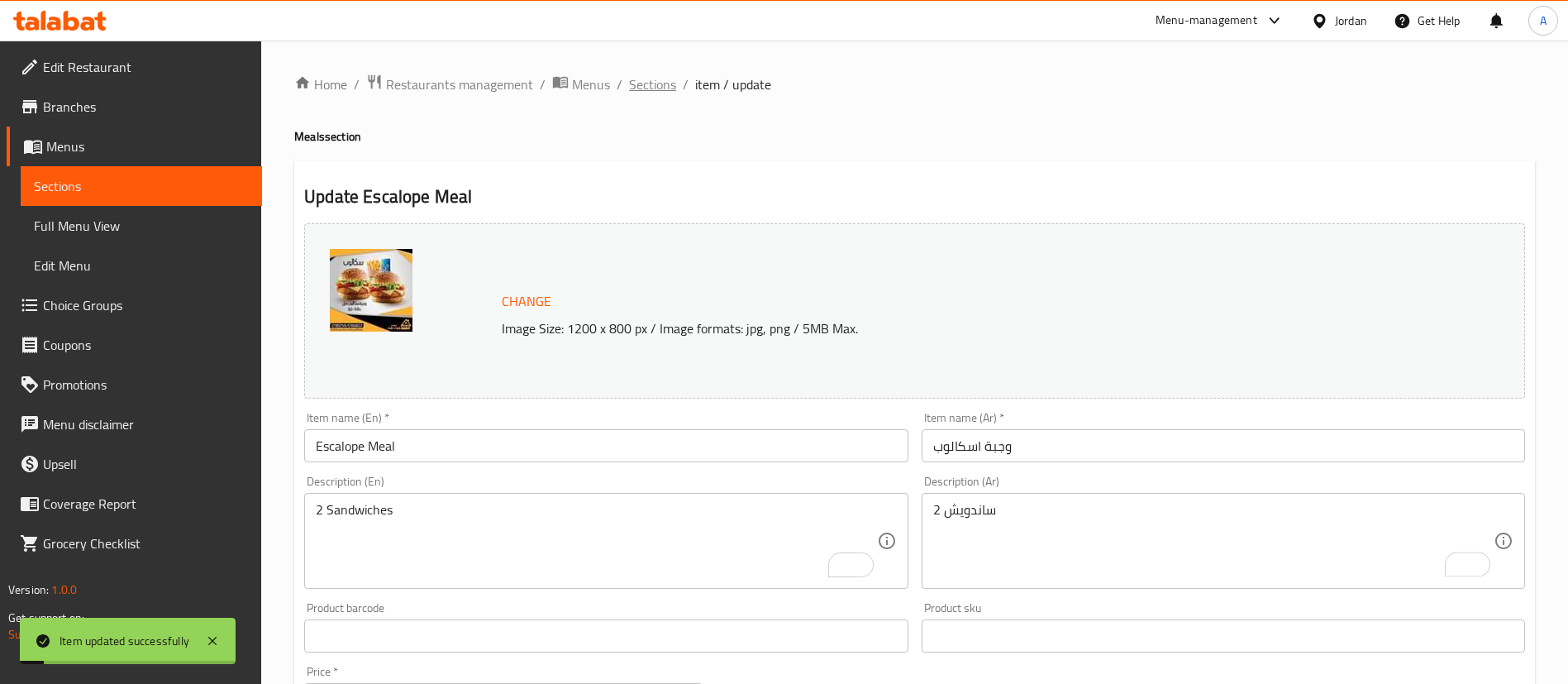 click on "Sections" at bounding box center (652, 84) 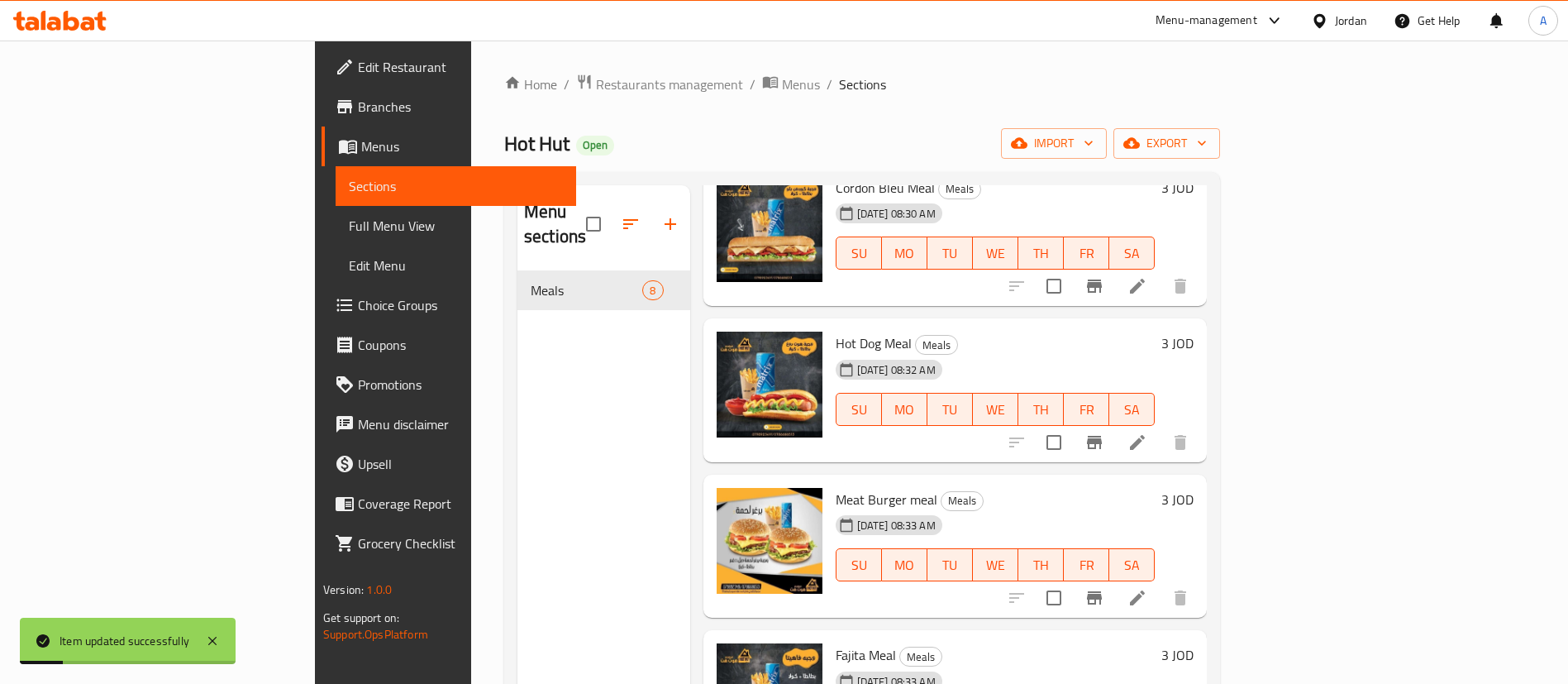 scroll, scrollTop: 605, scrollLeft: 0, axis: vertical 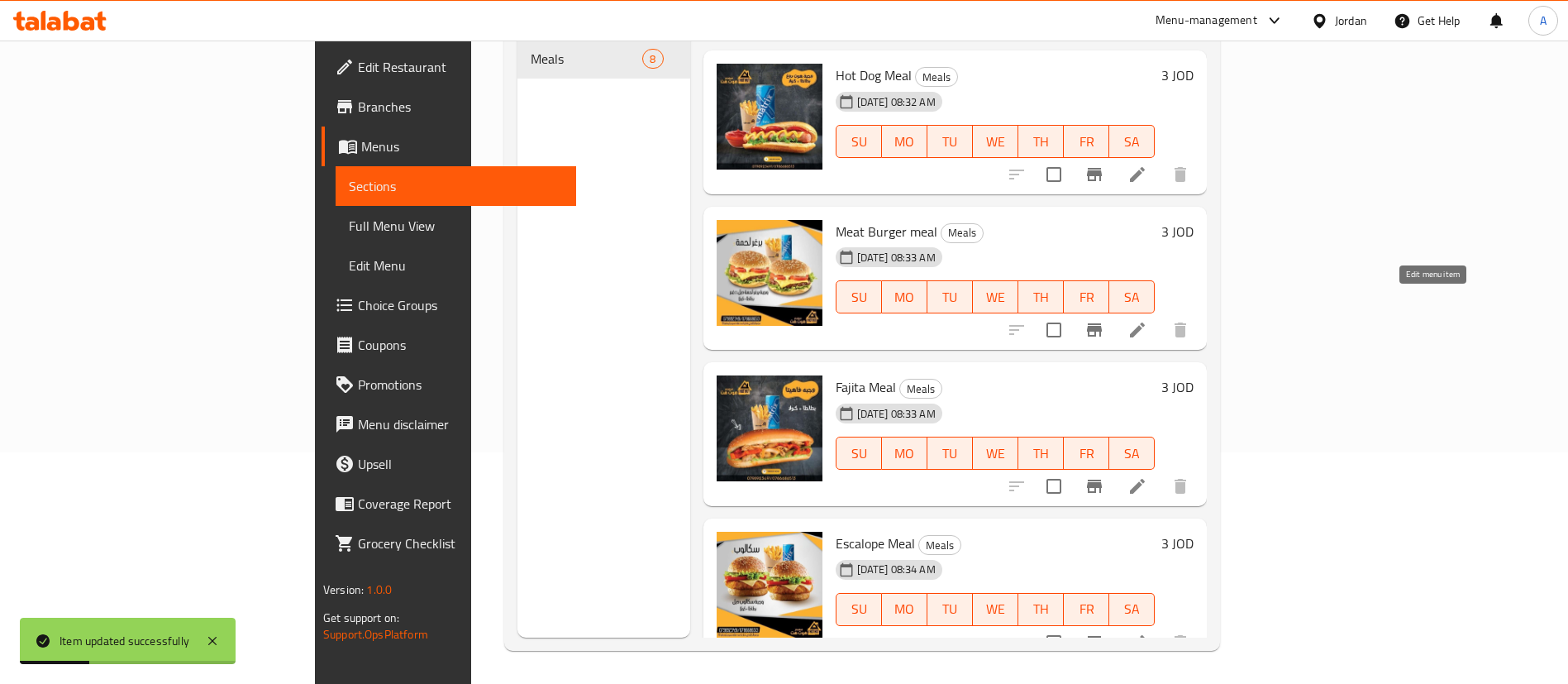 click 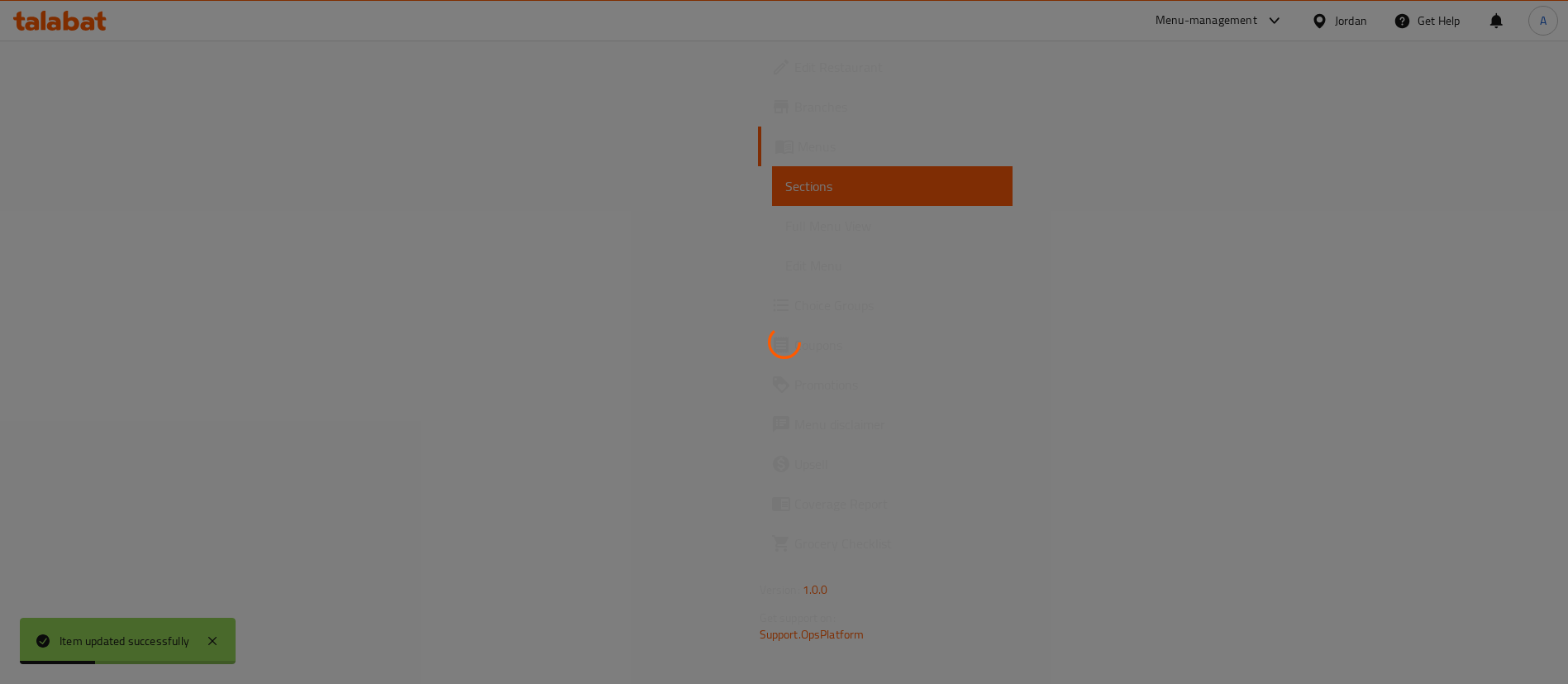 scroll, scrollTop: 0, scrollLeft: 0, axis: both 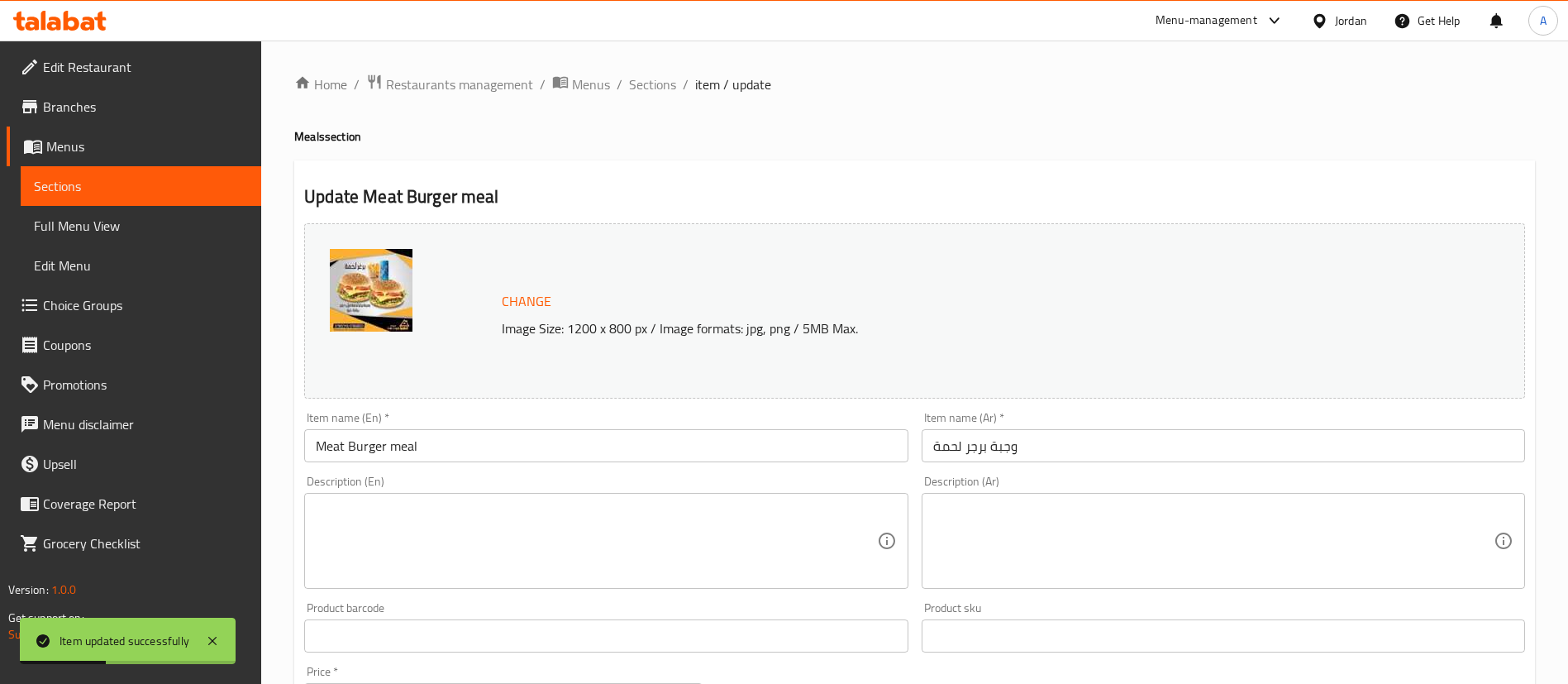 click at bounding box center [596, 541] 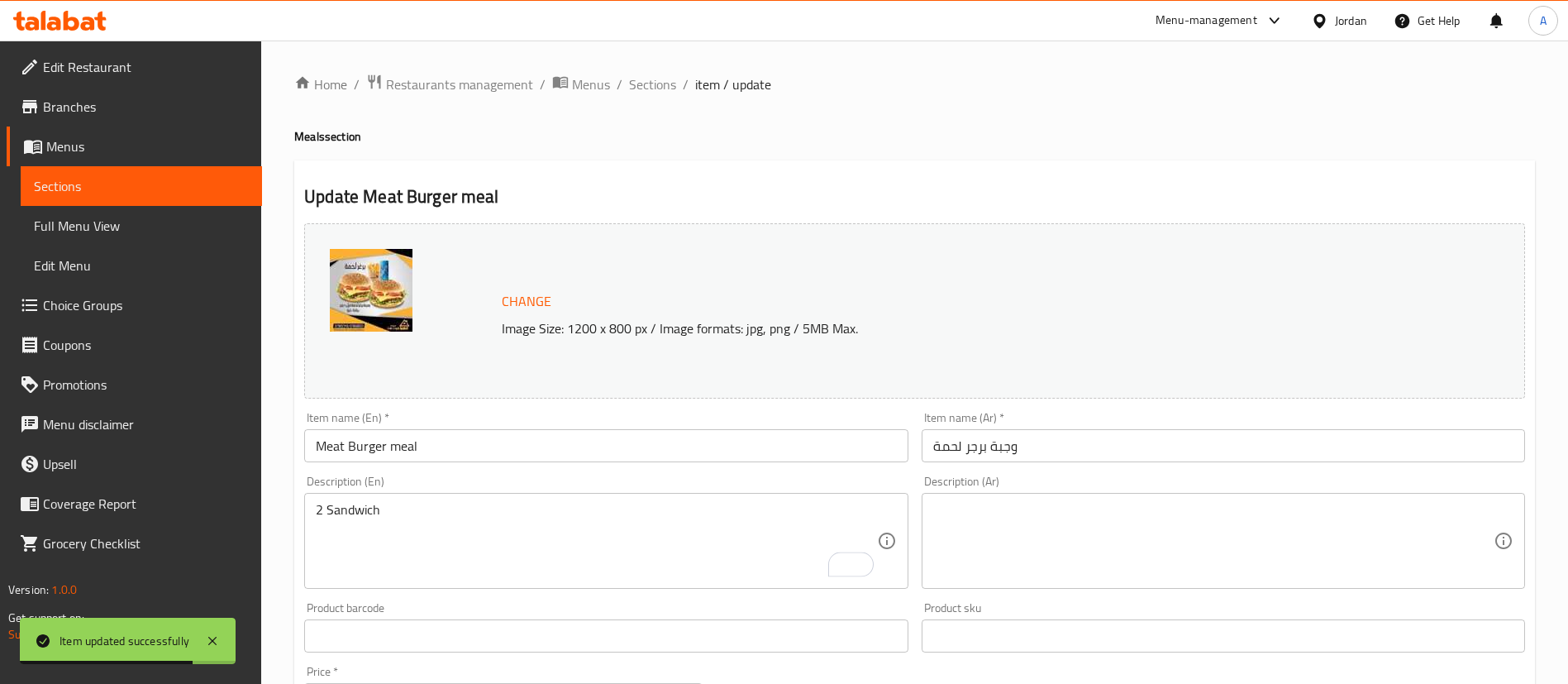 drag, startPoint x: 1396, startPoint y: 482, endPoint x: 1103, endPoint y: 505, distance: 293.90134 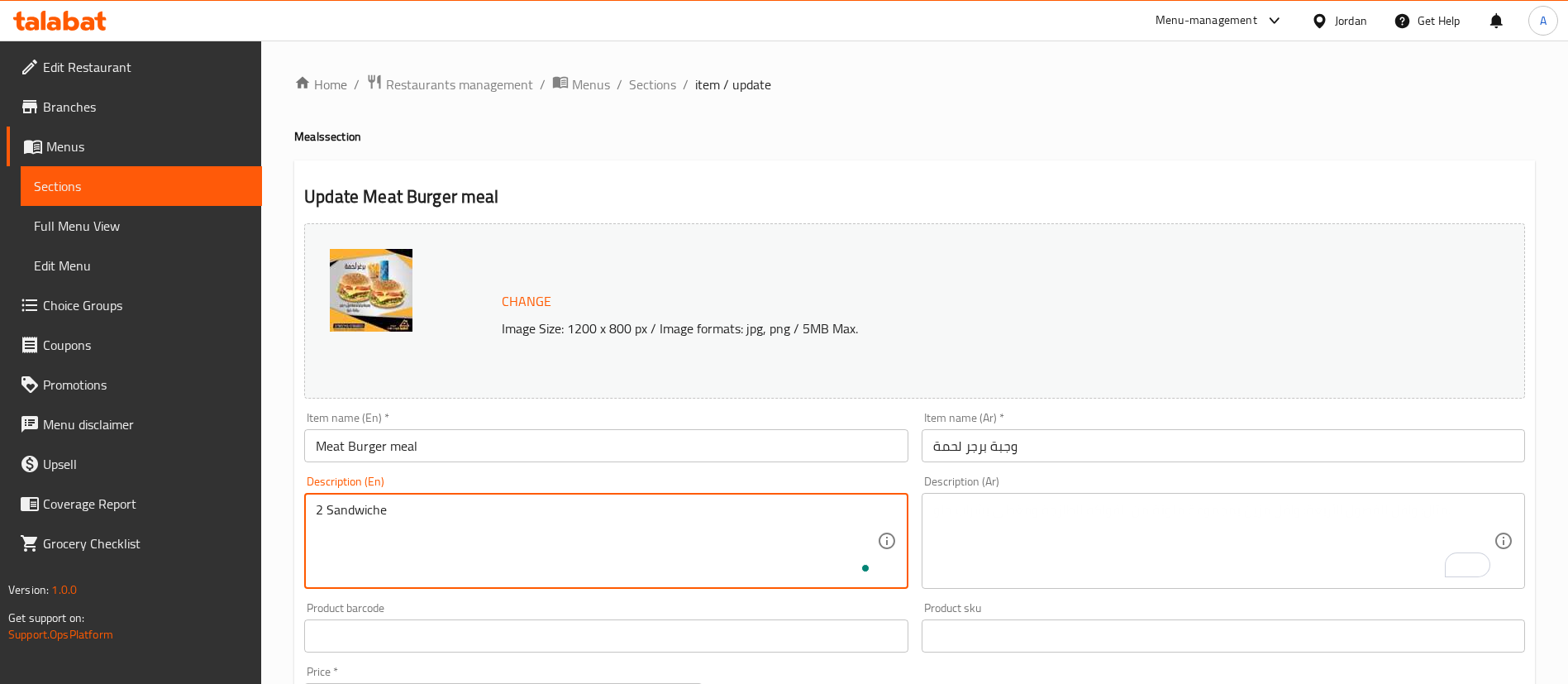 type on "2 Sandwiches" 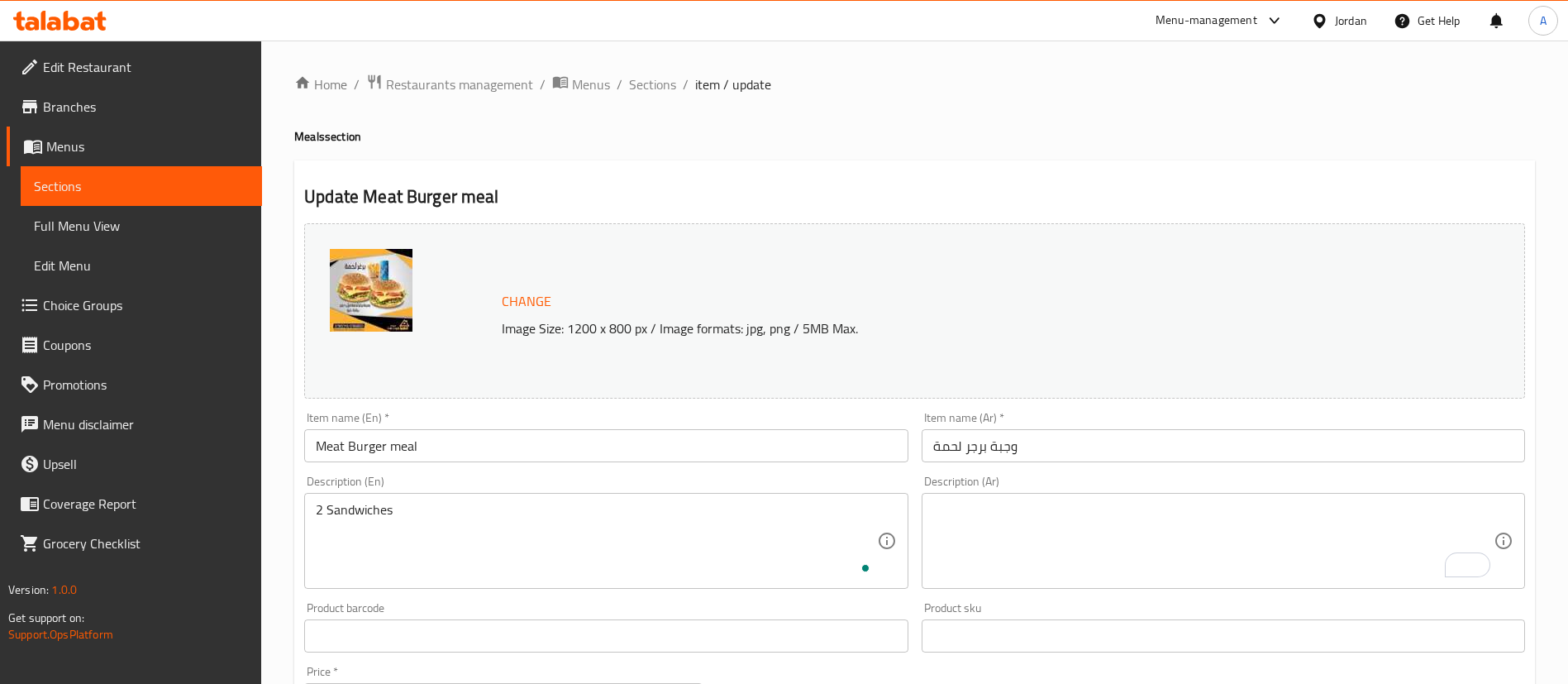 type 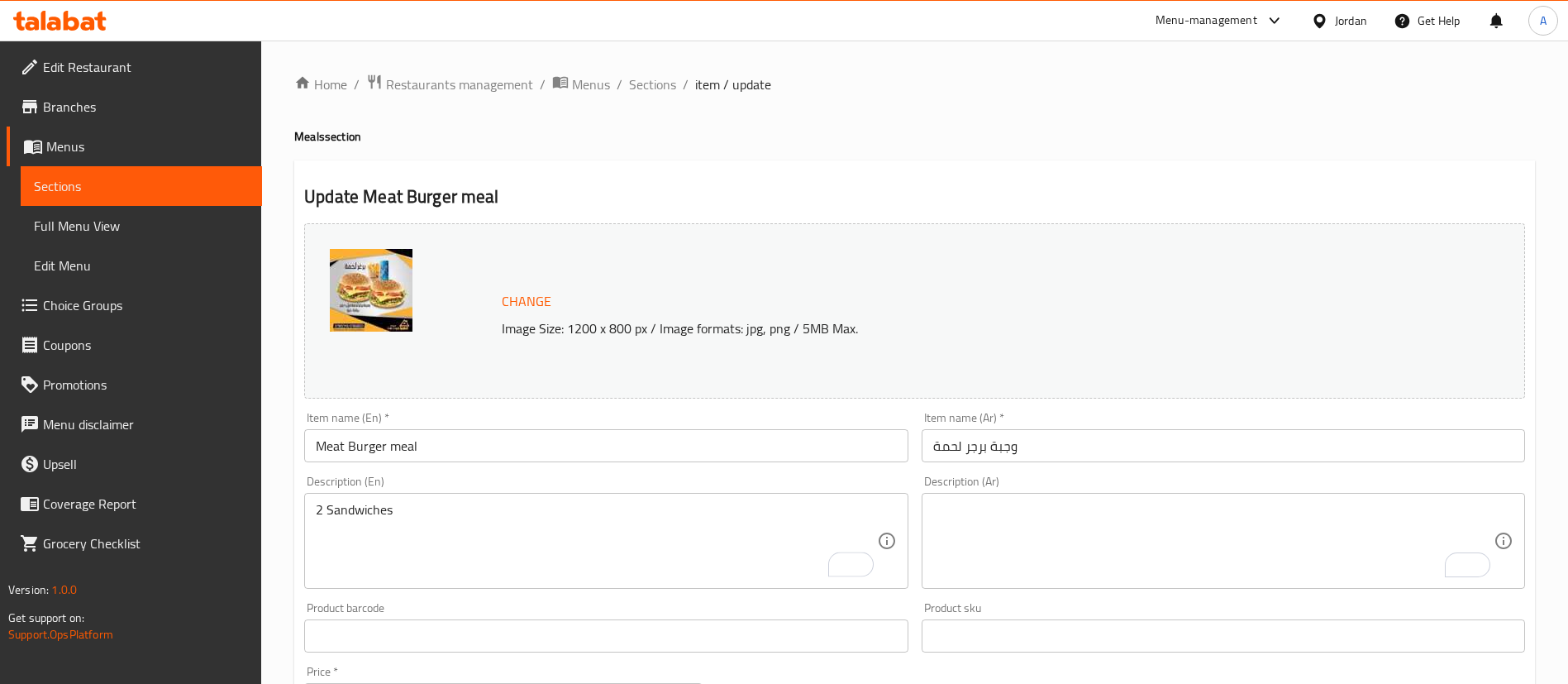click at bounding box center (1213, 541) 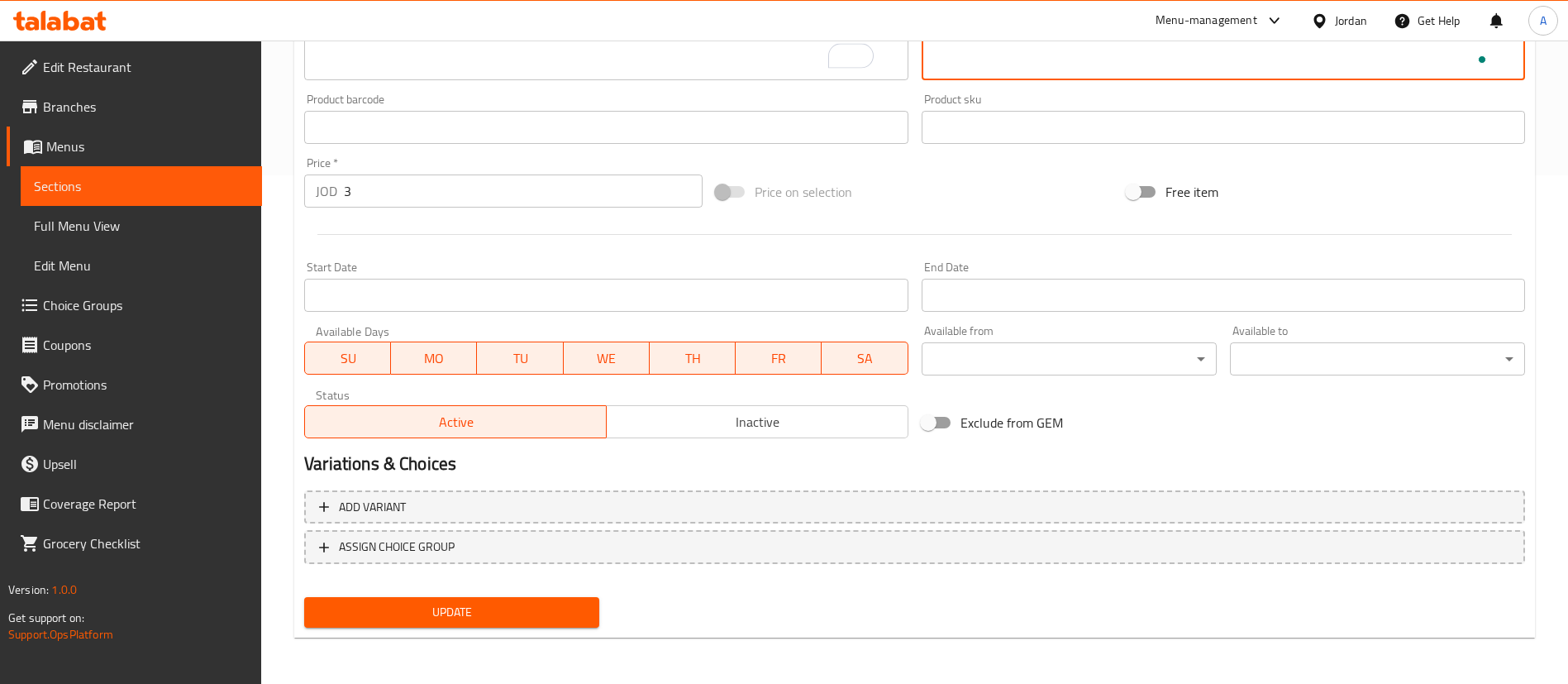 type on "2 ساندويش" 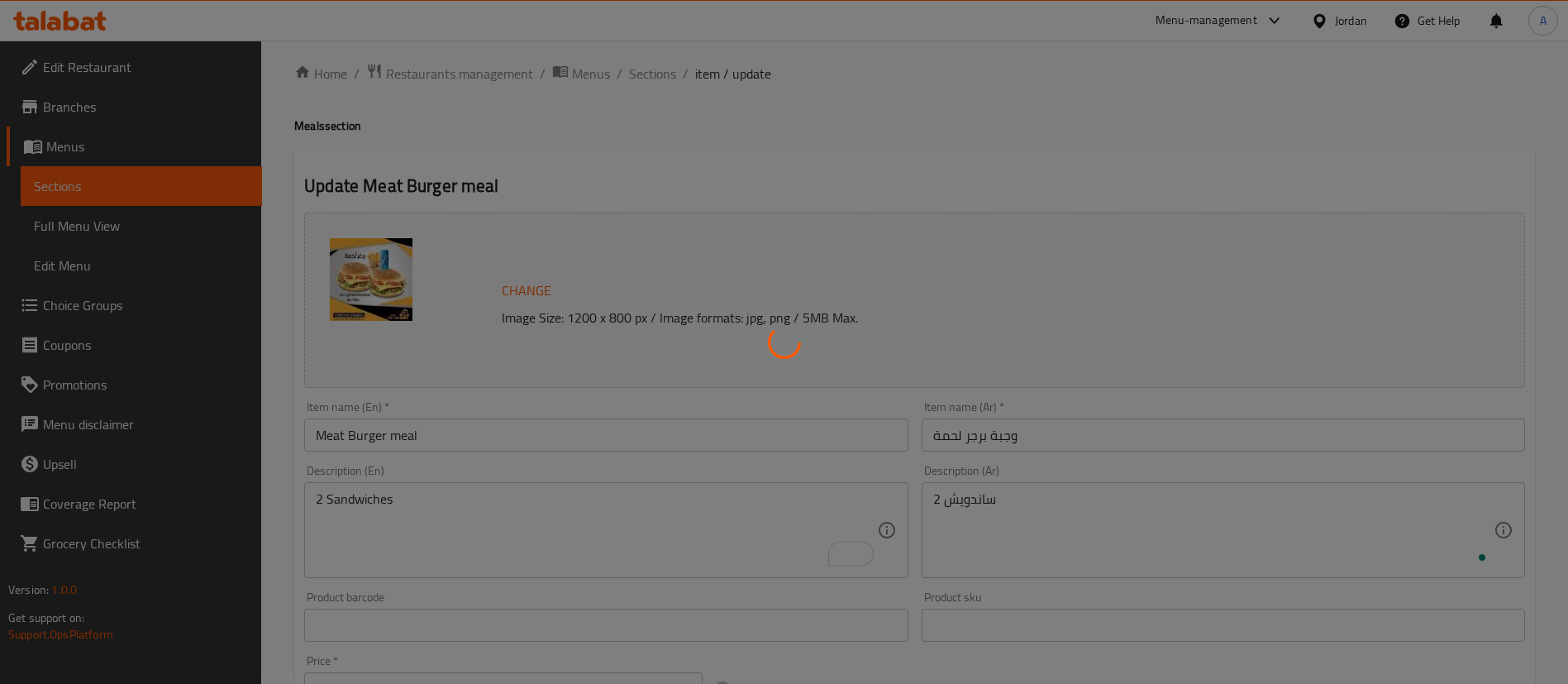 scroll, scrollTop: 0, scrollLeft: 0, axis: both 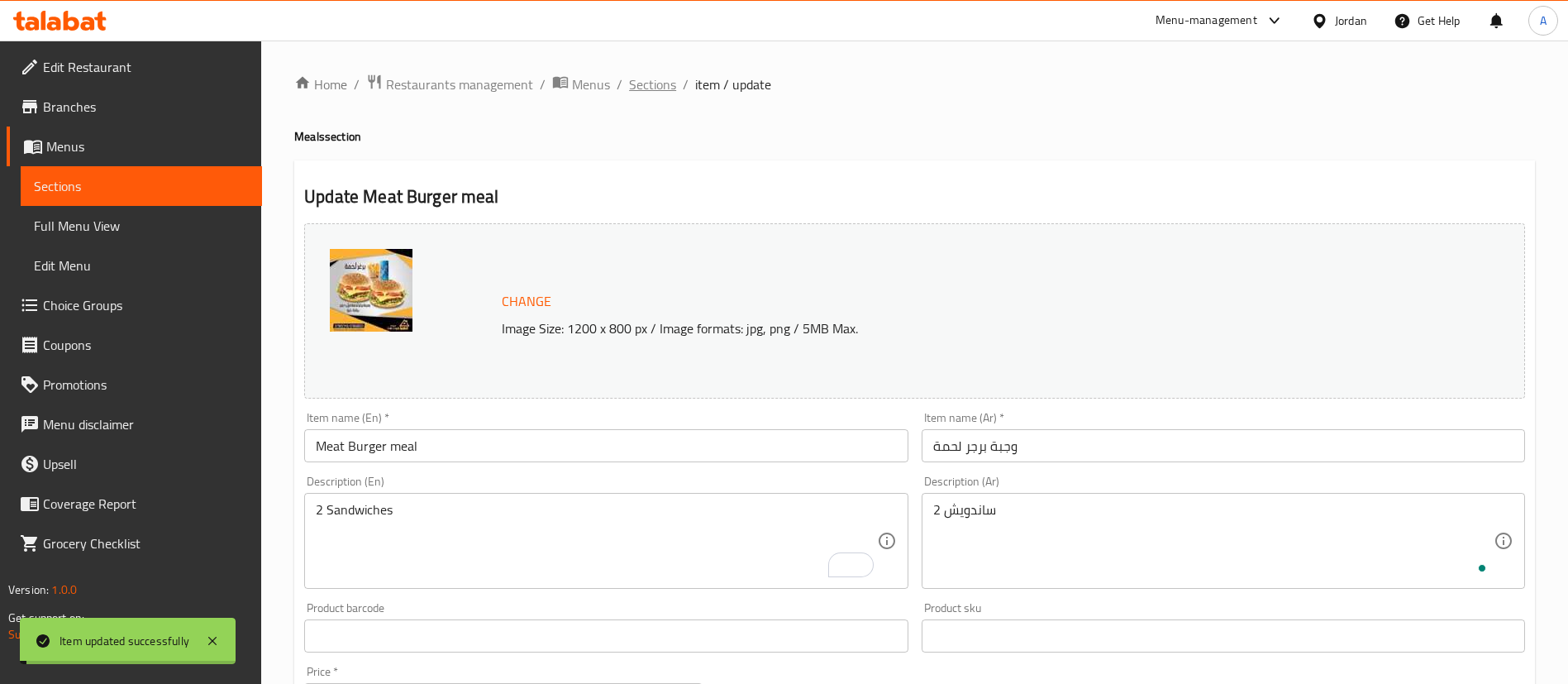 click on "Sections" at bounding box center [652, 84] 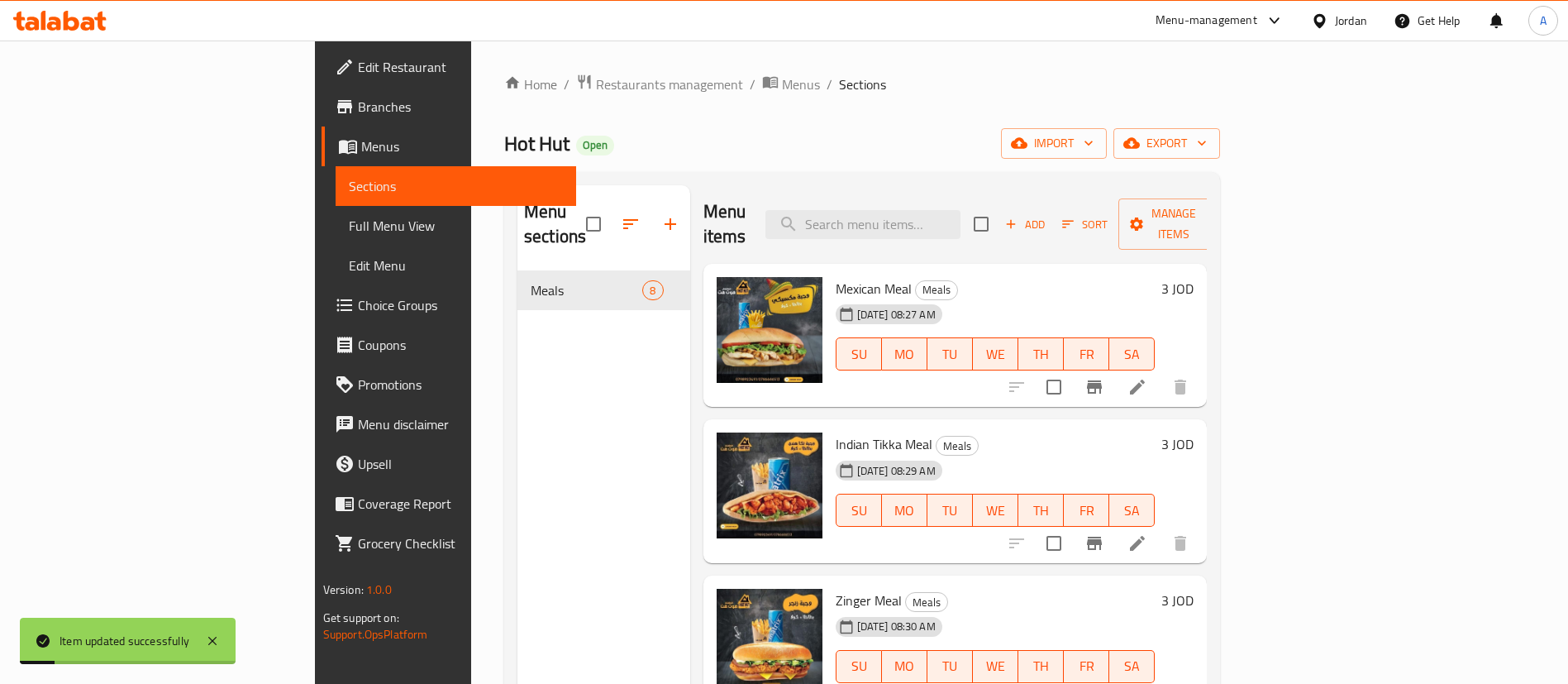 drag, startPoint x: 405, startPoint y: 93, endPoint x: 450, endPoint y: 67, distance: 51.971146 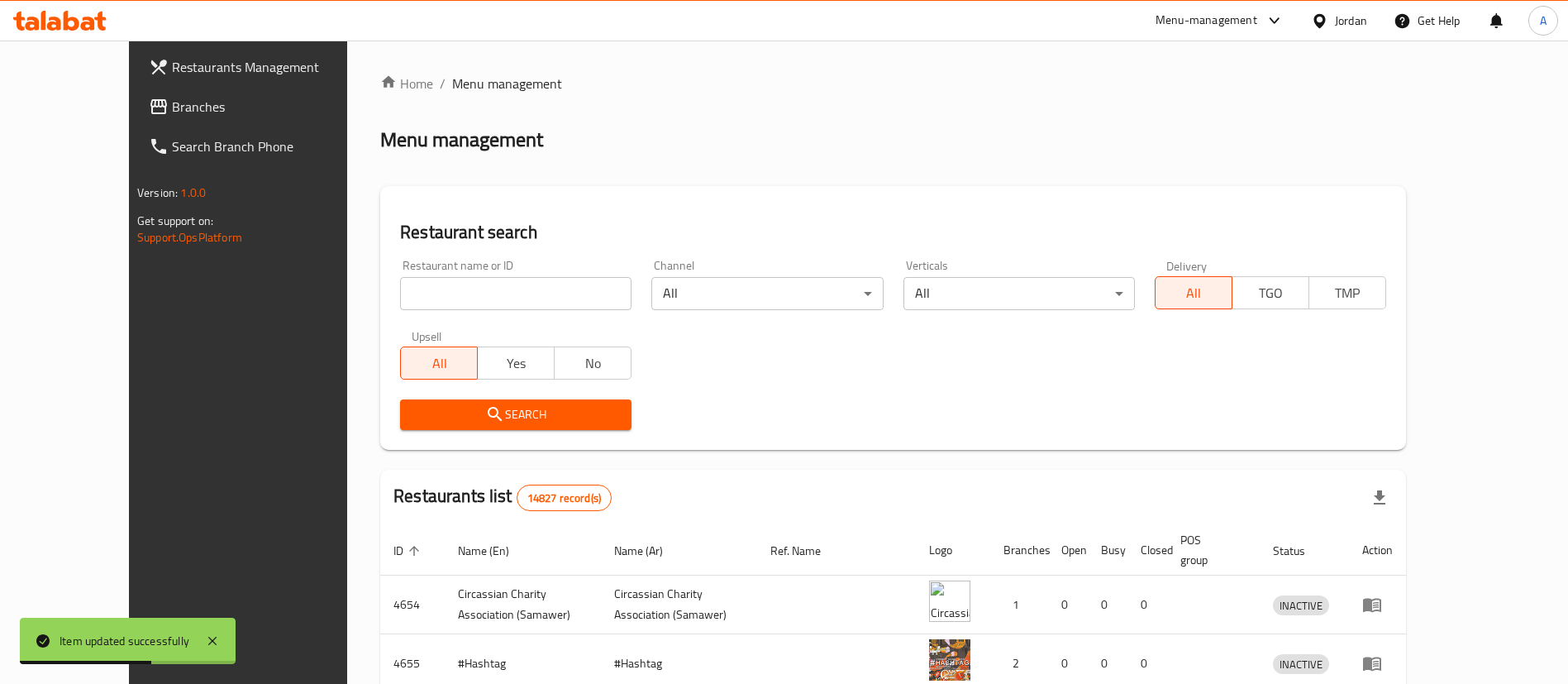 click at bounding box center [516, 294] 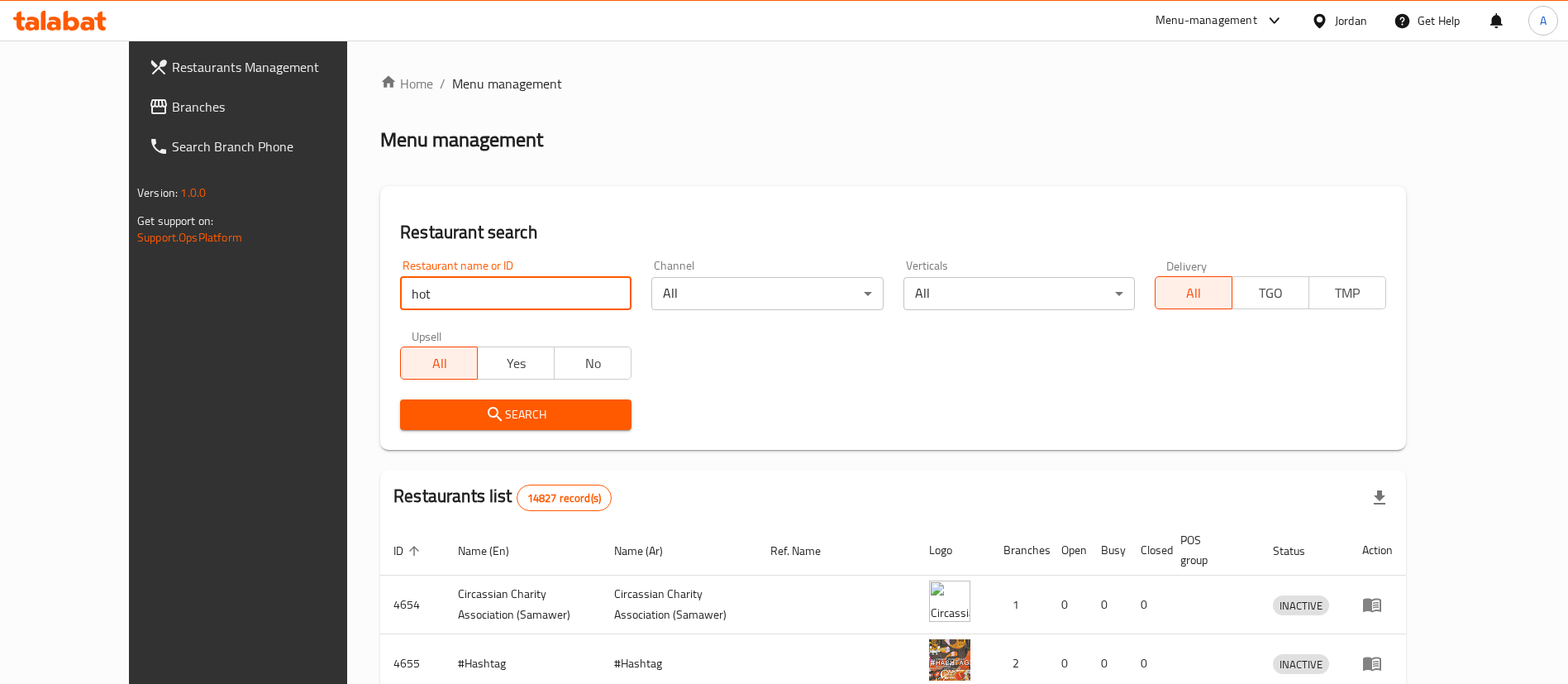 type on "hot hut" 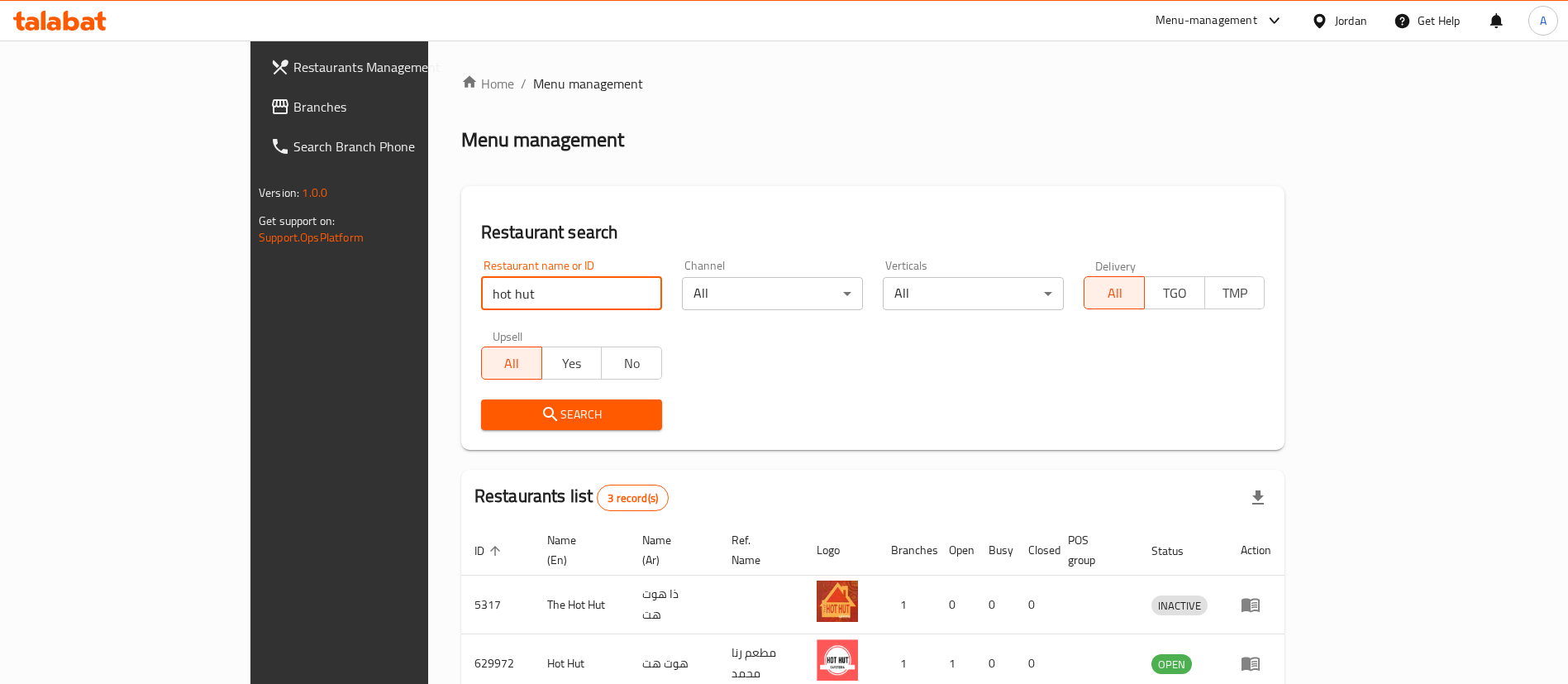 click on "Search" at bounding box center (571, 414) 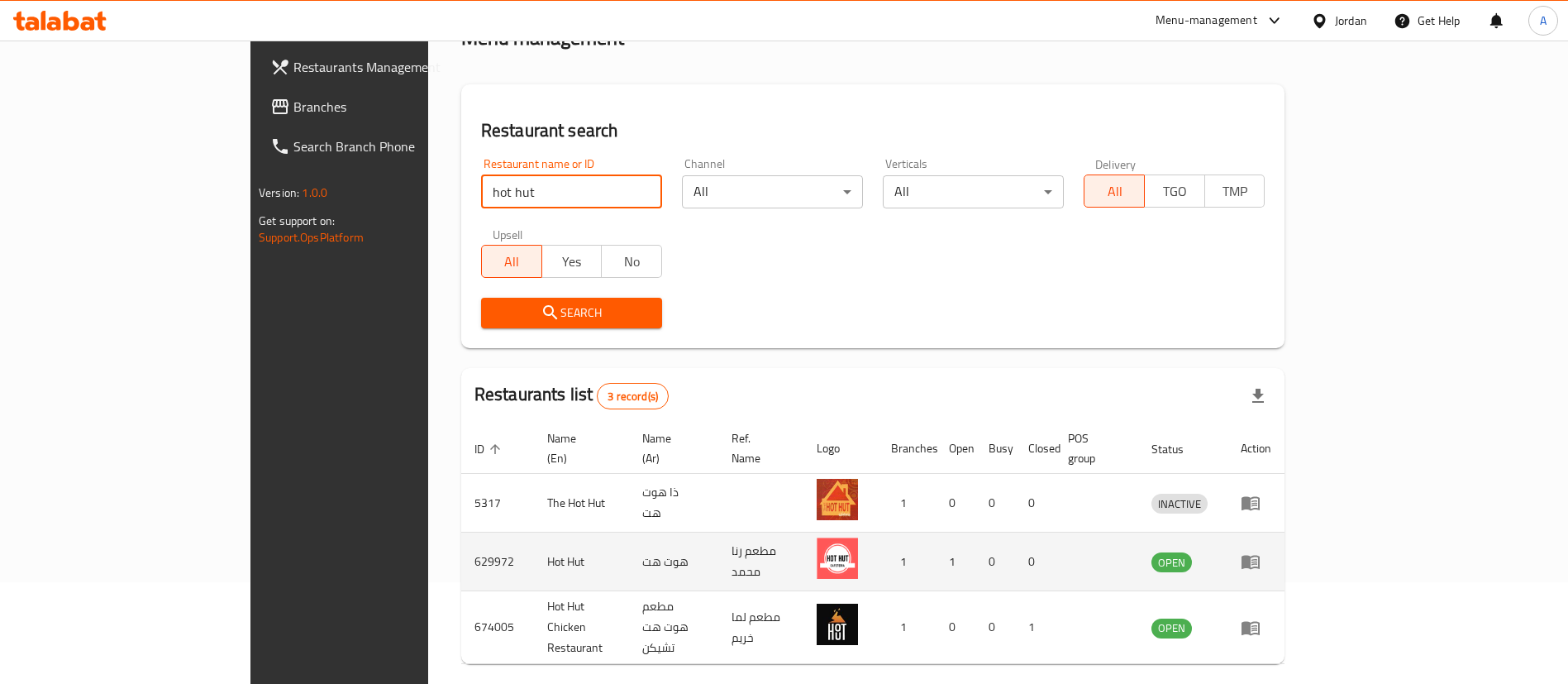 scroll, scrollTop: 139, scrollLeft: 0, axis: vertical 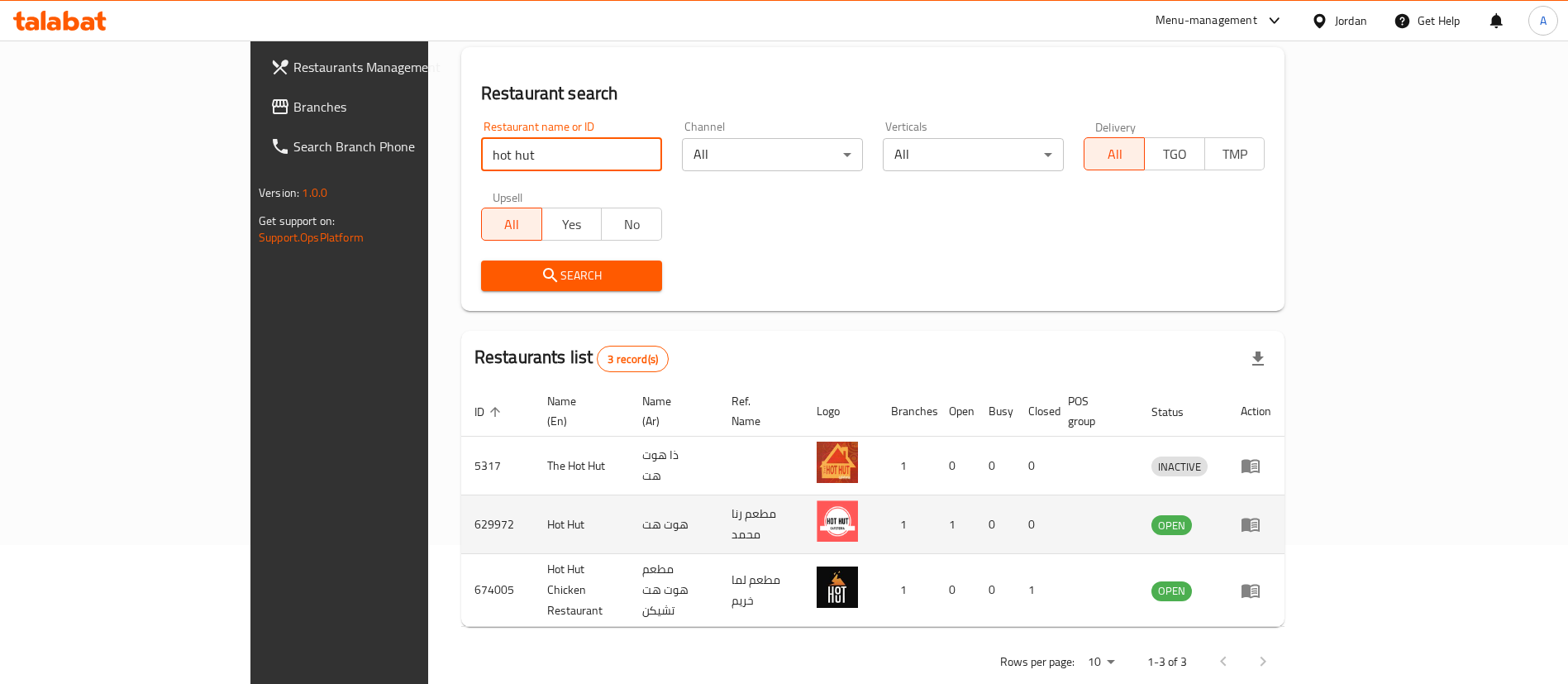 drag, startPoint x: 1466, startPoint y: 519, endPoint x: 1475, endPoint y: 515, distance: 9.848858 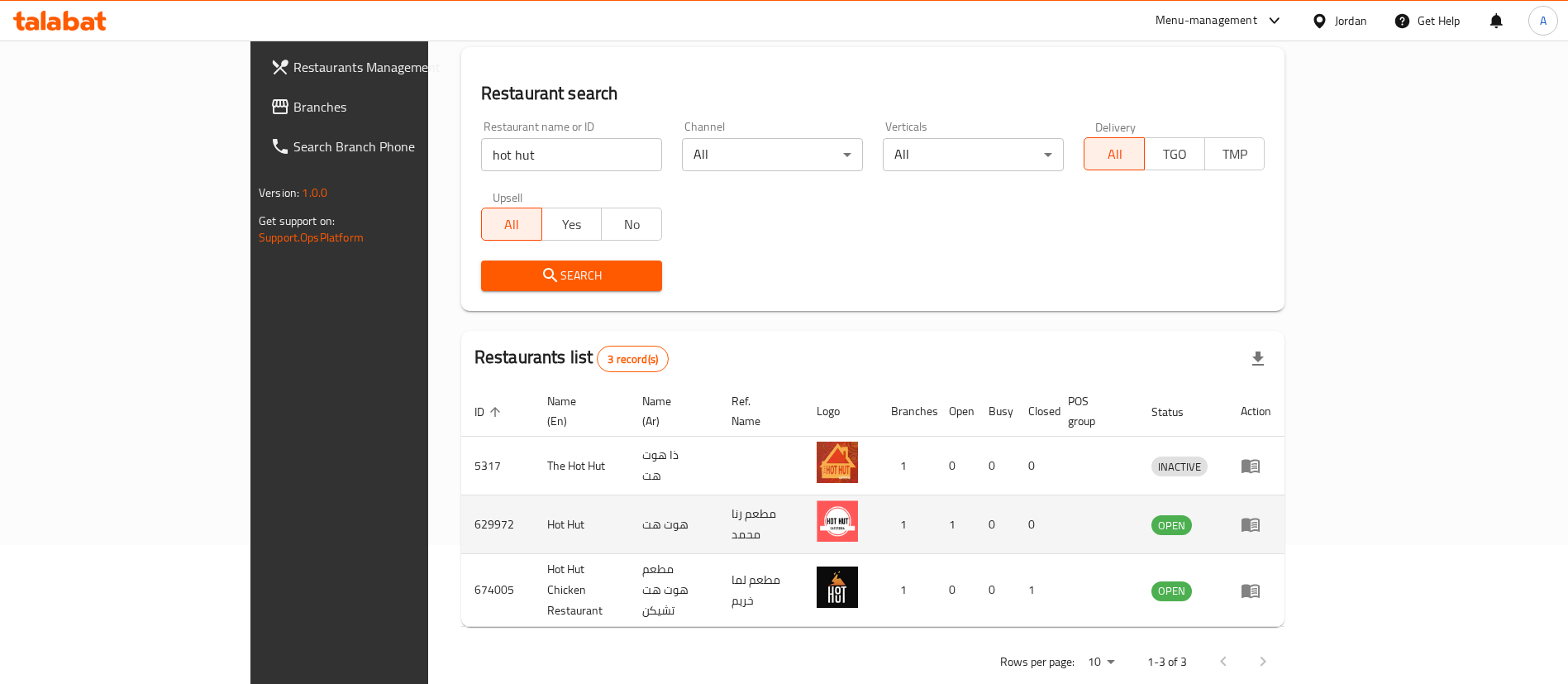 click 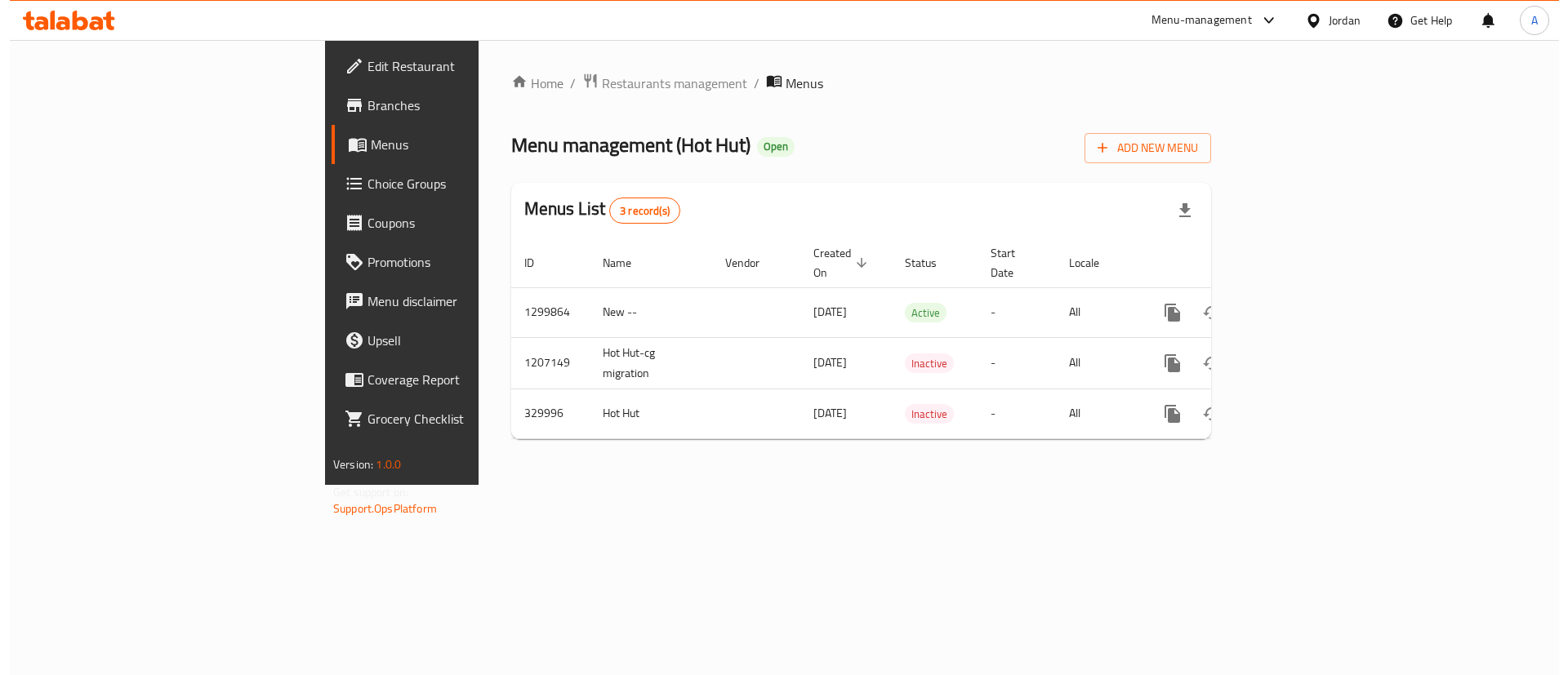 scroll, scrollTop: 0, scrollLeft: 0, axis: both 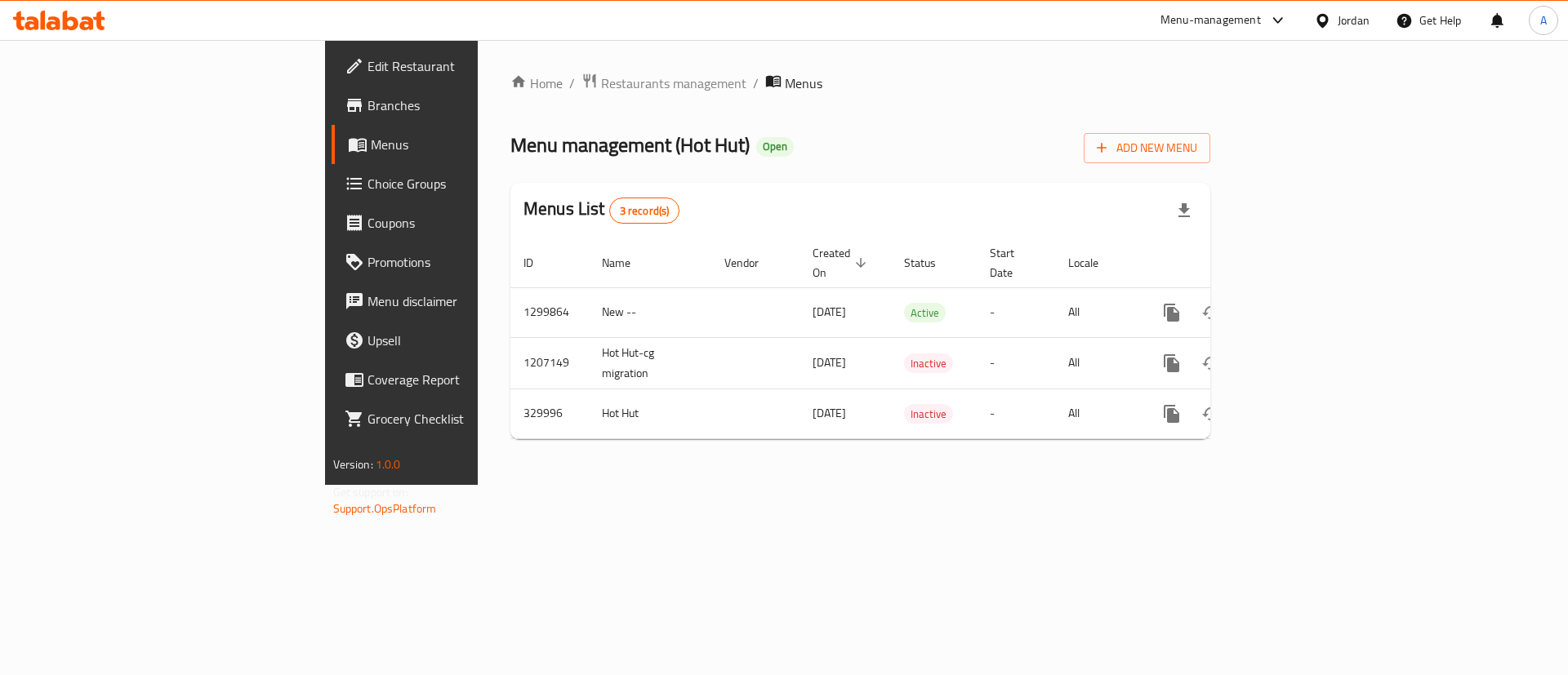 click on "Edit Restaurant" at bounding box center (459, 66) 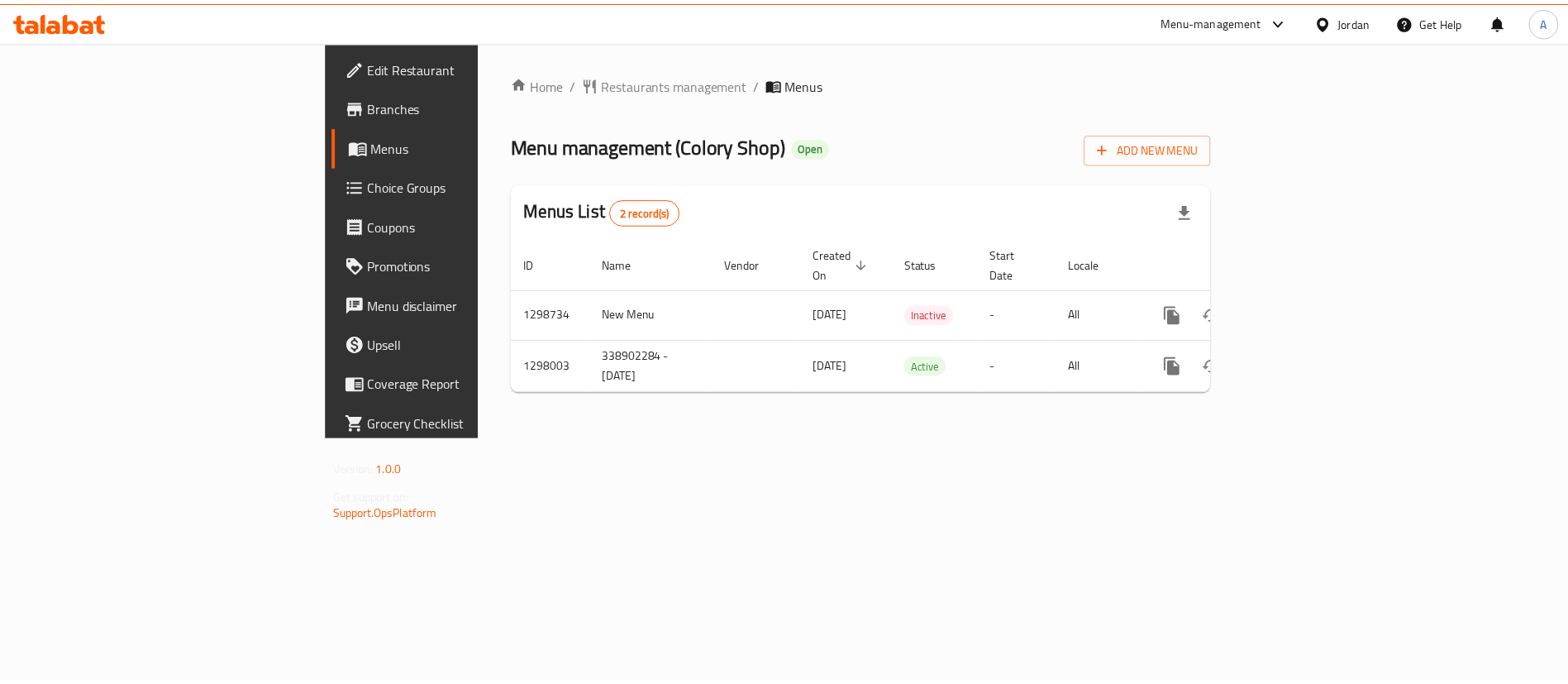 scroll, scrollTop: 0, scrollLeft: 0, axis: both 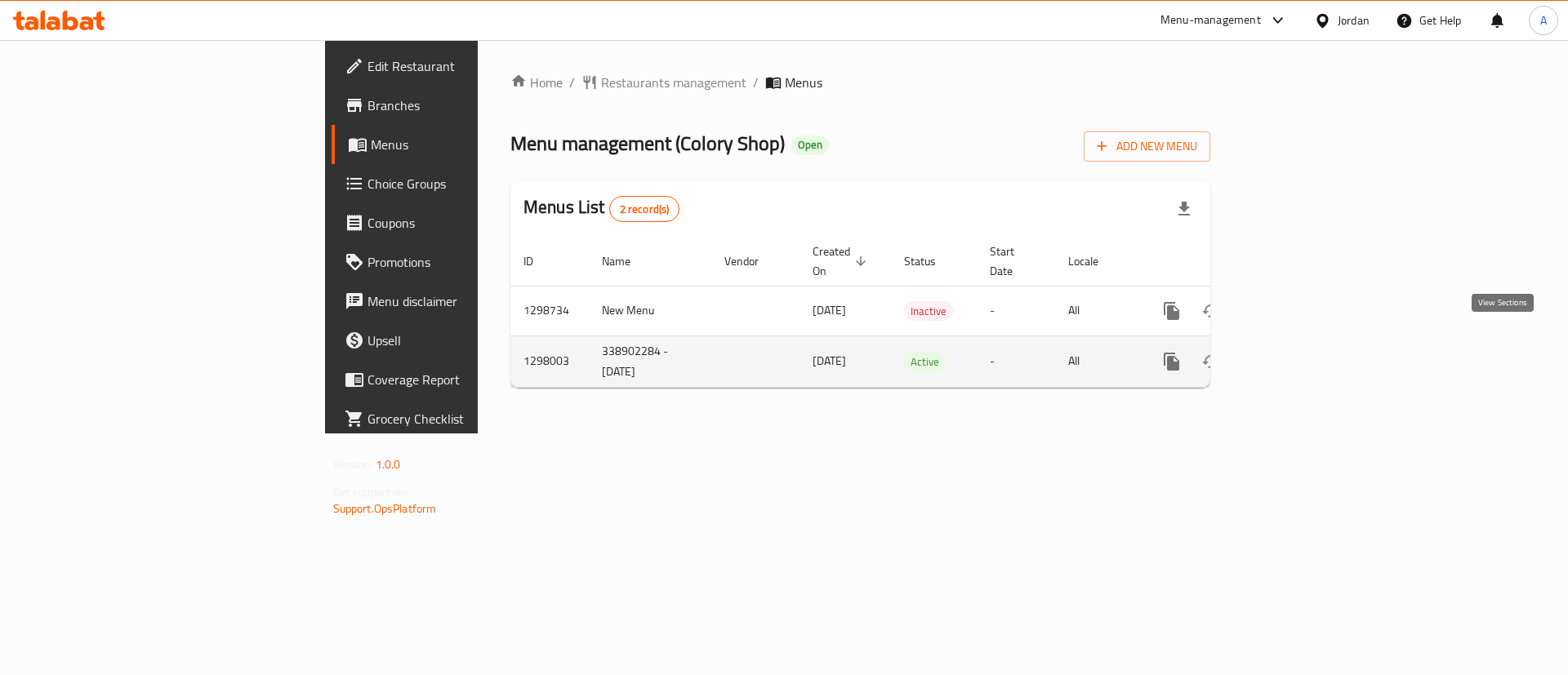 click 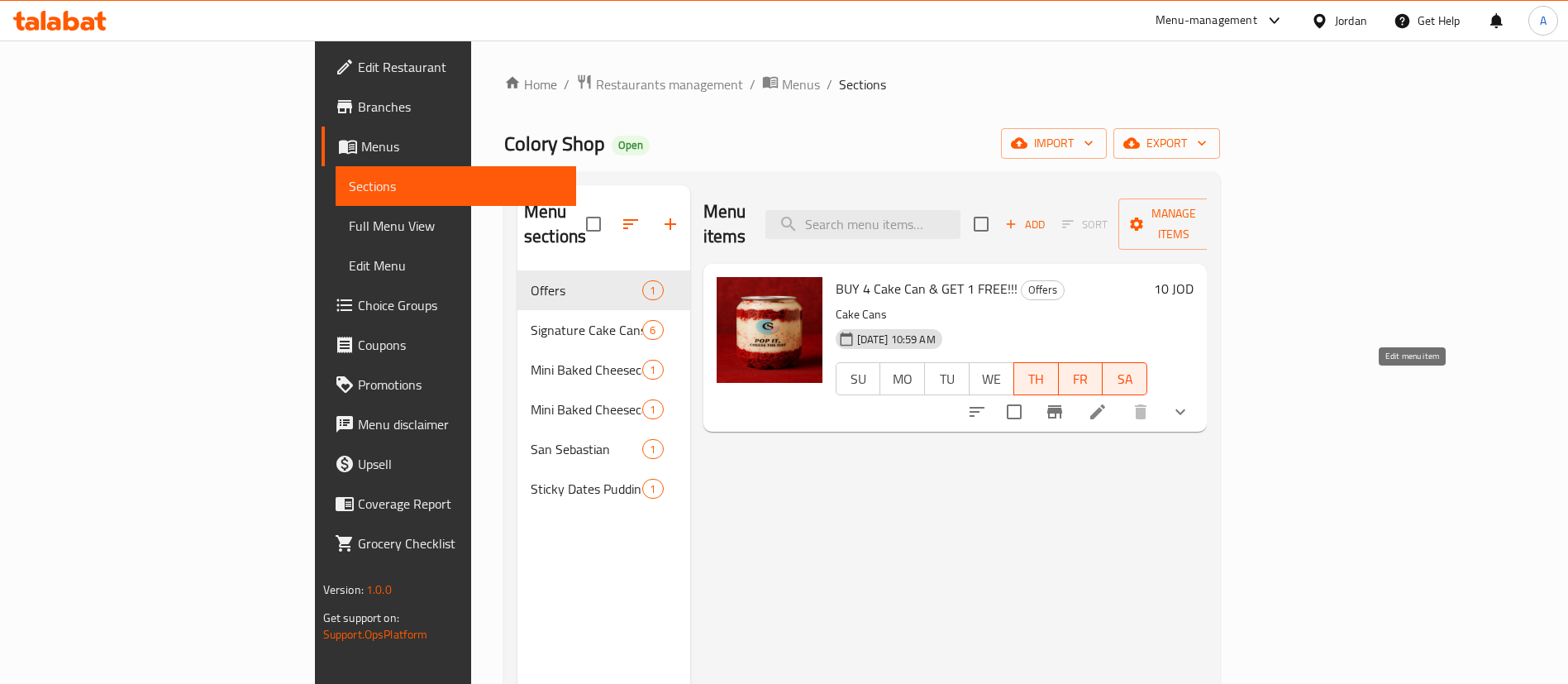click 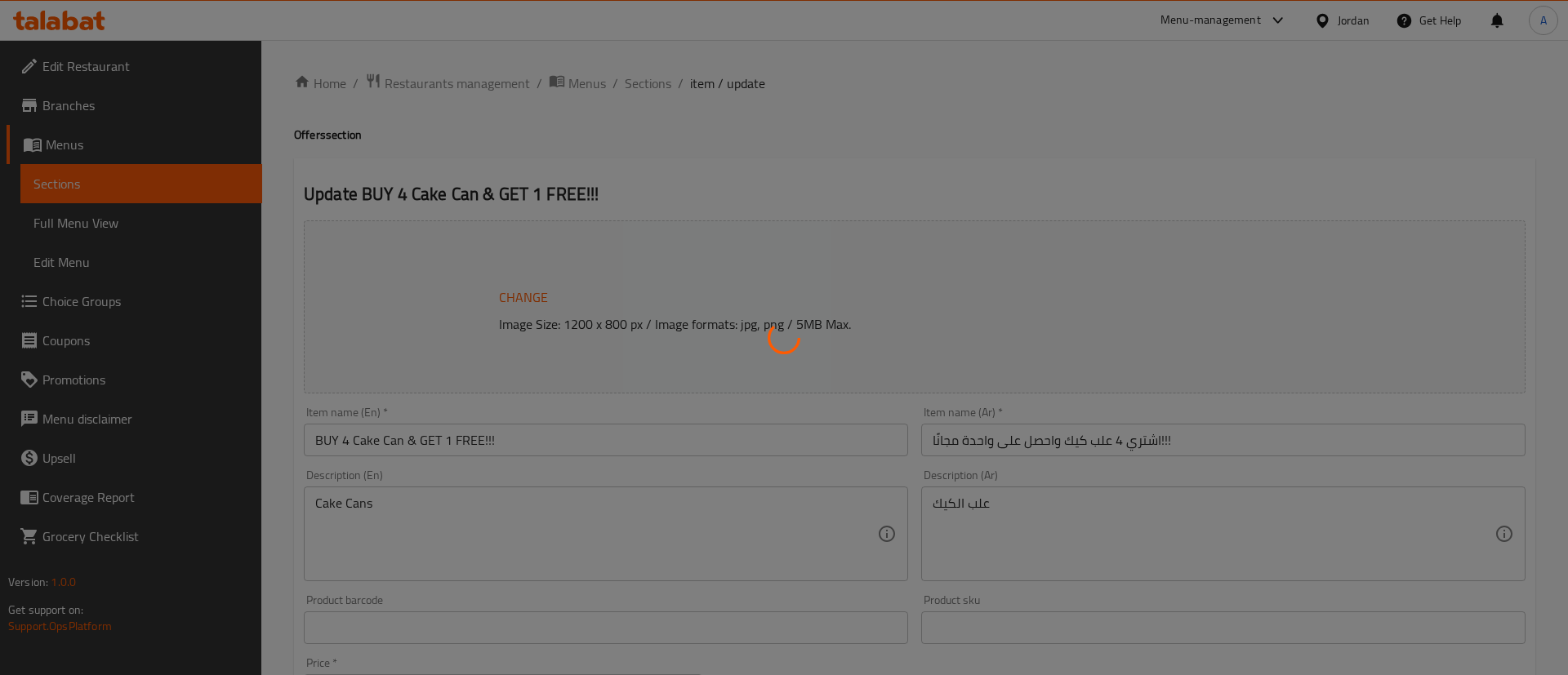type on "اختيارك من الكيك الأول :" 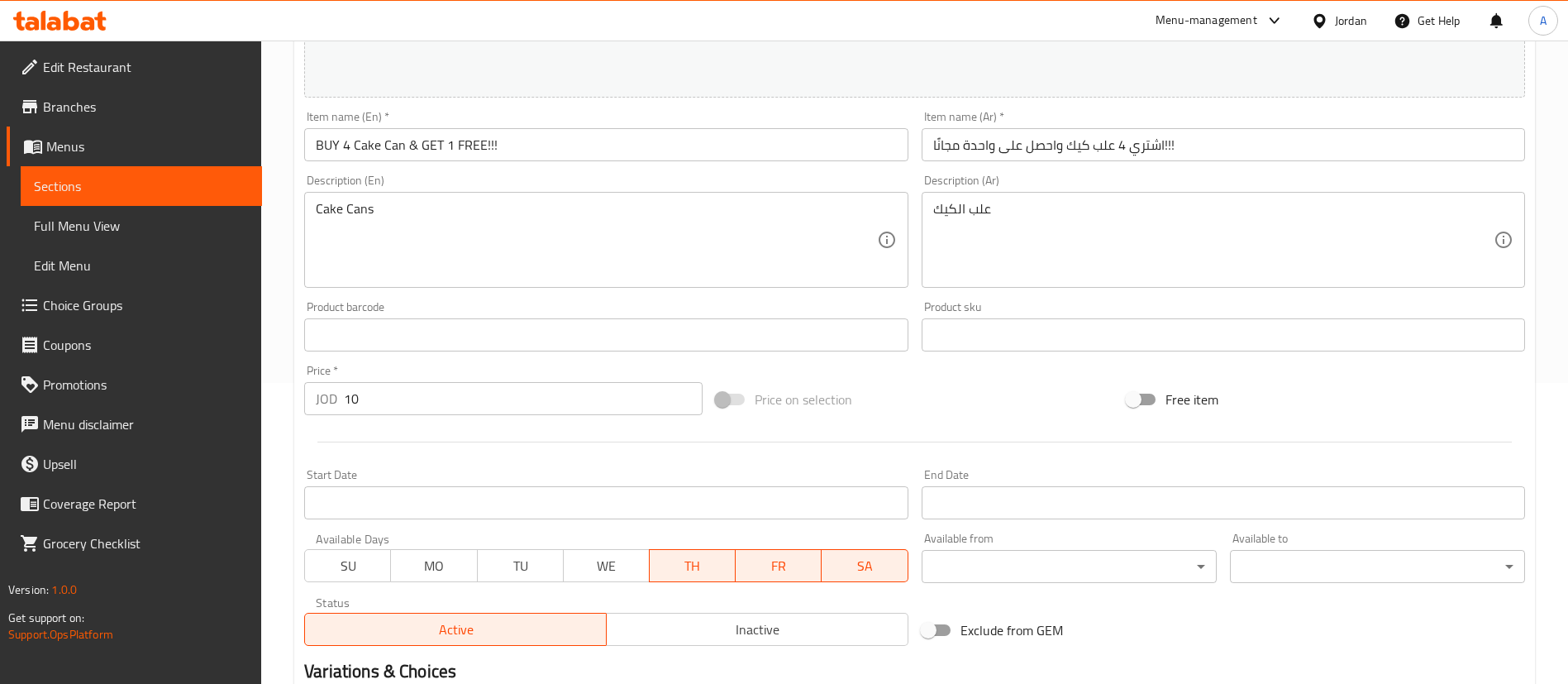 scroll, scrollTop: 372, scrollLeft: 0, axis: vertical 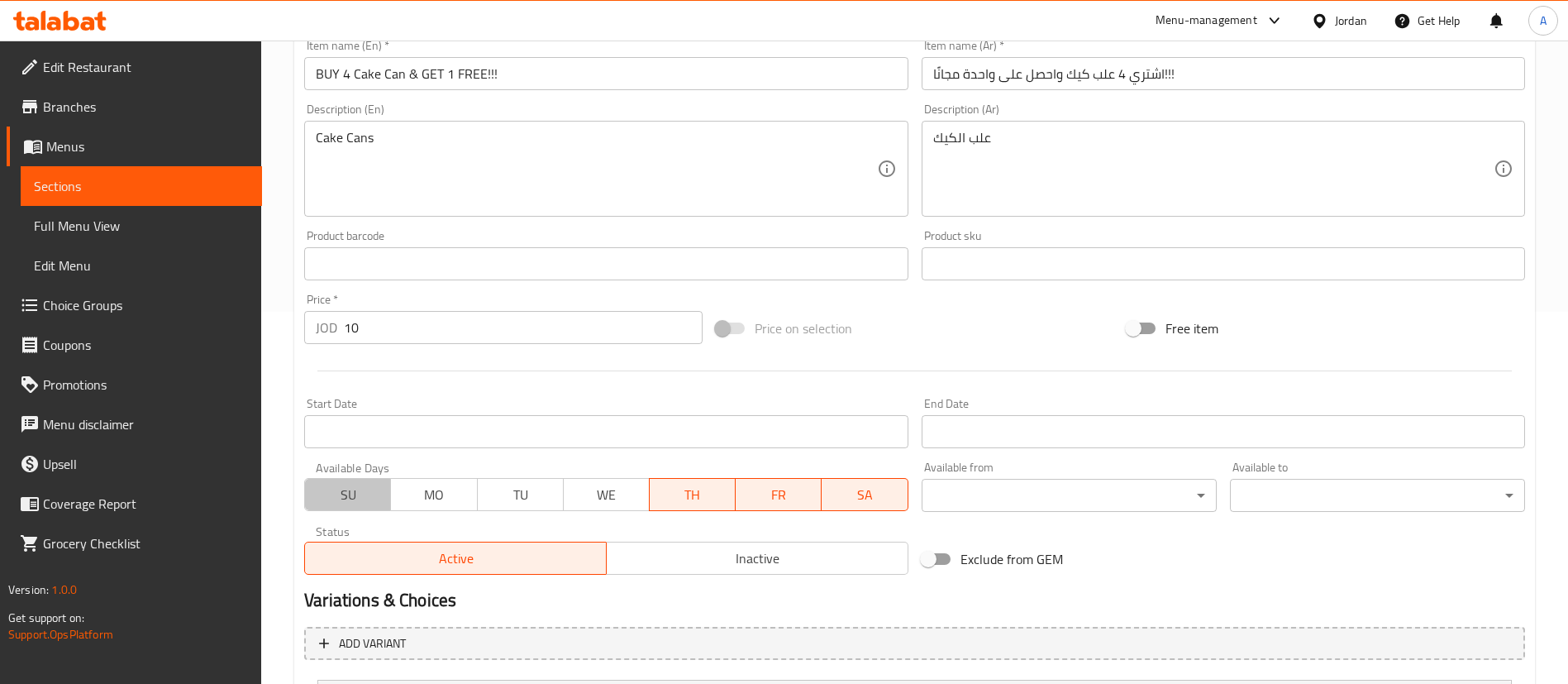 drag, startPoint x: 360, startPoint y: 494, endPoint x: 428, endPoint y: 496, distance: 68.0294 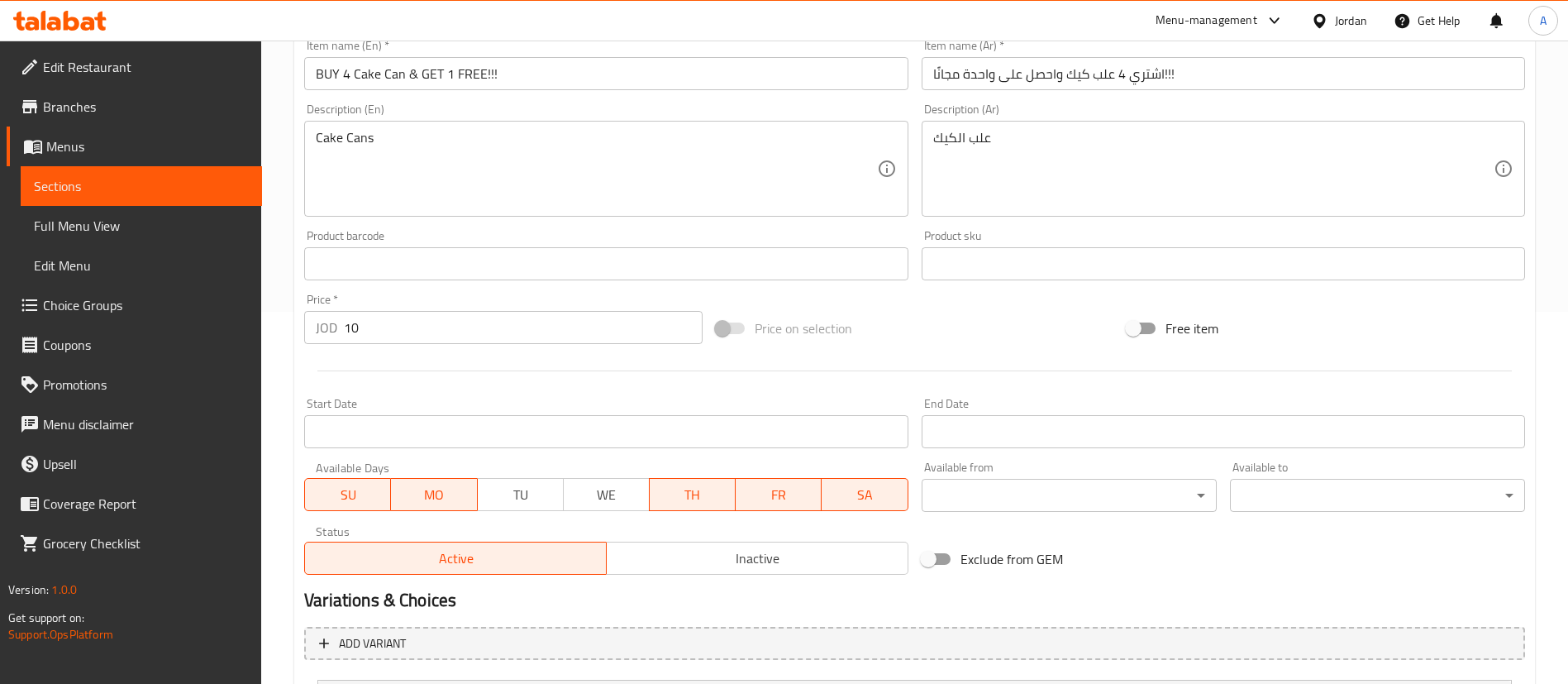 drag, startPoint x: 515, startPoint y: 494, endPoint x: 552, endPoint y: 488, distance: 37.48333 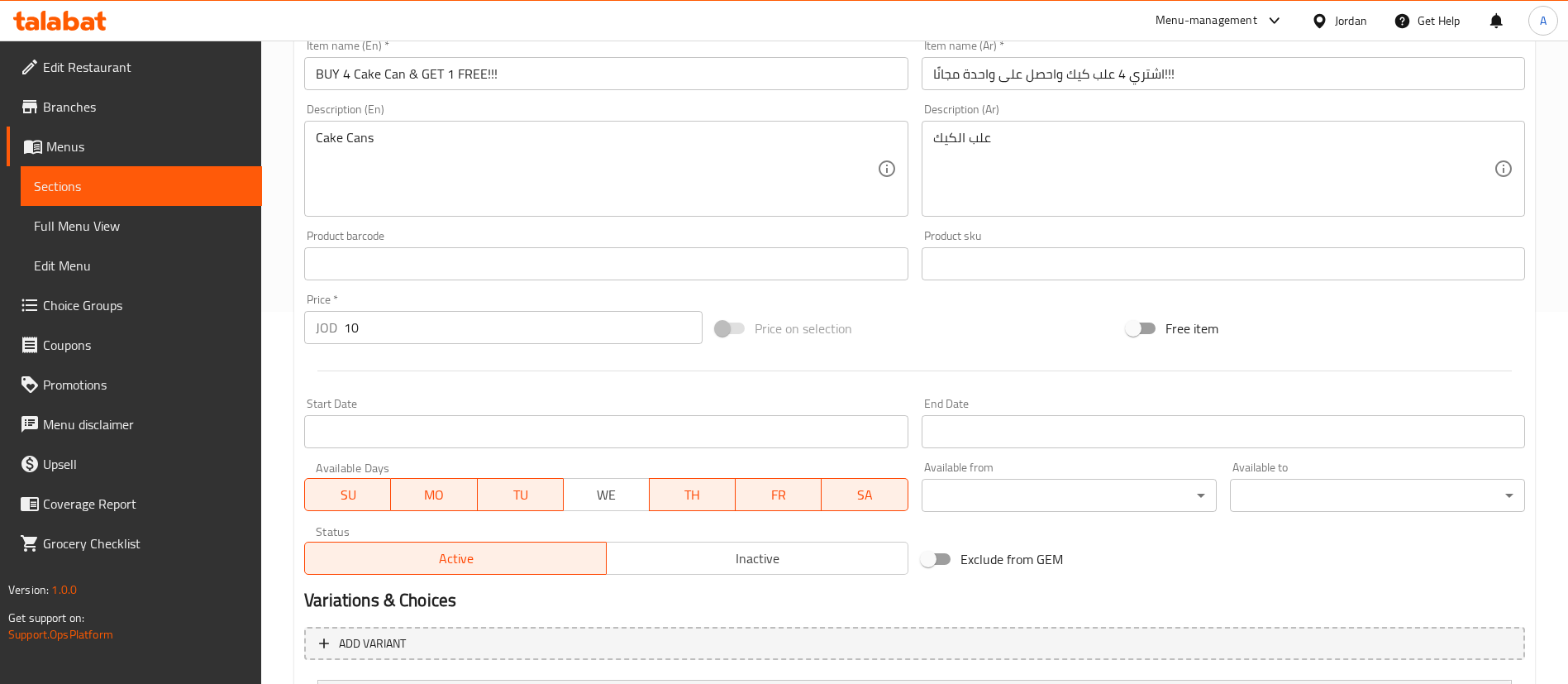 drag, startPoint x: 593, startPoint y: 484, endPoint x: 759, endPoint y: 532, distance: 172.80046 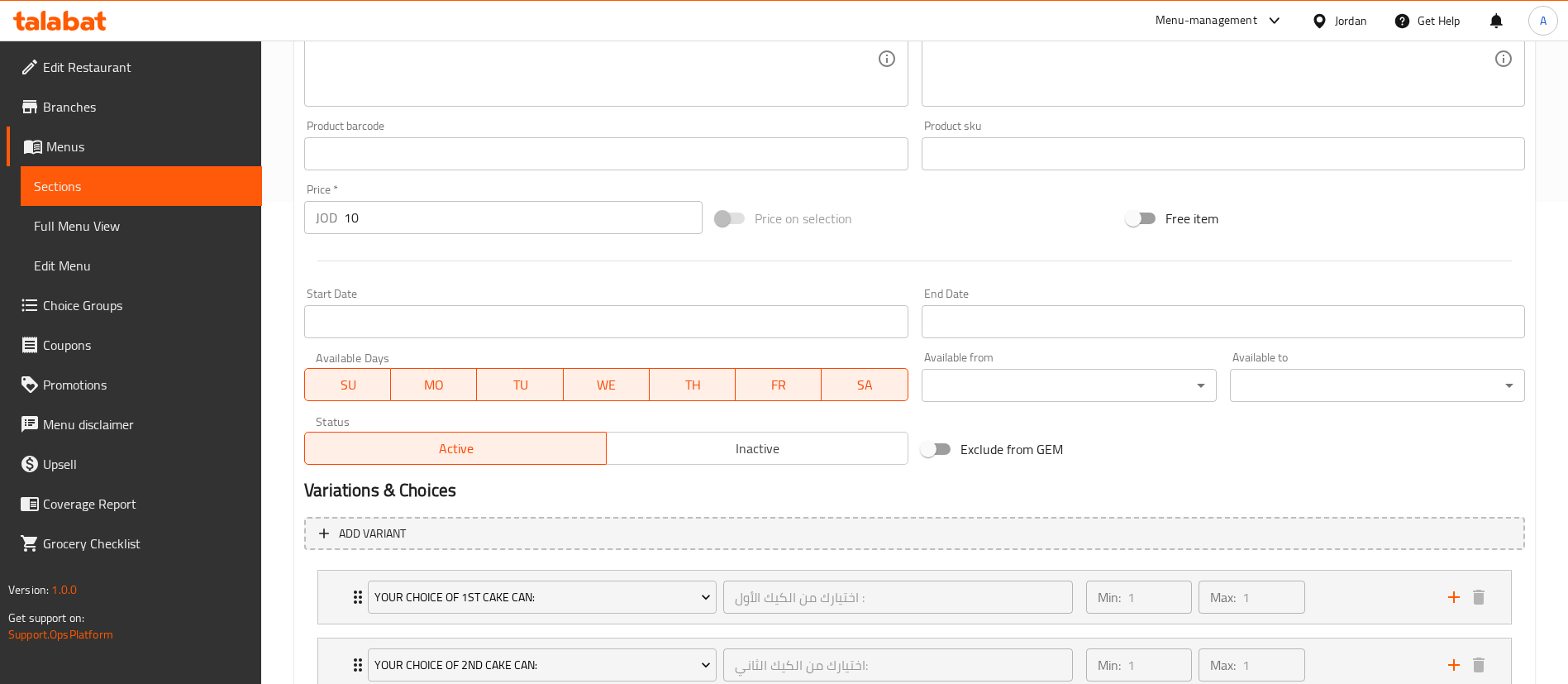 scroll, scrollTop: 807, scrollLeft: 0, axis: vertical 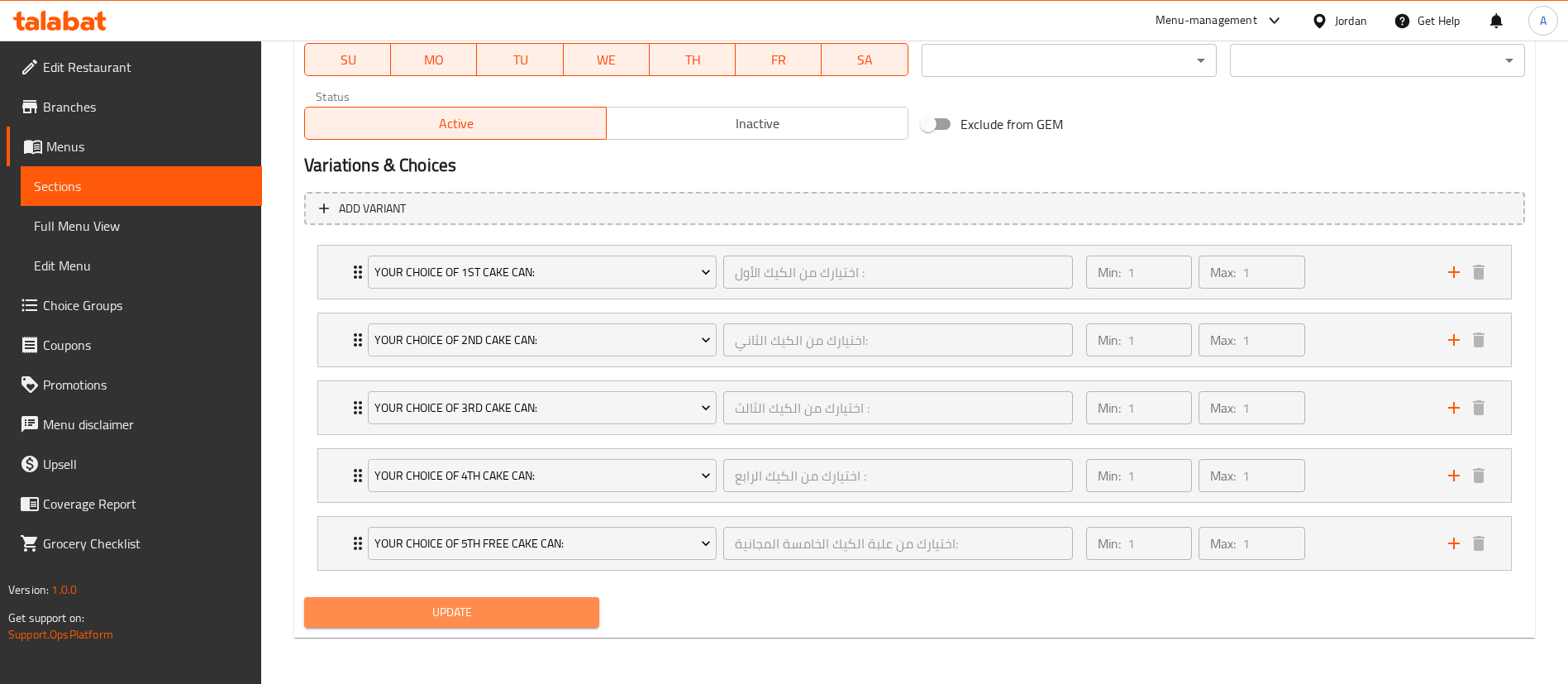 click on "Update" at bounding box center (451, 612) 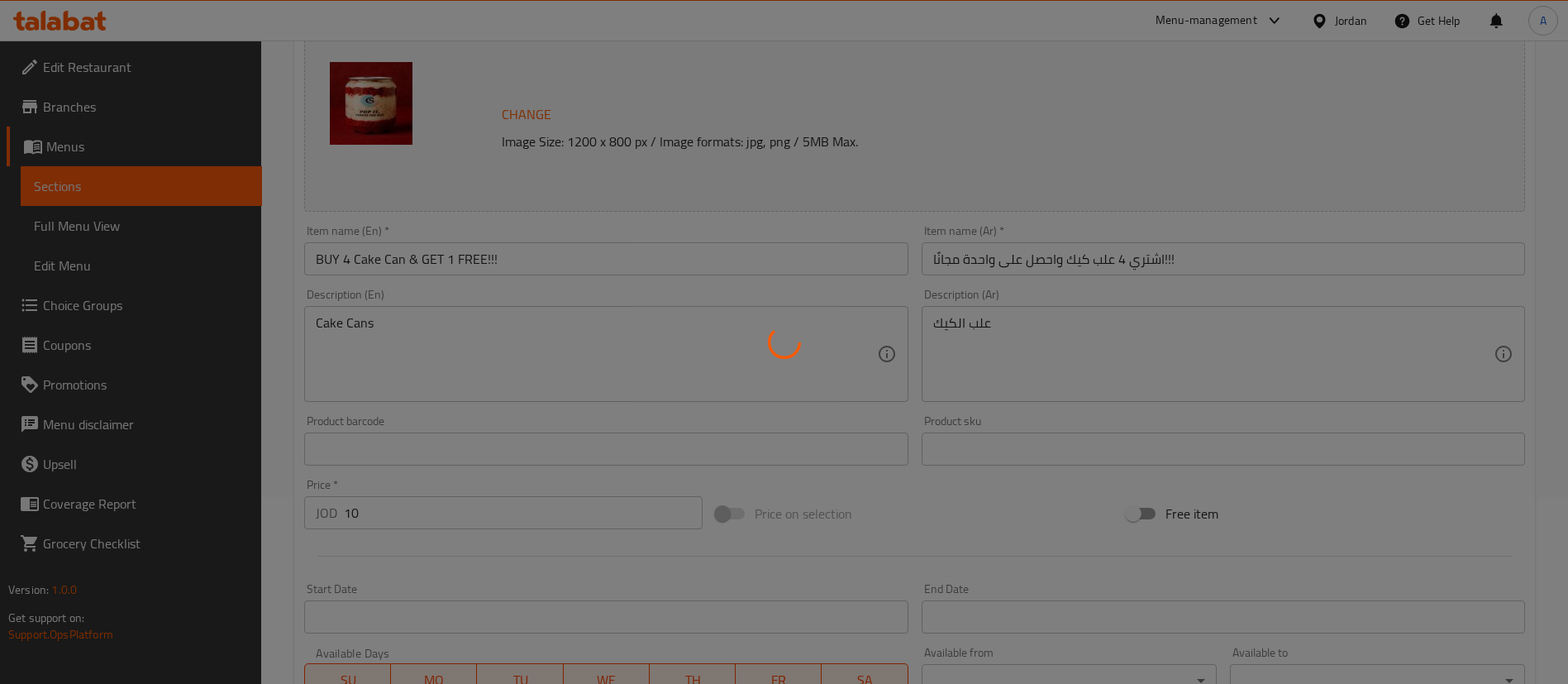 scroll, scrollTop: 0, scrollLeft: 0, axis: both 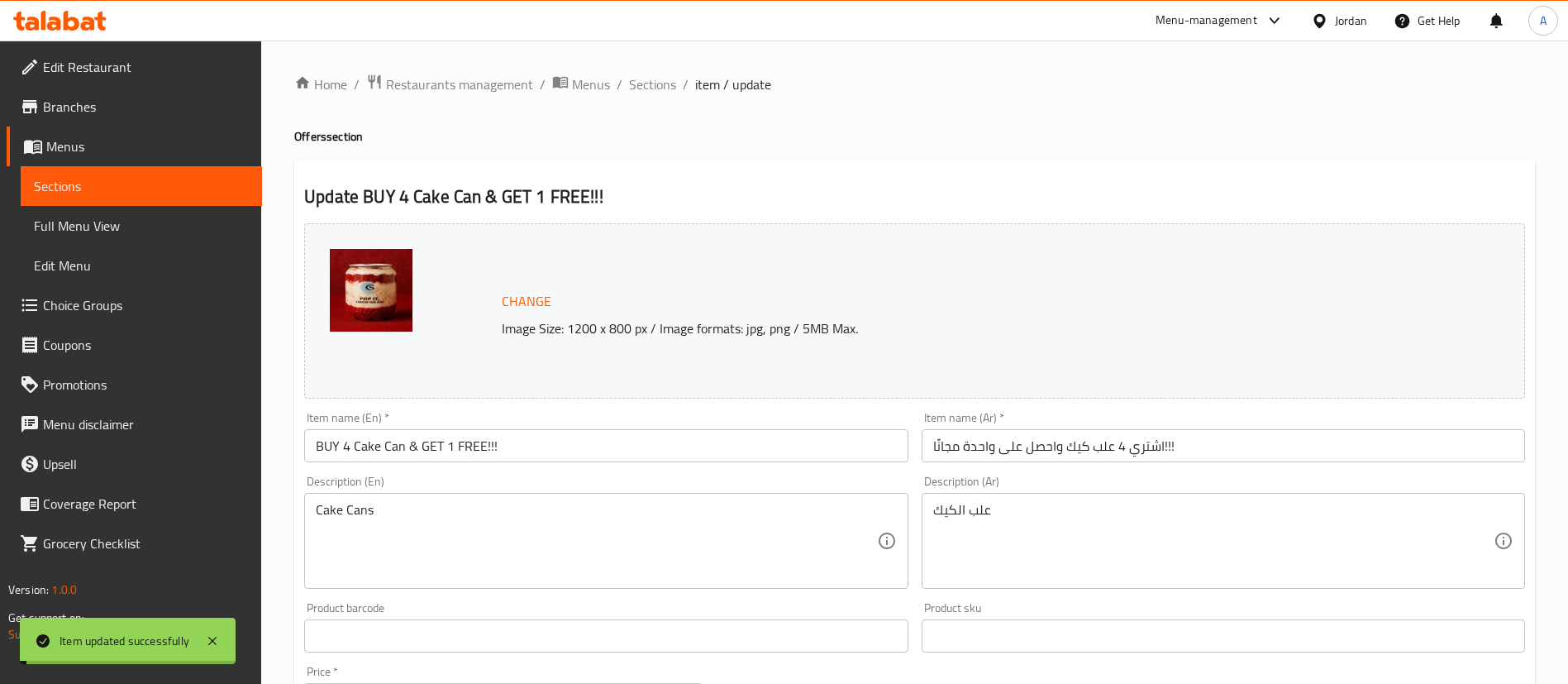 click on "Sections" at bounding box center (652, 84) 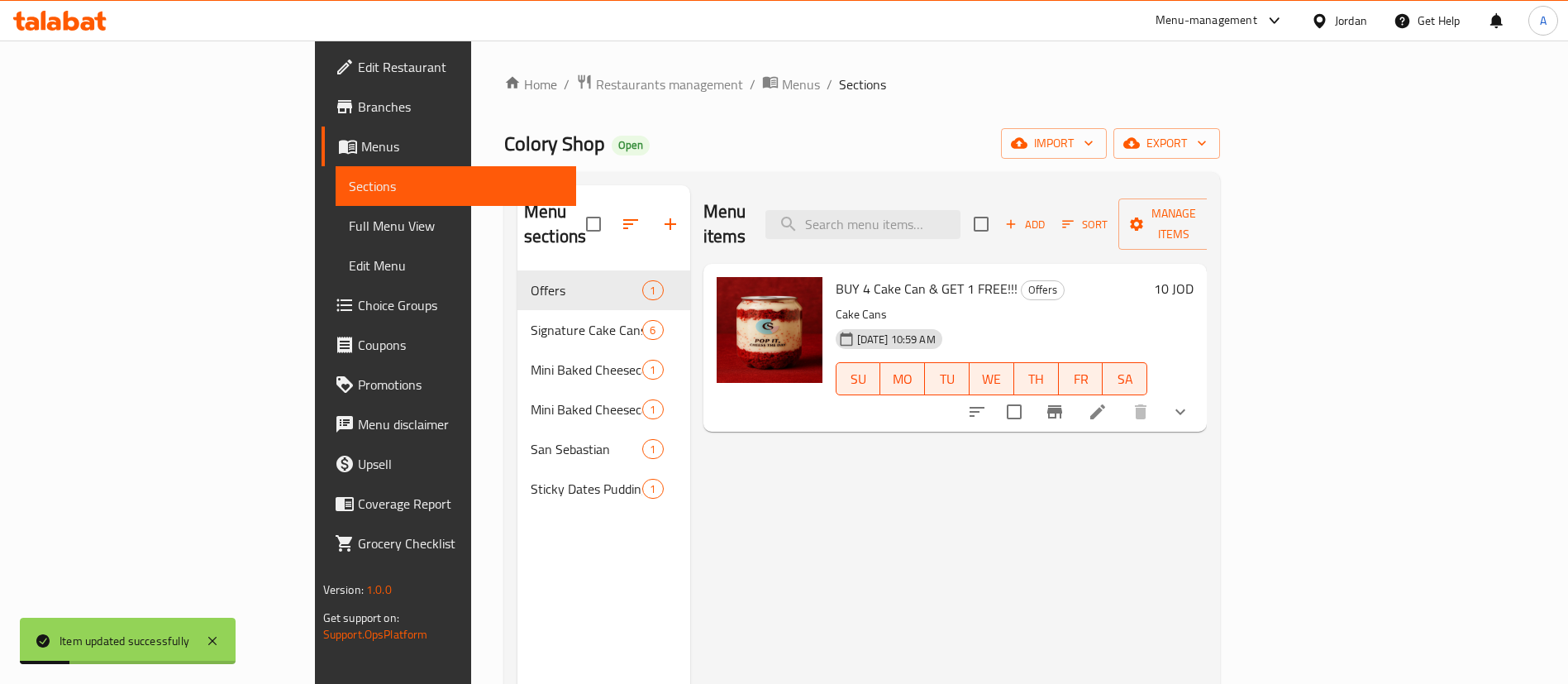 click on "Edit Restaurant" at bounding box center (460, 67) 